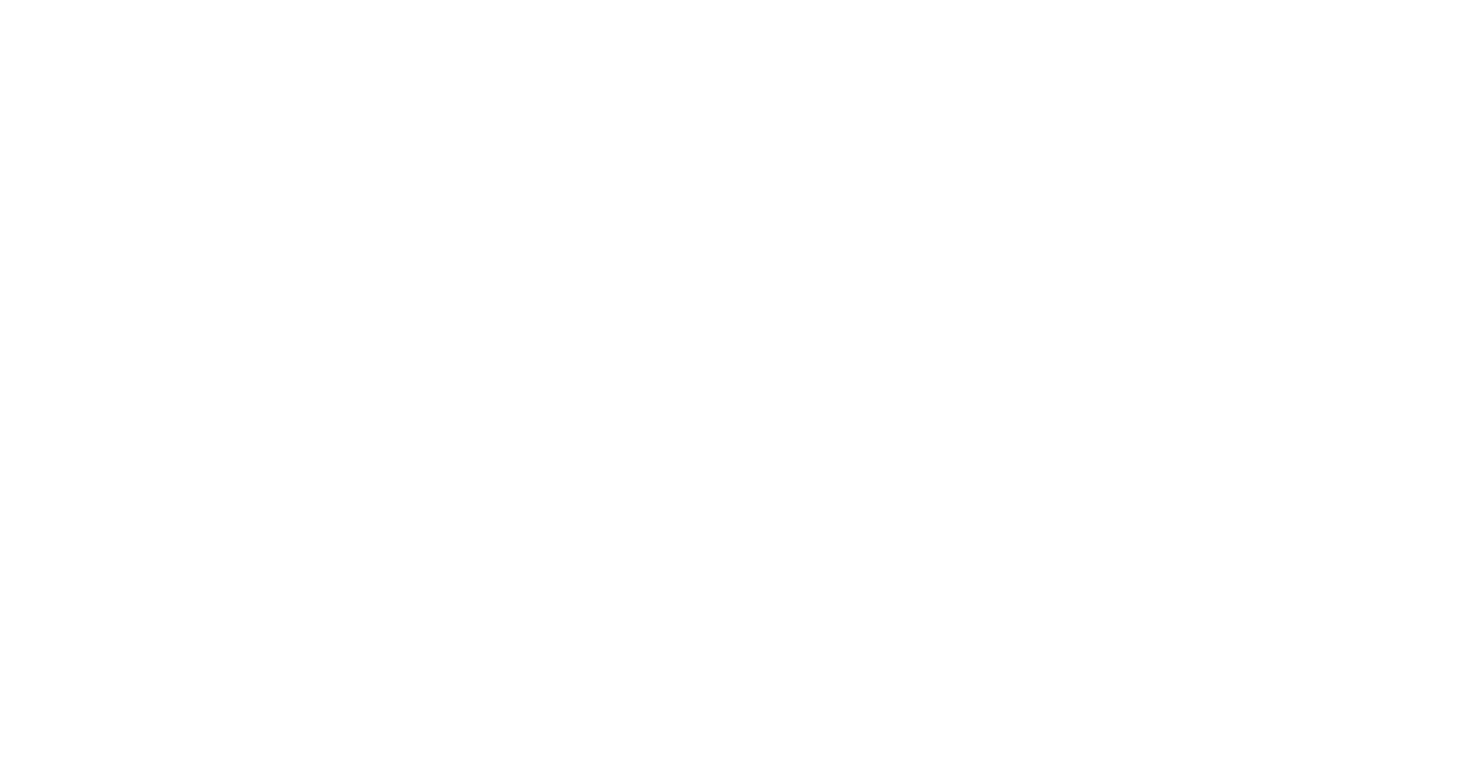 scroll, scrollTop: 0, scrollLeft: 0, axis: both 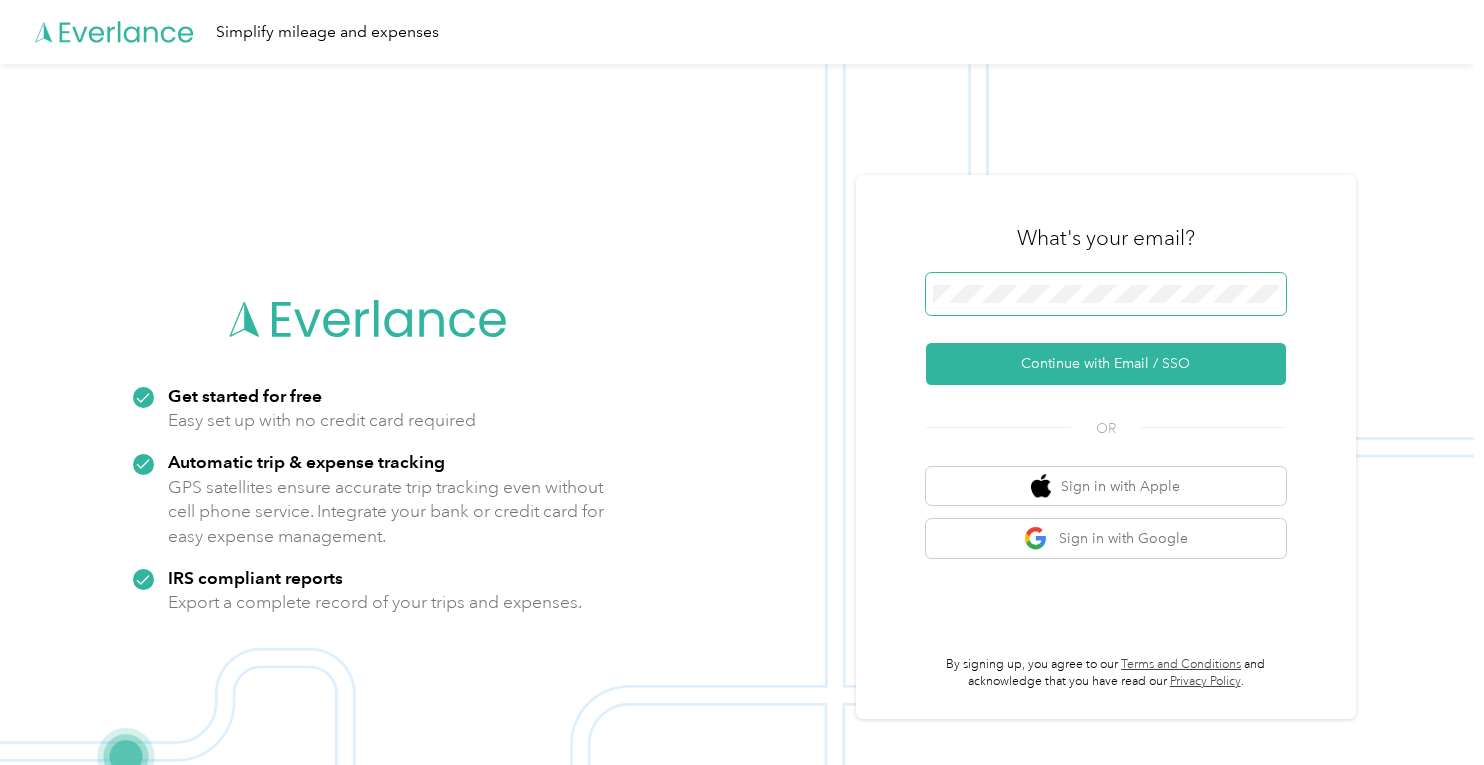 click at bounding box center [1106, 294] 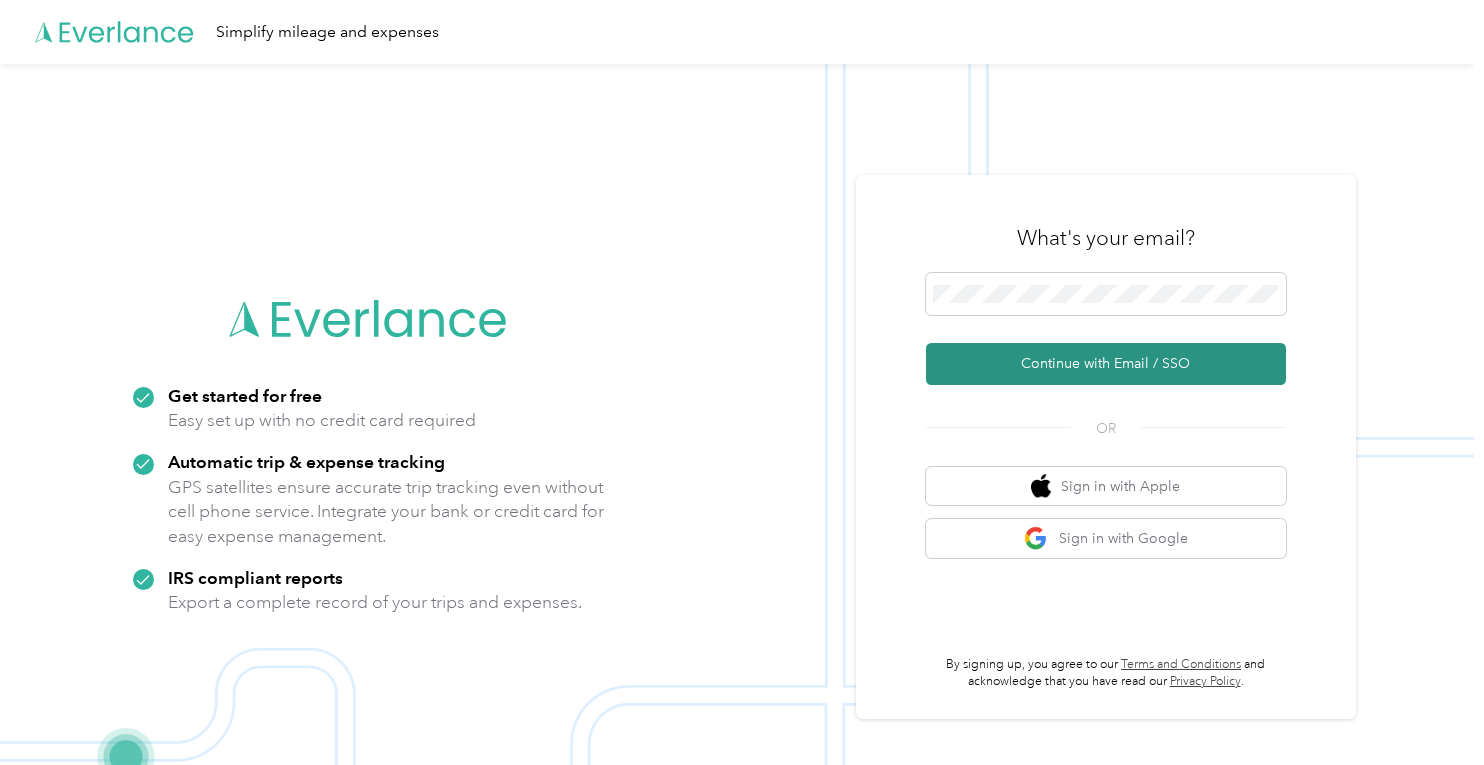 click on "Continue with Email / SSO" at bounding box center [1106, 364] 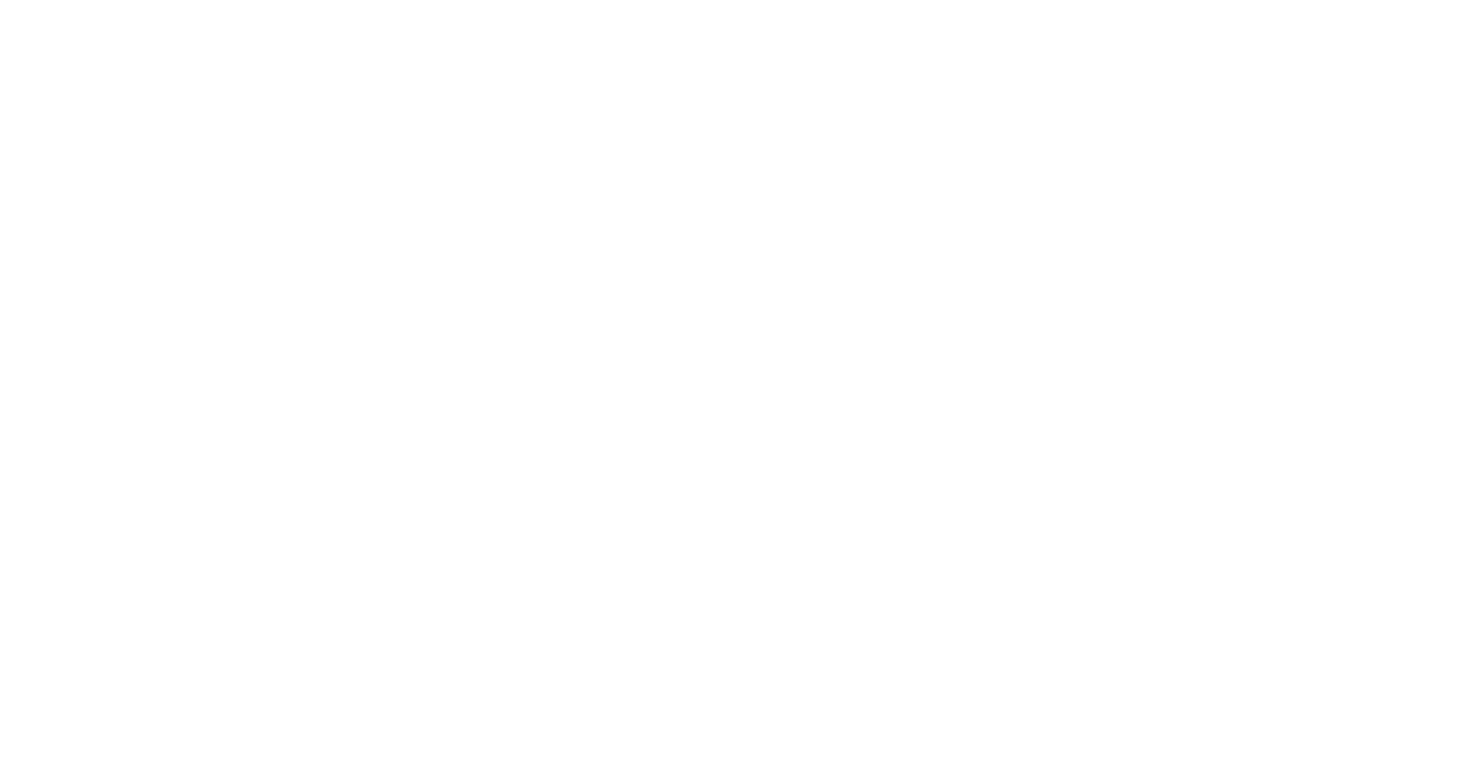 scroll, scrollTop: 0, scrollLeft: 0, axis: both 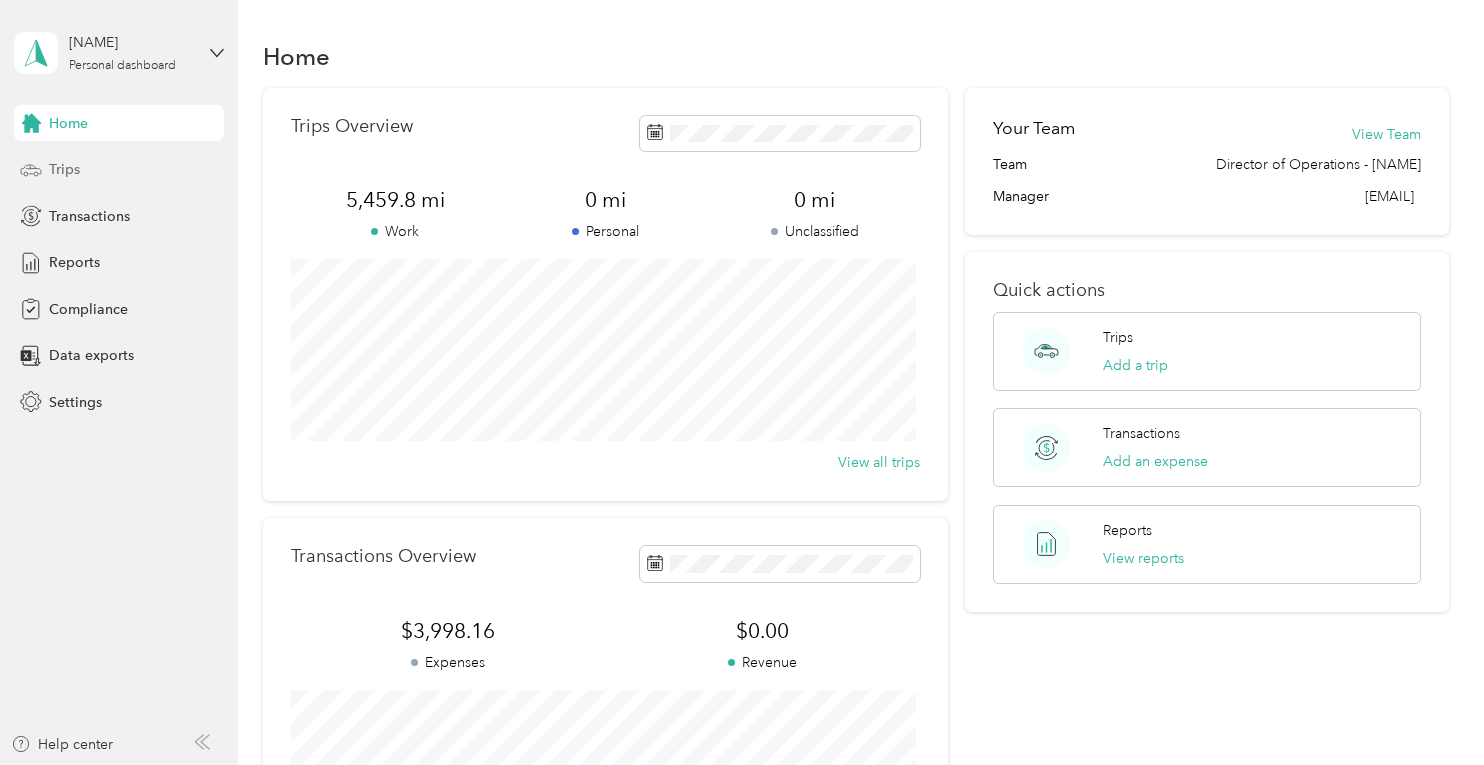 click on "Trips" at bounding box center [119, 170] 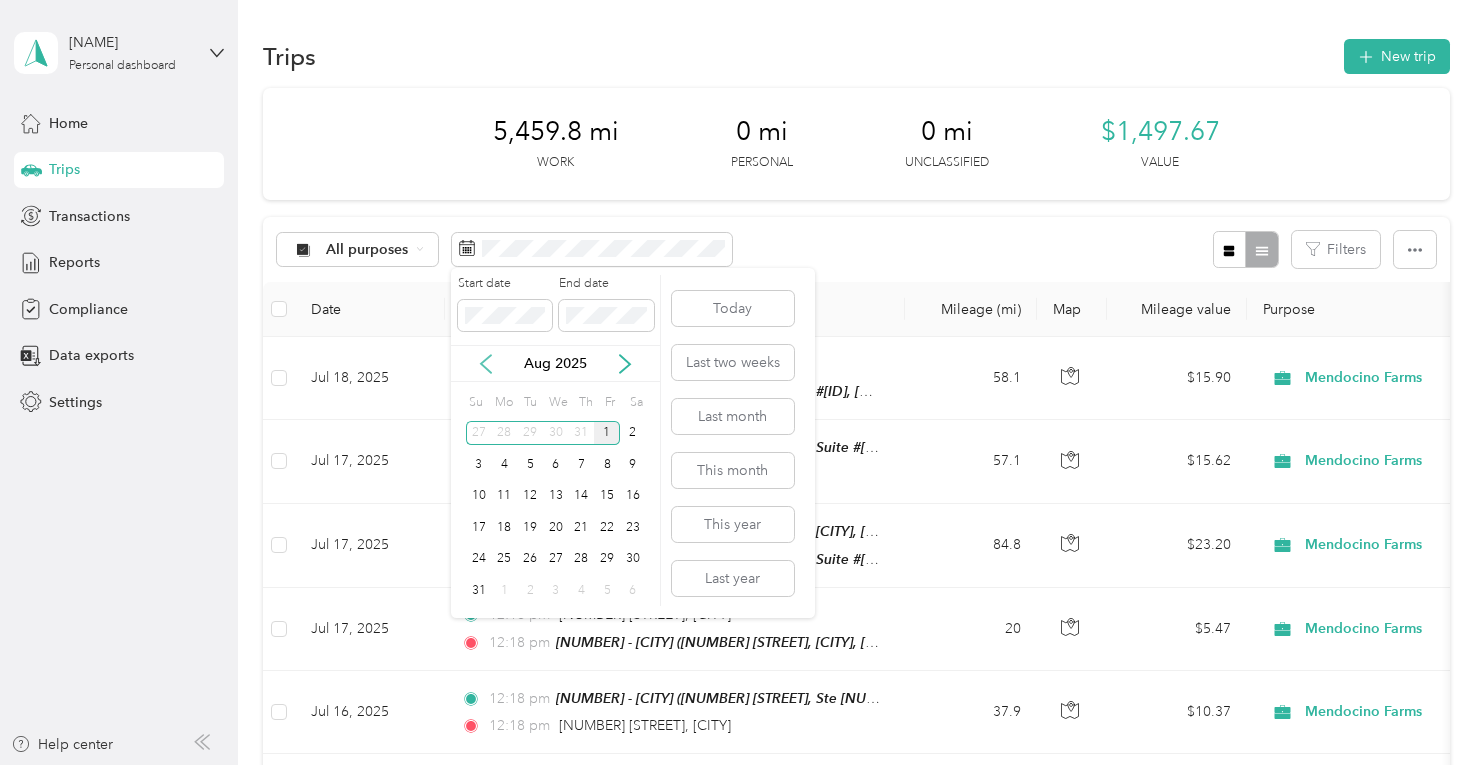 click 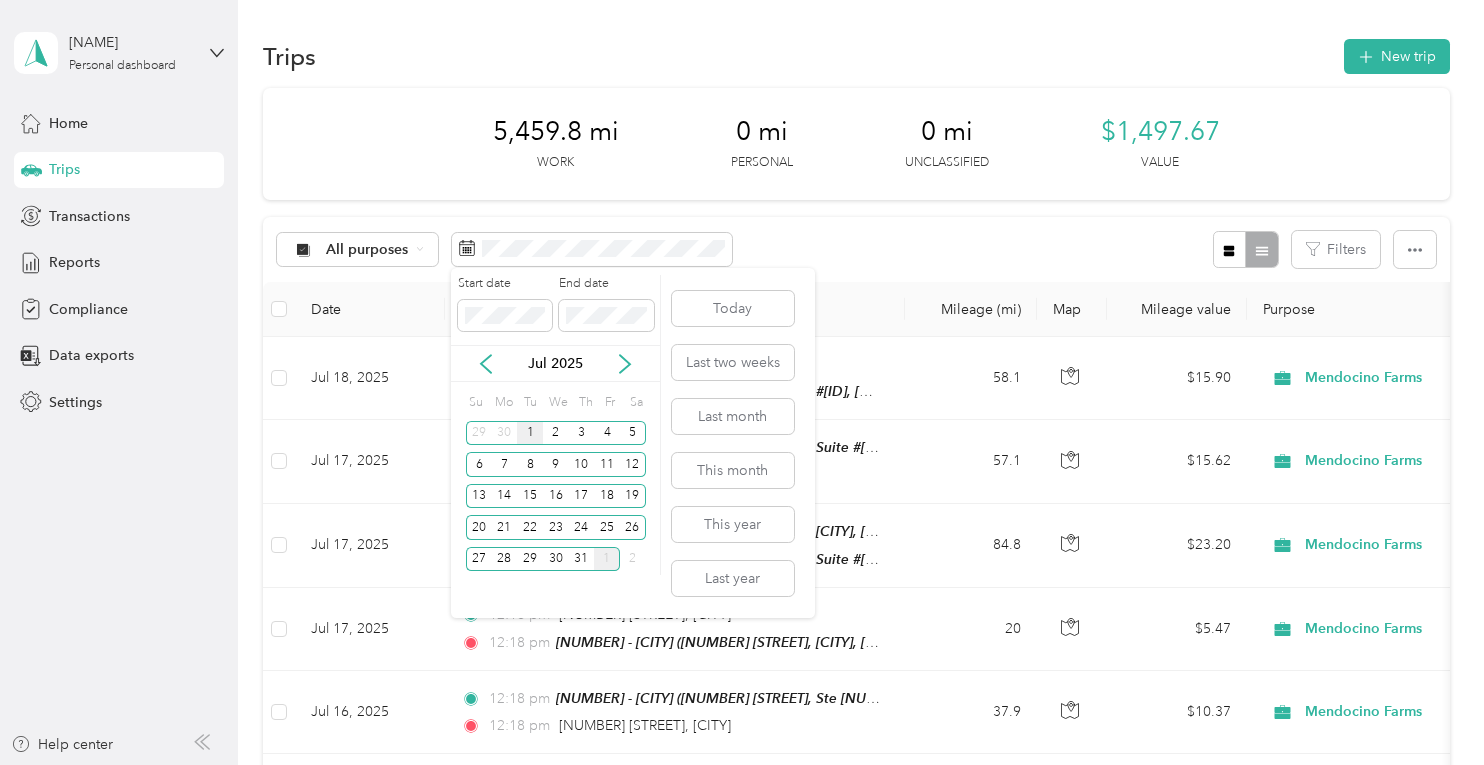 click on "1" at bounding box center [530, 433] 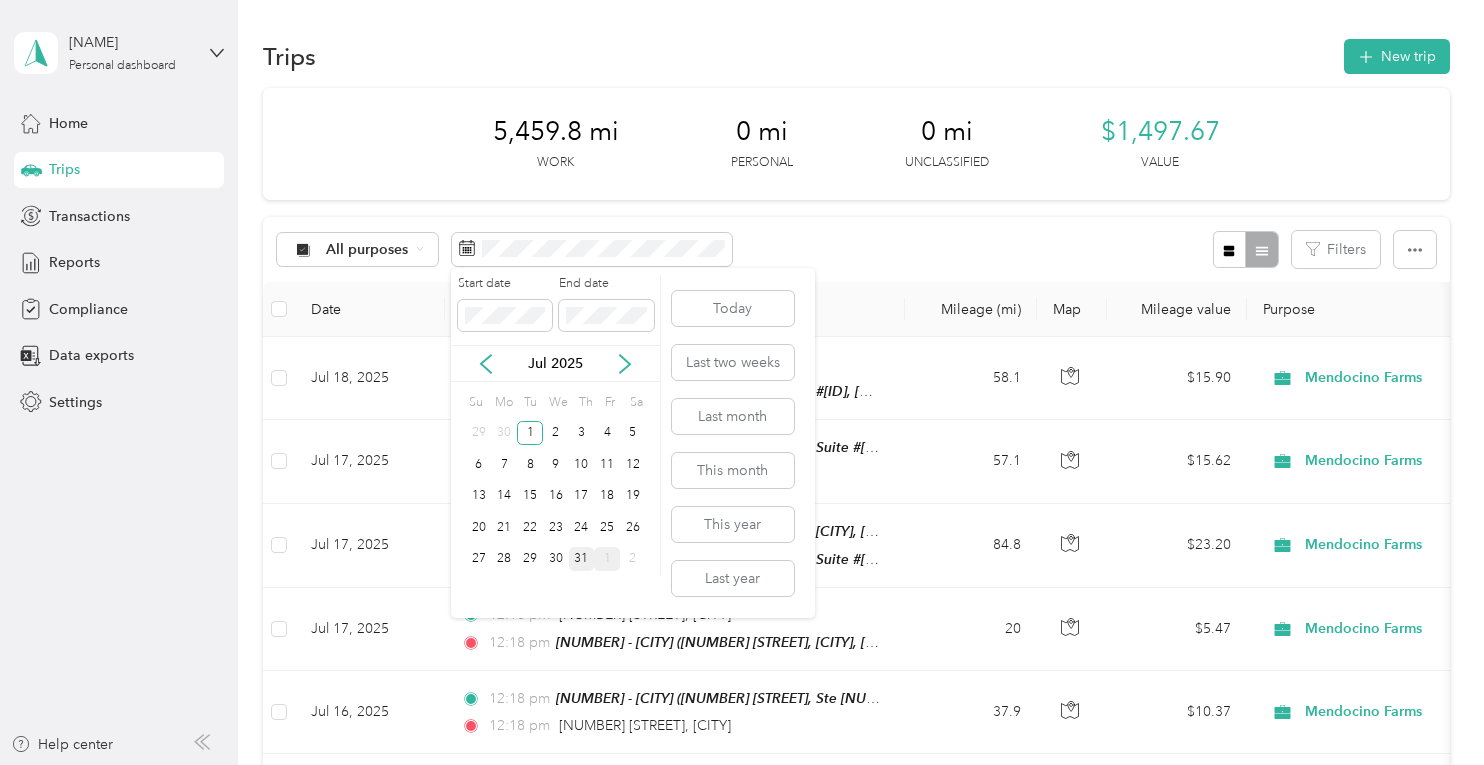 click on "31" at bounding box center [582, 559] 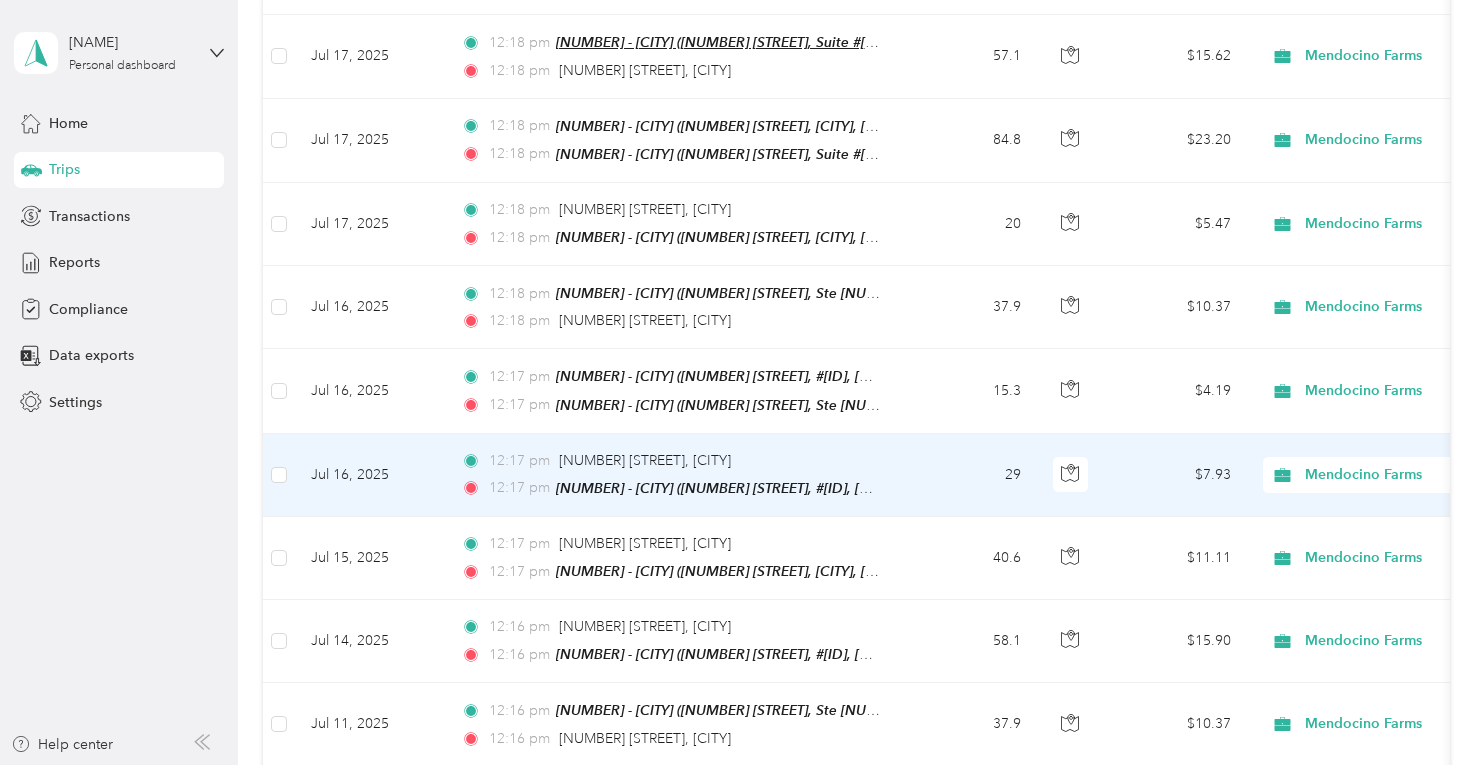 scroll, scrollTop: 0, scrollLeft: 0, axis: both 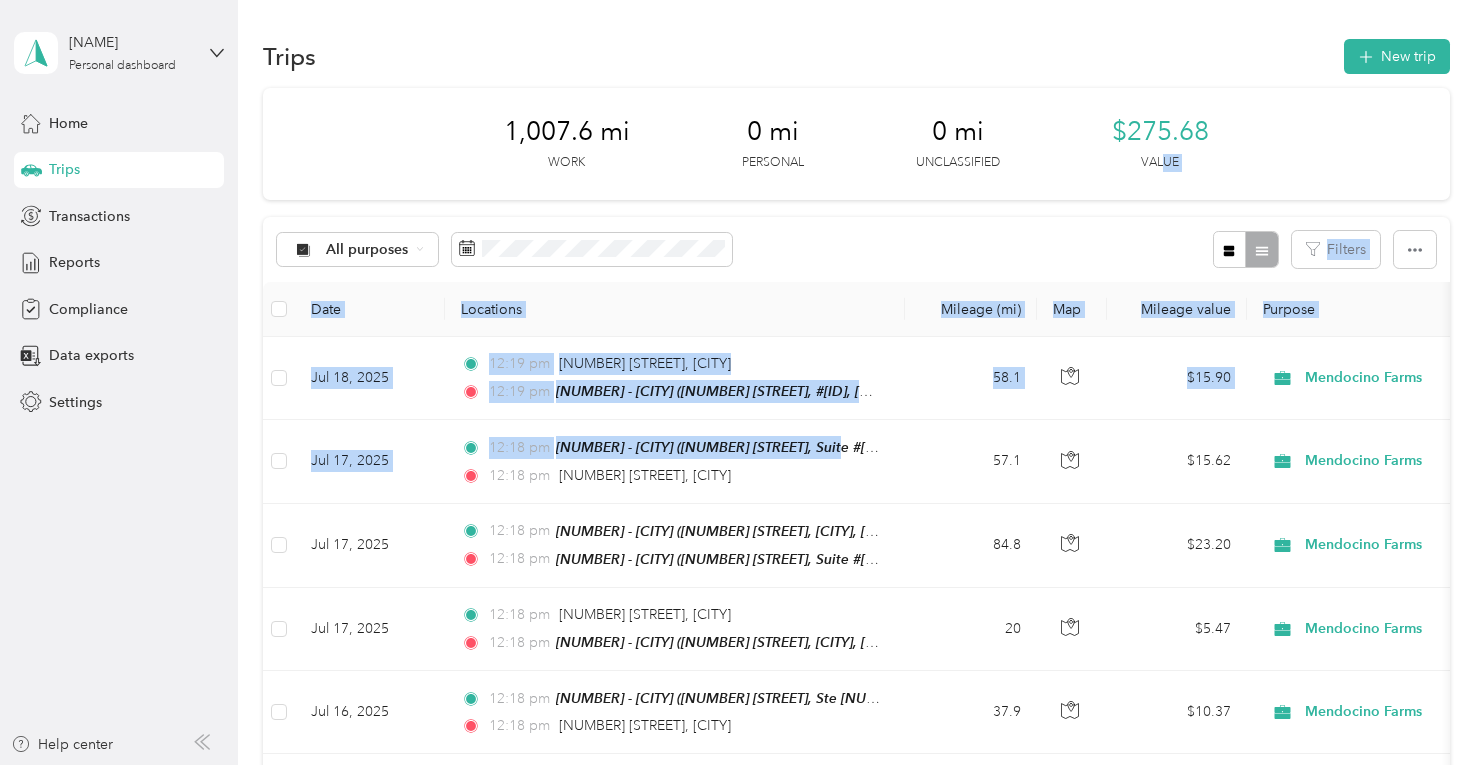 drag, startPoint x: 835, startPoint y: 451, endPoint x: 1161, endPoint y: 180, distance: 423.93042 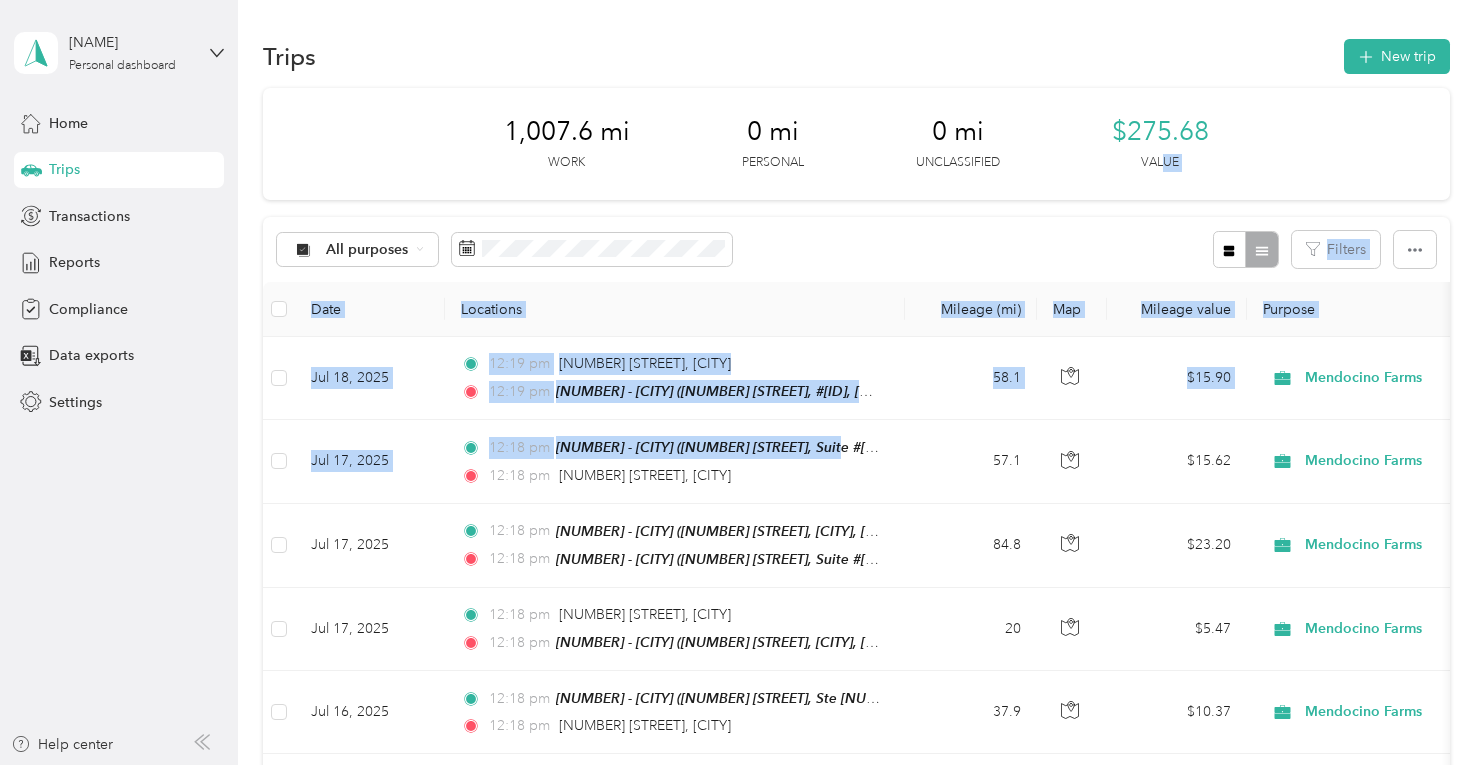 click on "All purposes Filters" at bounding box center (856, 249) 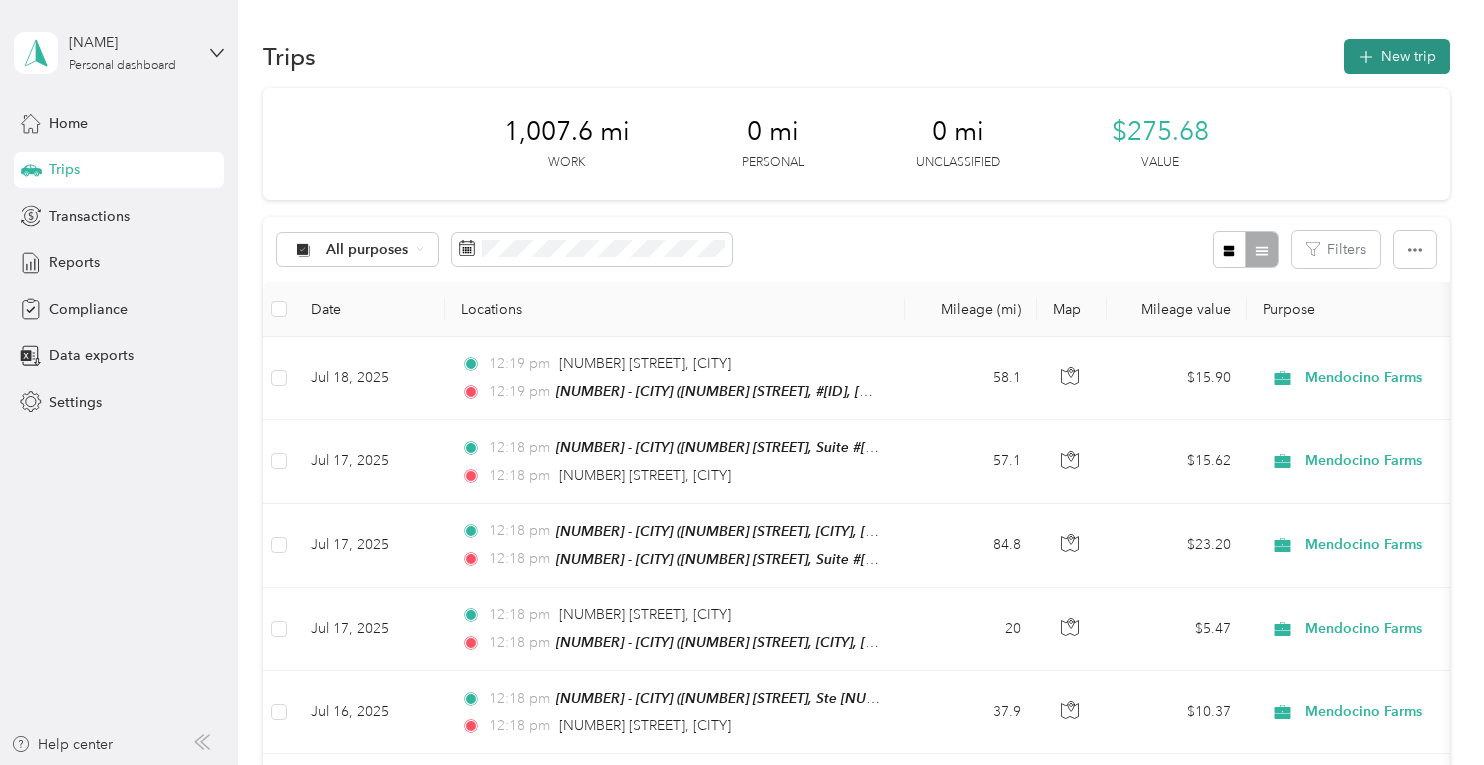 click on "New trip" at bounding box center (1397, 56) 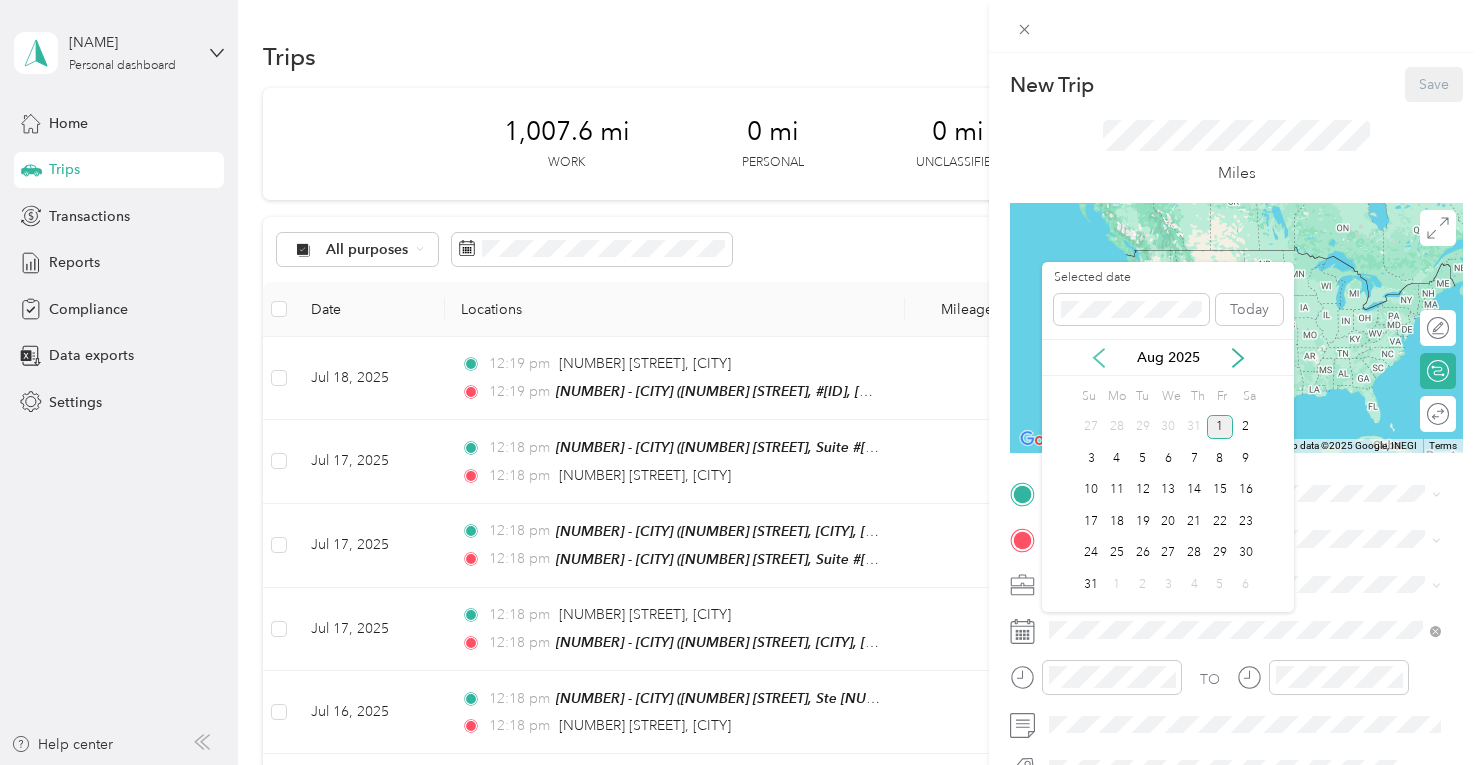 click 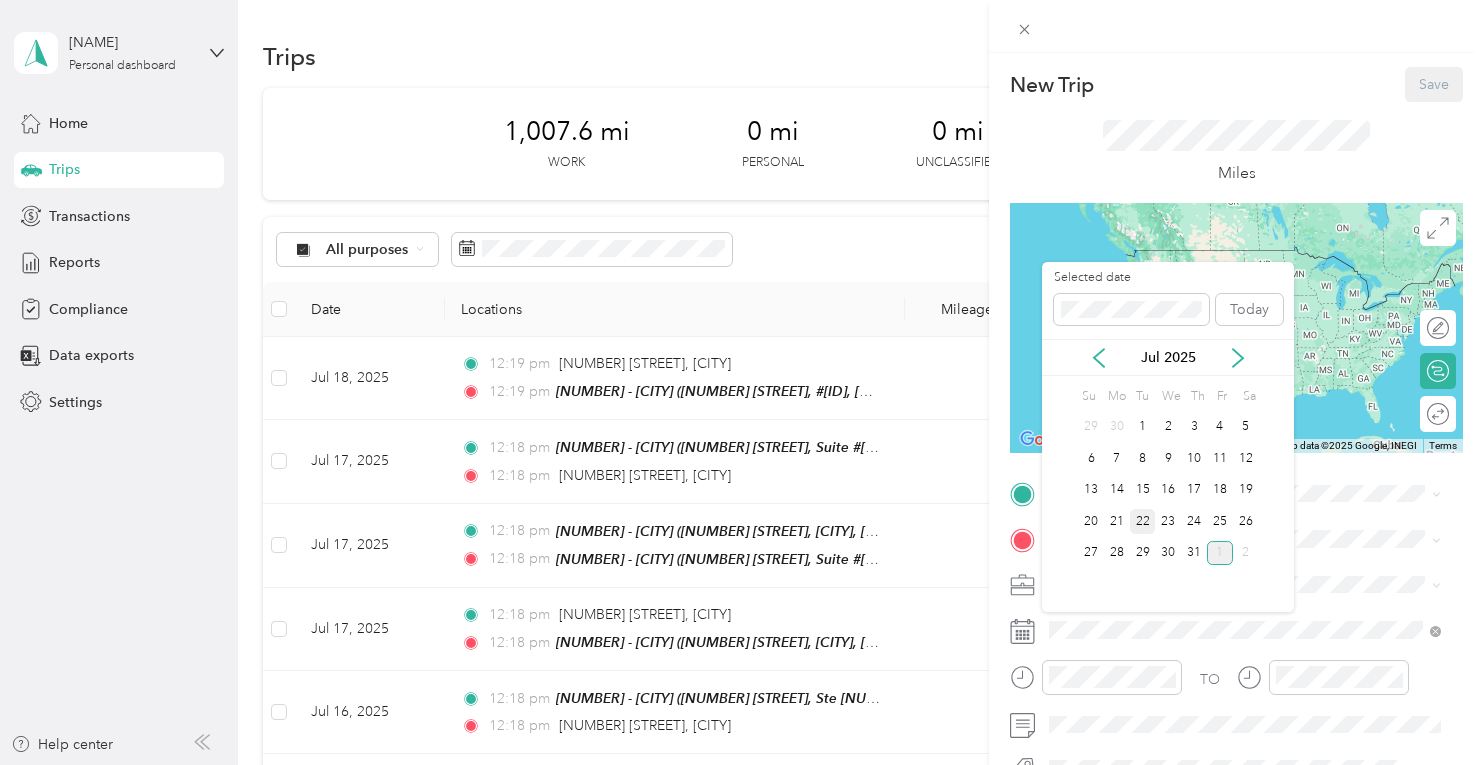 click on "22" at bounding box center [1143, 521] 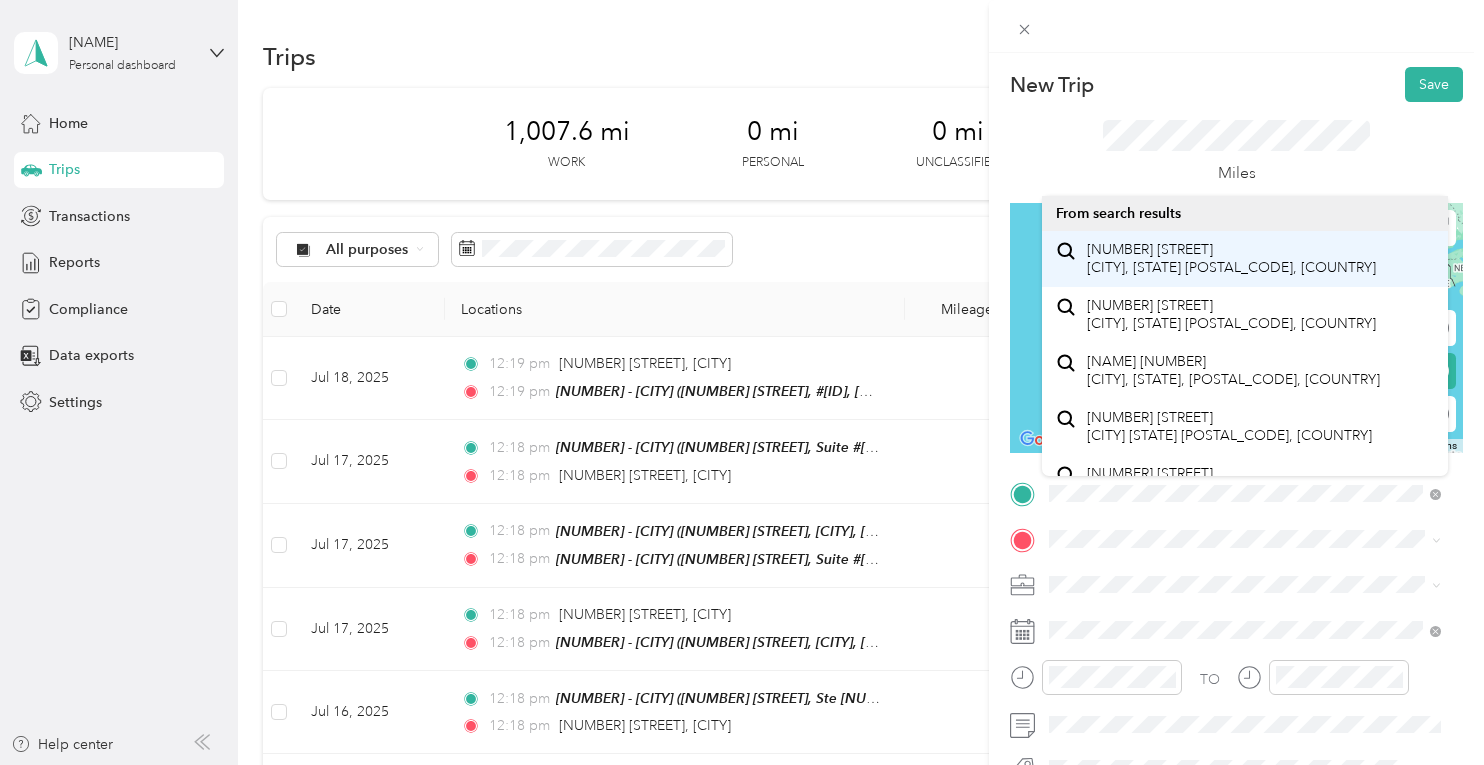 click on "[NUMBER] [STREET]
[CITY], [STATE] [POSTAL_CODE], [COUNTRY]" at bounding box center [1231, 258] 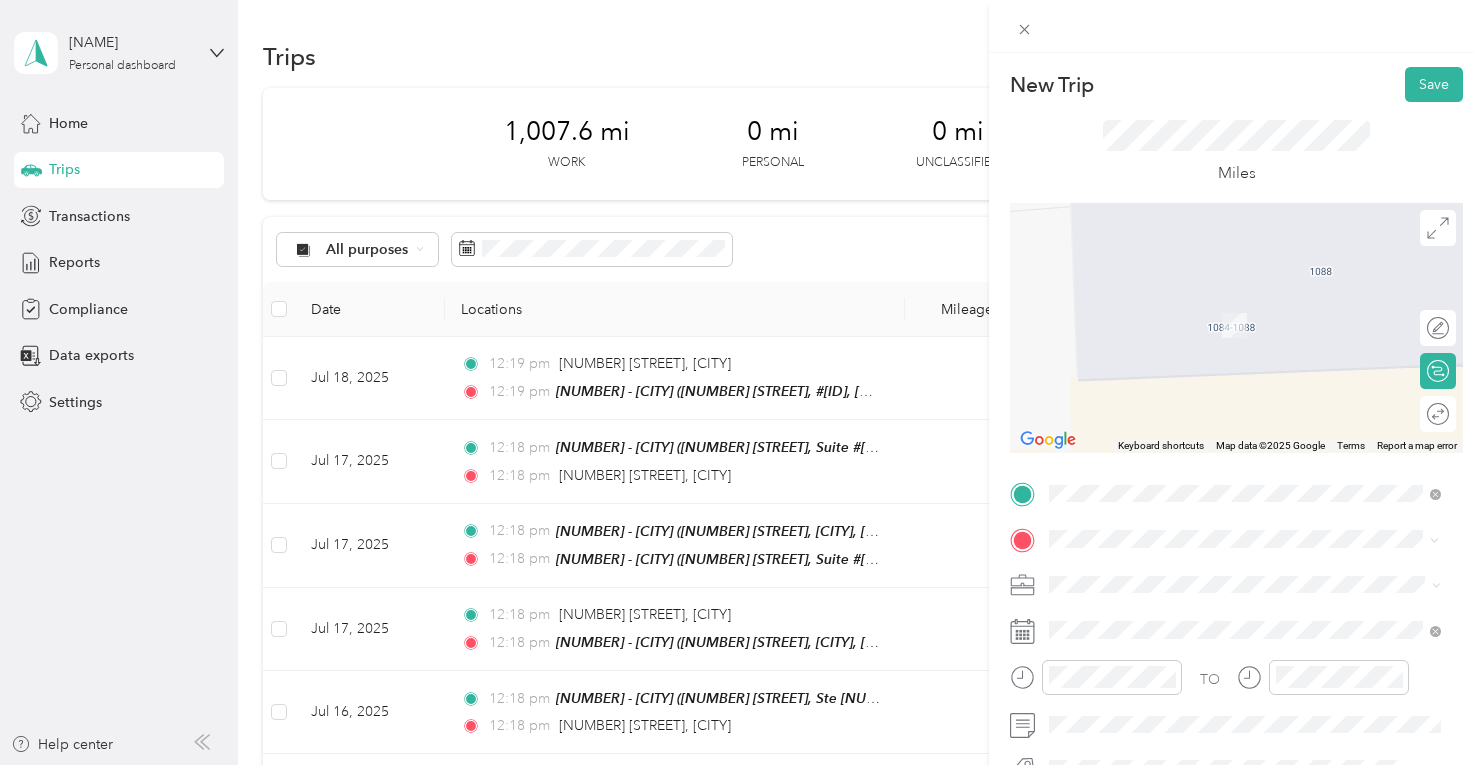 click on "TEAM [NUMBER] - [CITY]" at bounding box center [1260, 306] 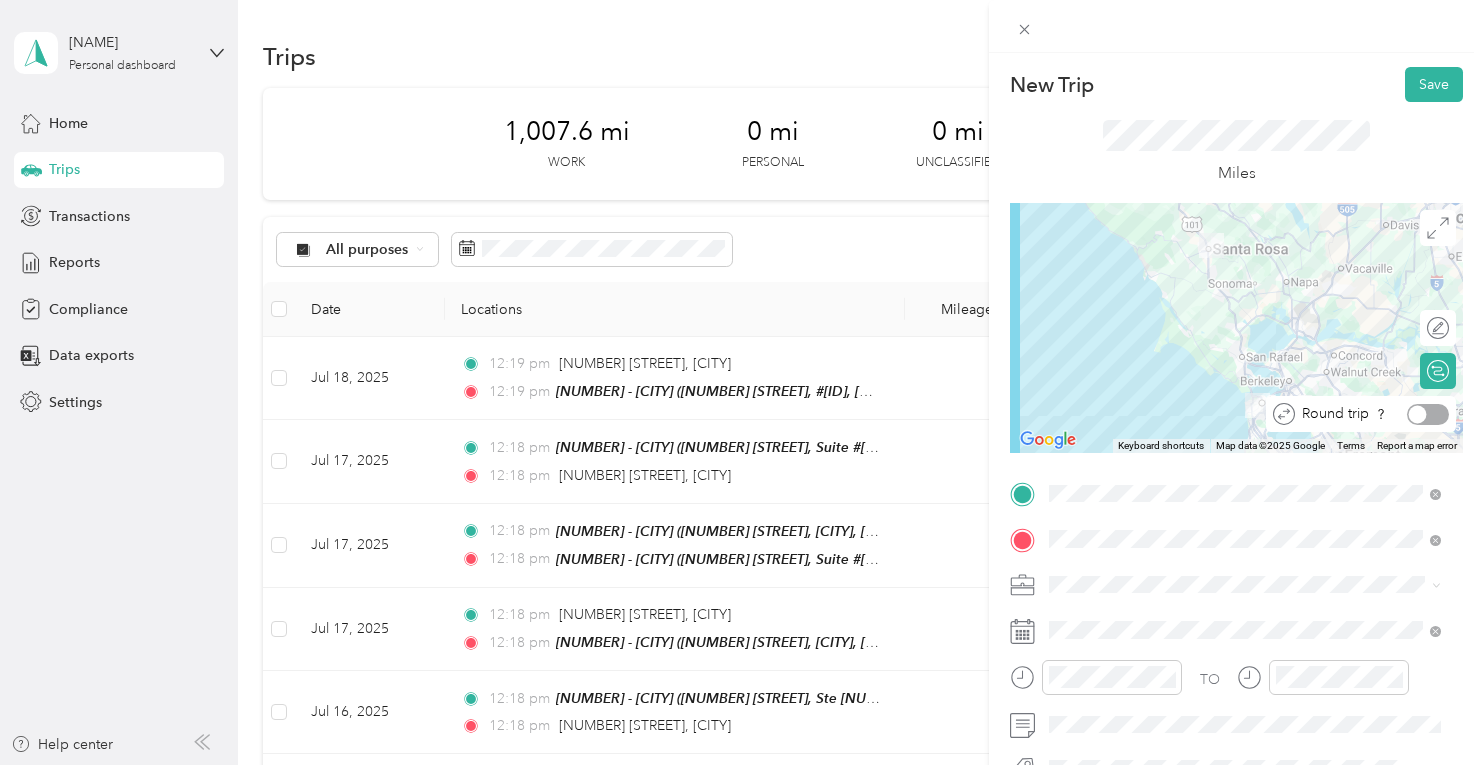 click at bounding box center (1428, 414) 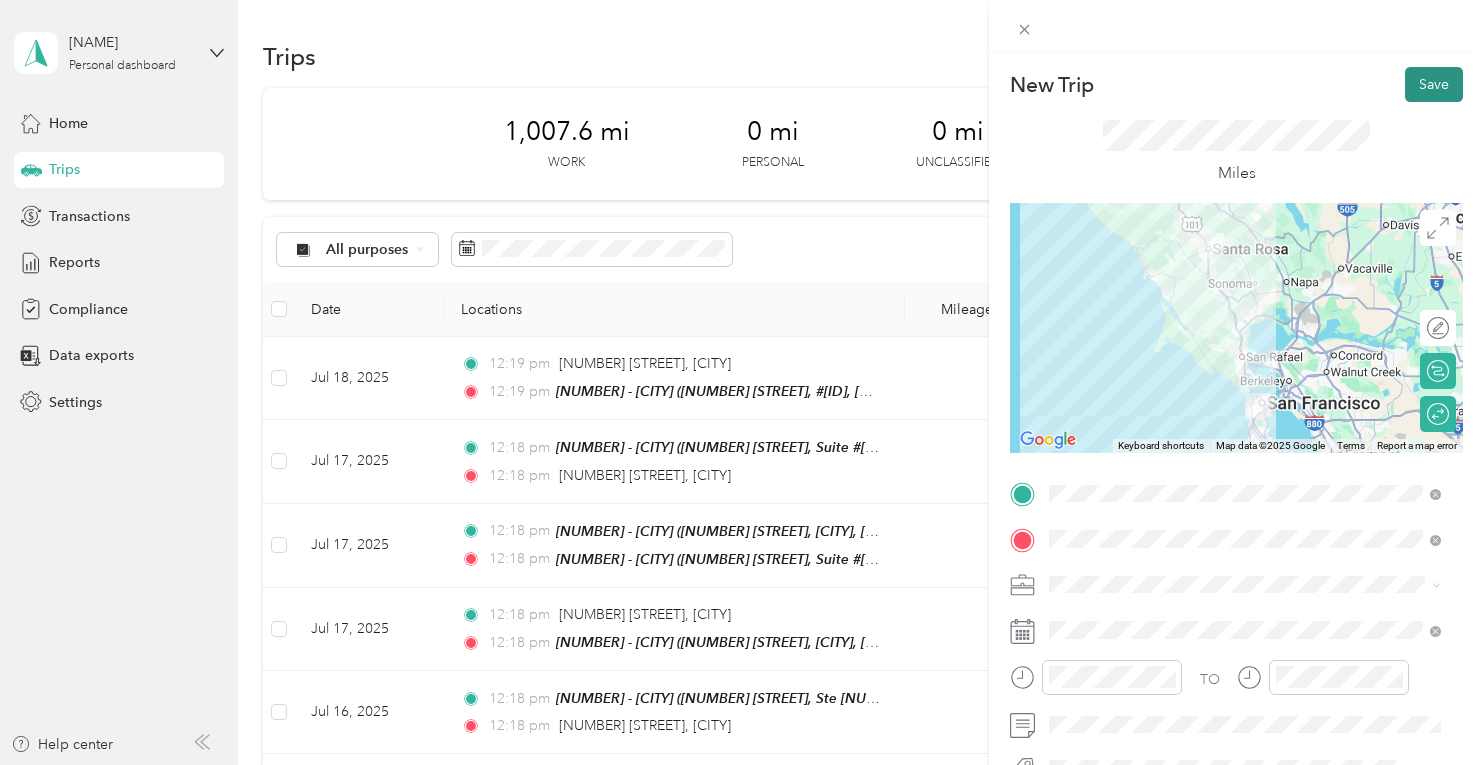click on "Save" at bounding box center [1434, 84] 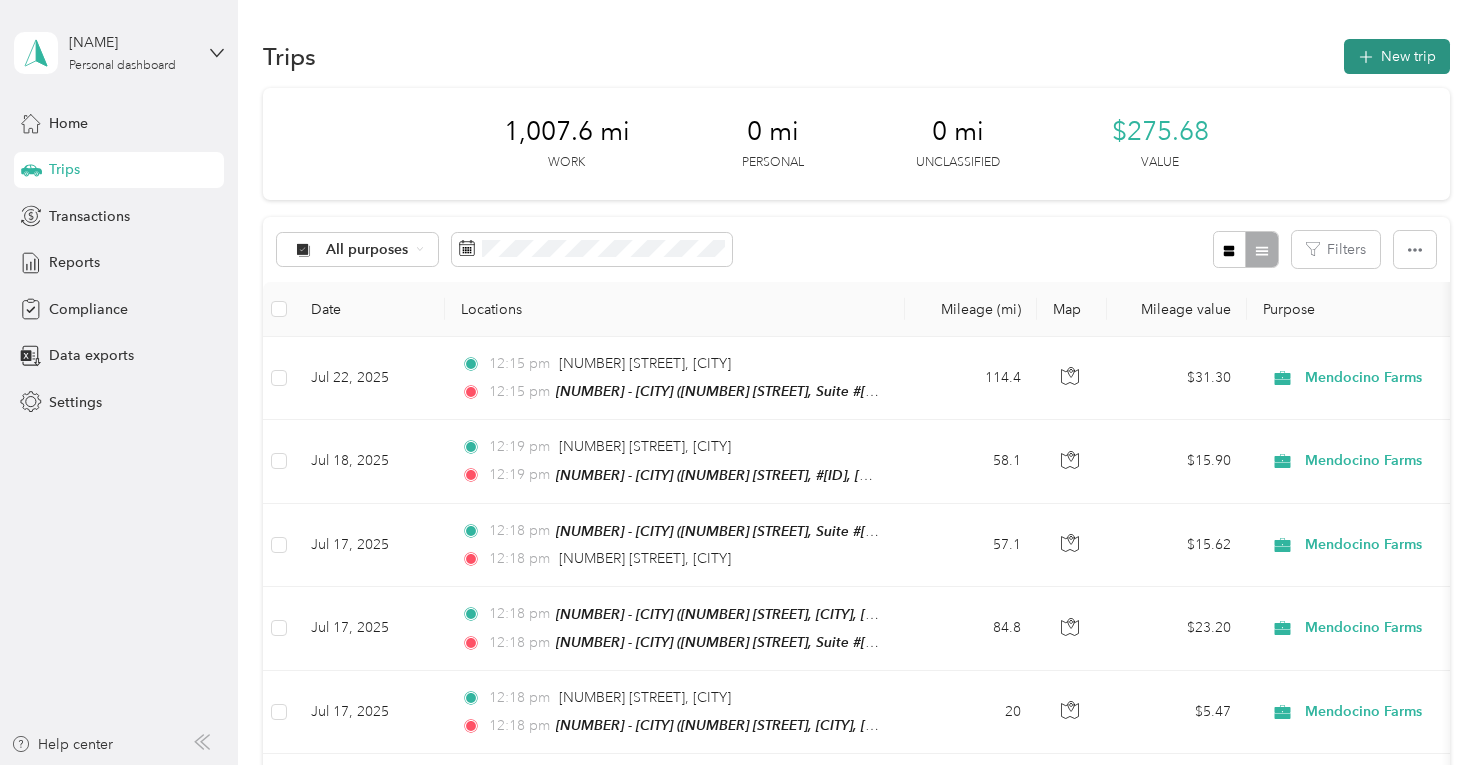 click on "New trip" at bounding box center (1397, 56) 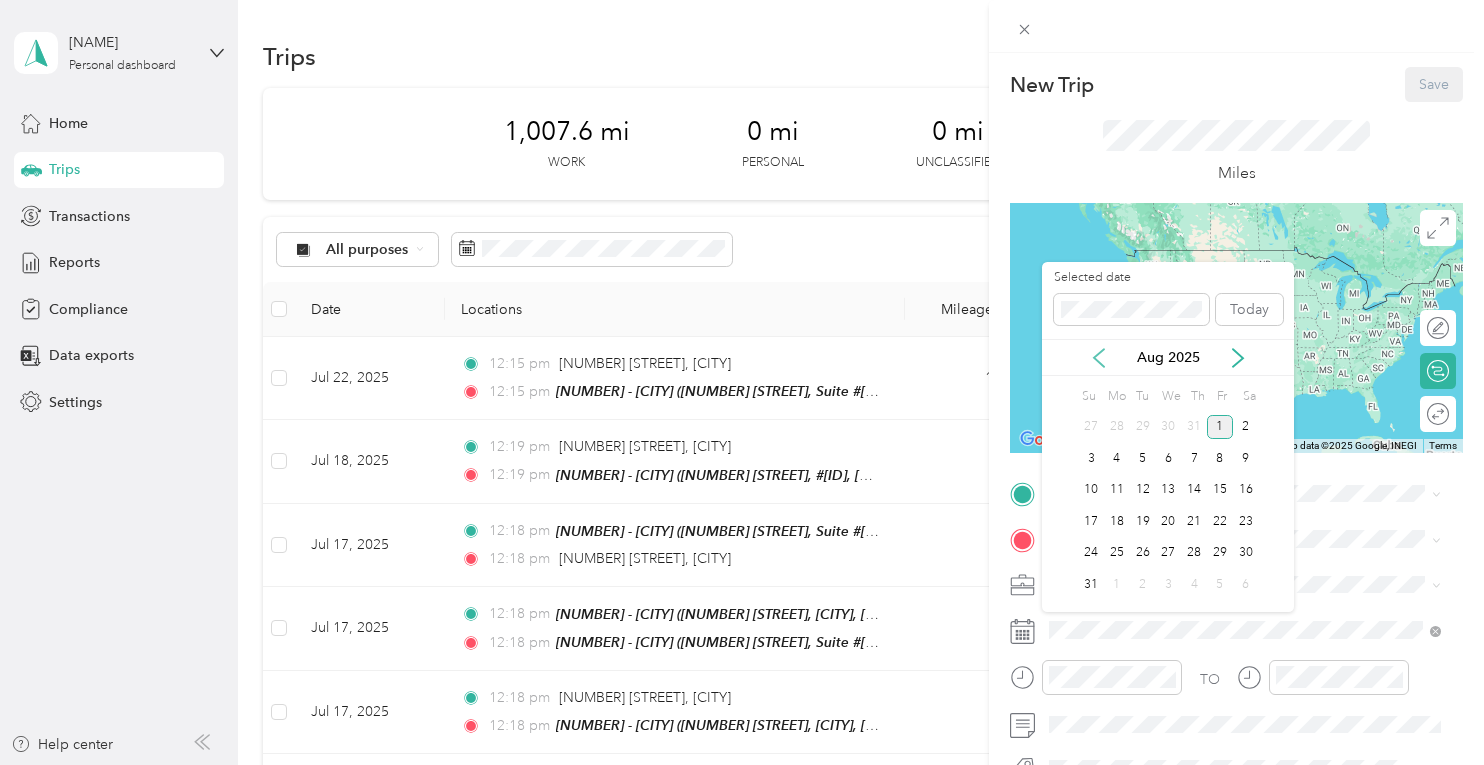 click 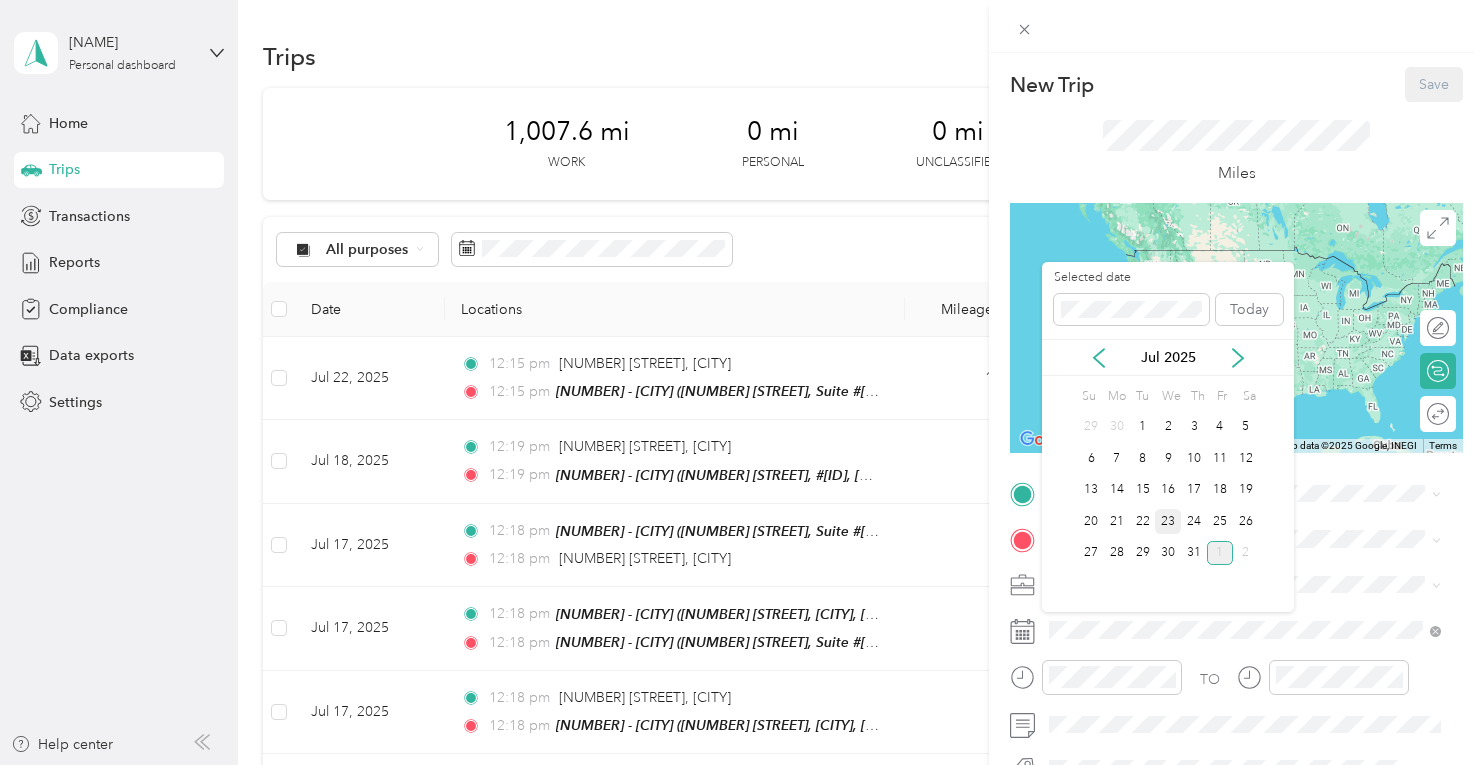 click on "23" at bounding box center [1168, 521] 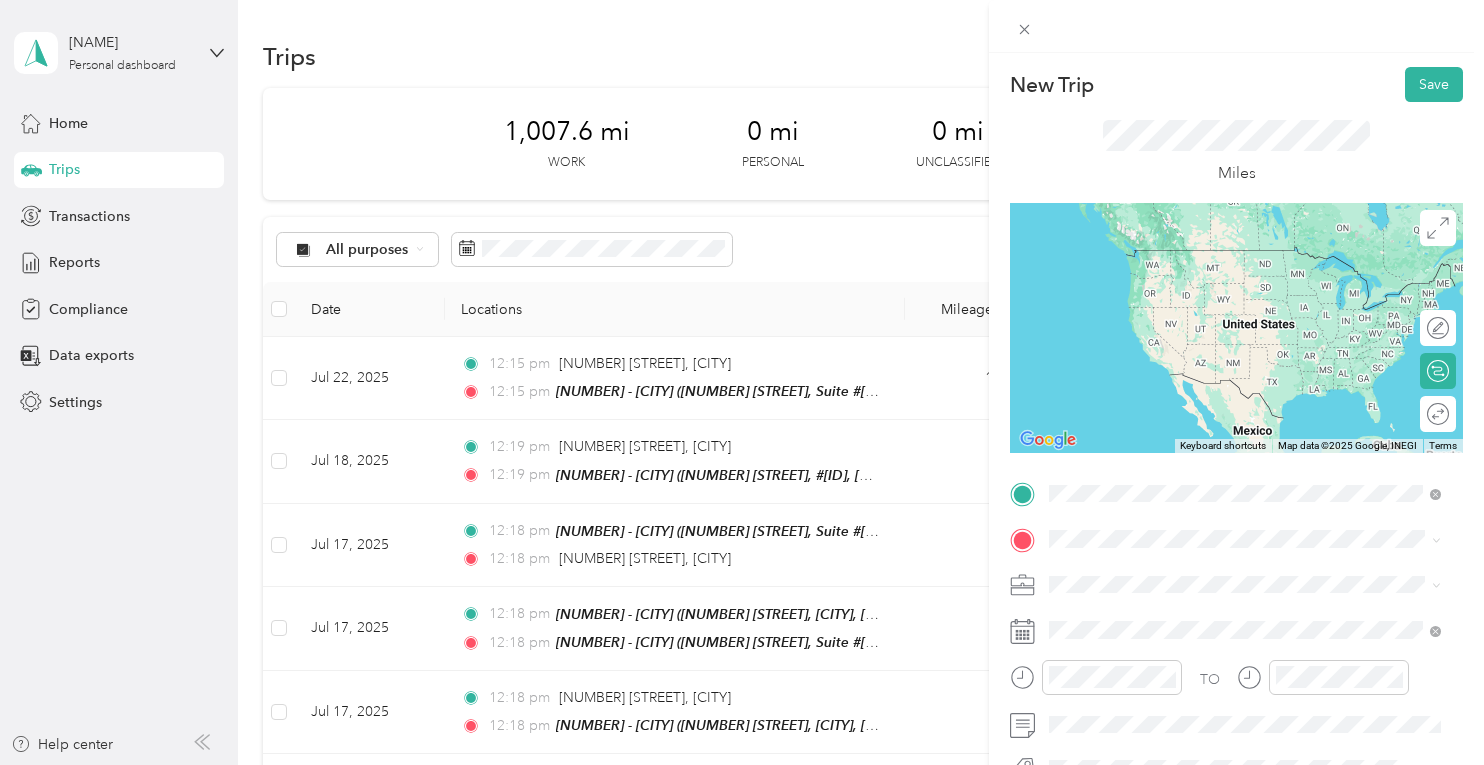 click on "[NUMBER] [STREET]
[CITY], [STATE] [POSTAL_CODE], [COUNTRY]" at bounding box center [1244, 259] 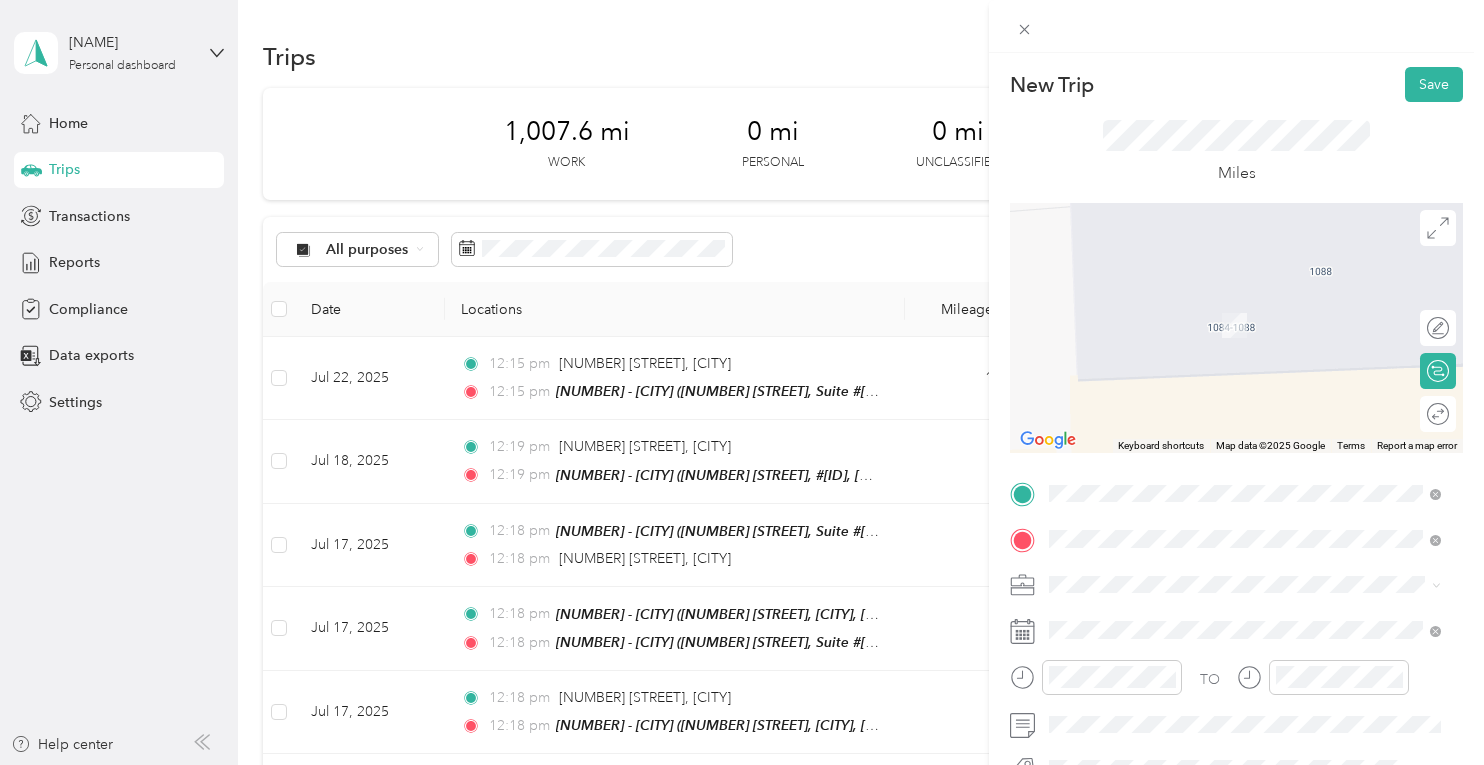 click on "[NUMBER] [STREET], Suite #[ID], [POSTAL_CODE], [CITY], [STATE]" at bounding box center (1247, 343) 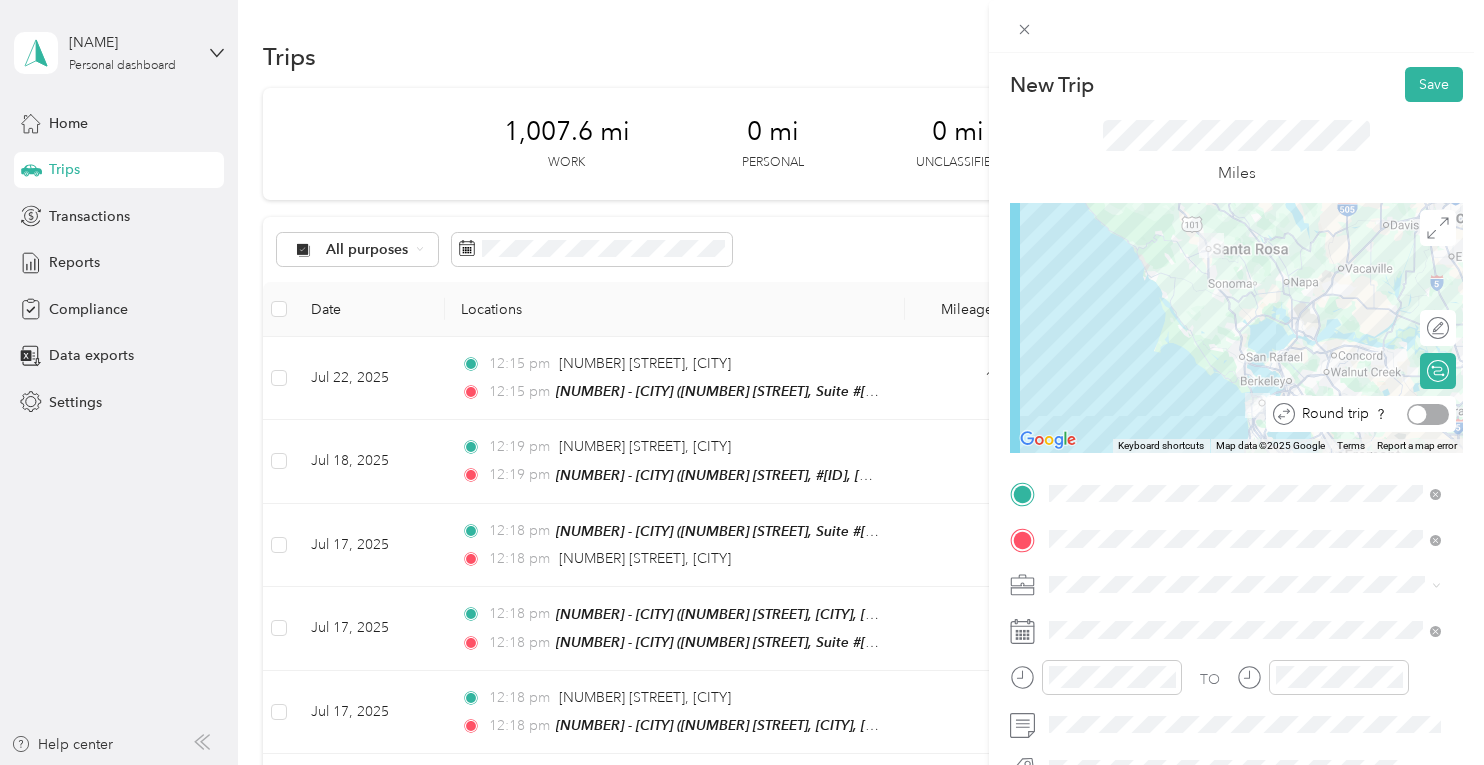 click at bounding box center [1428, 414] 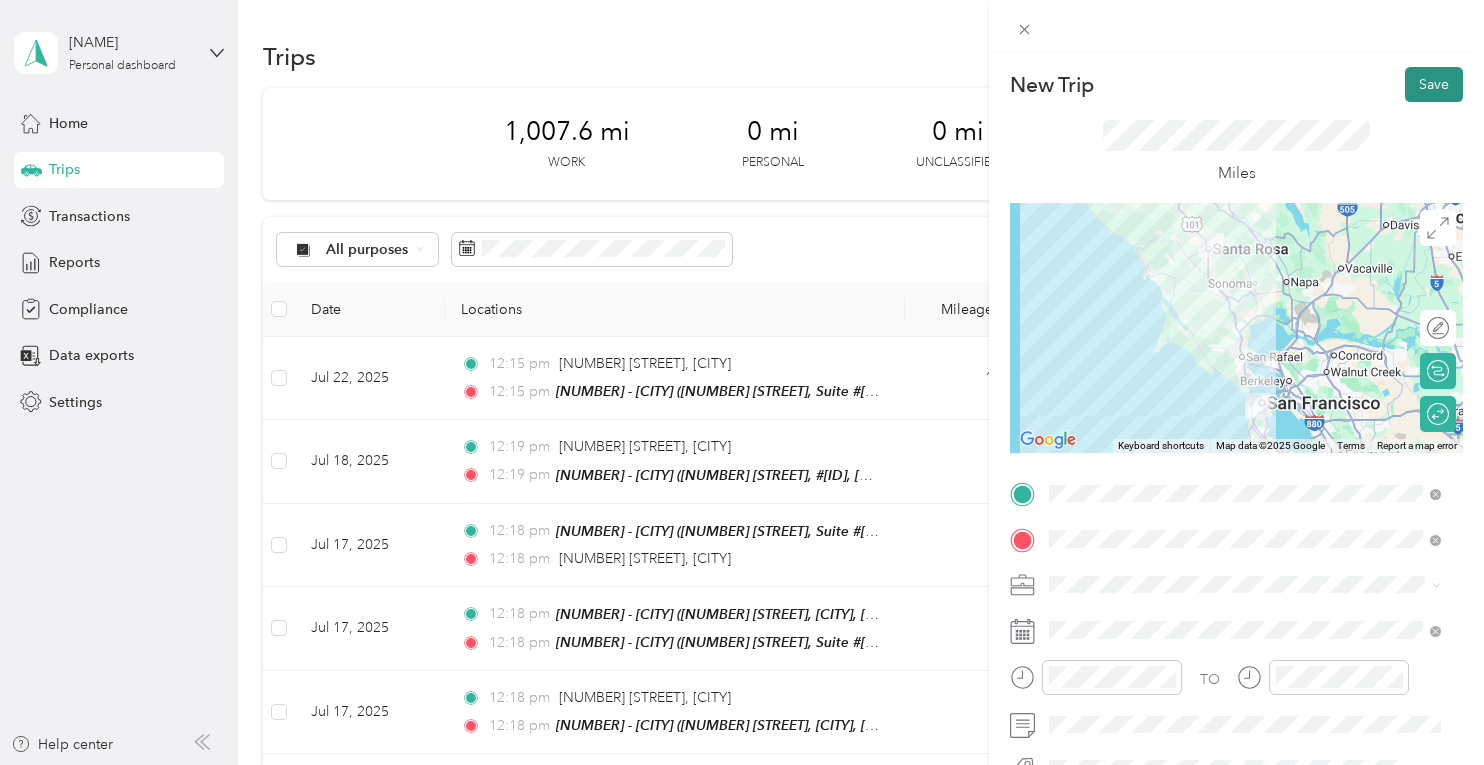 click on "Save" at bounding box center (1434, 84) 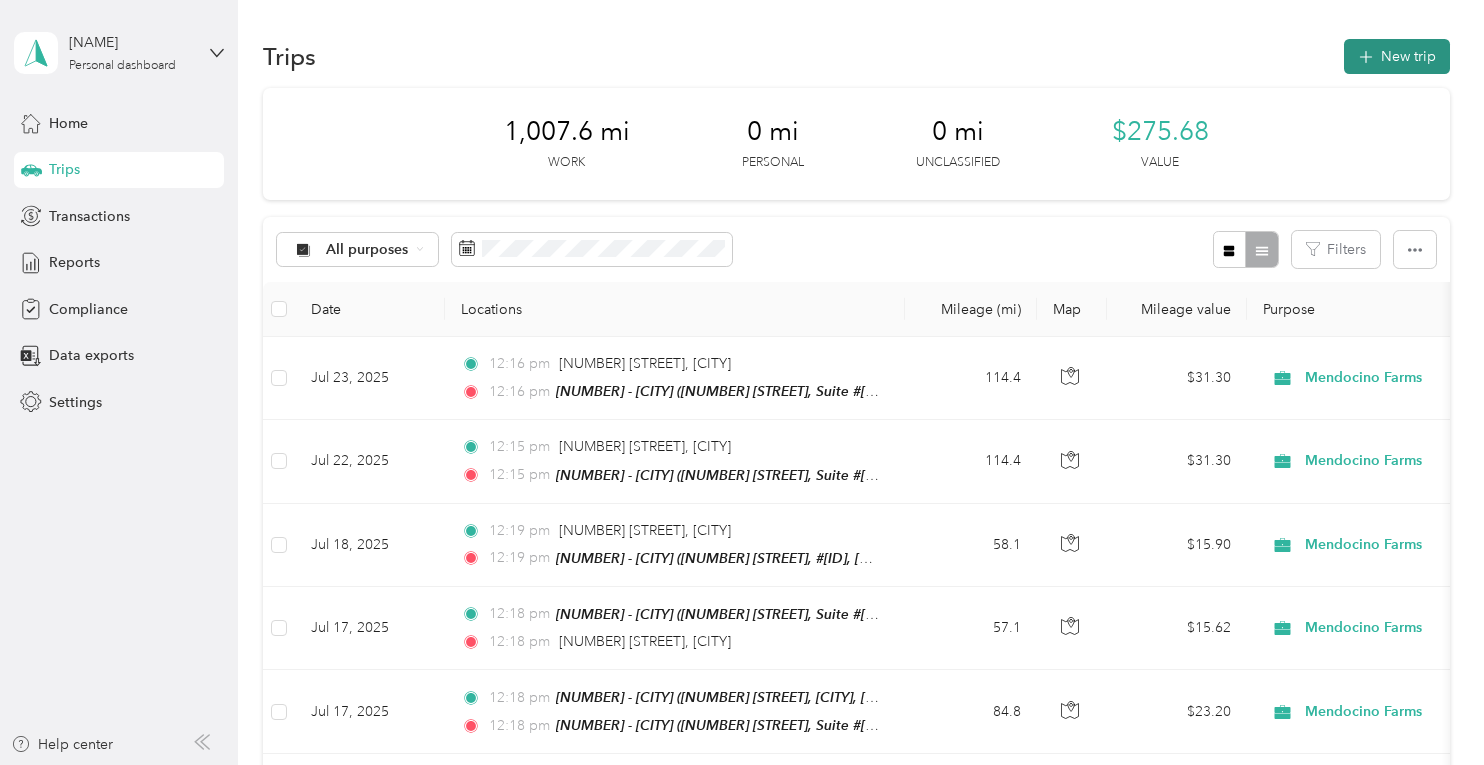 click on "New trip" at bounding box center [1397, 56] 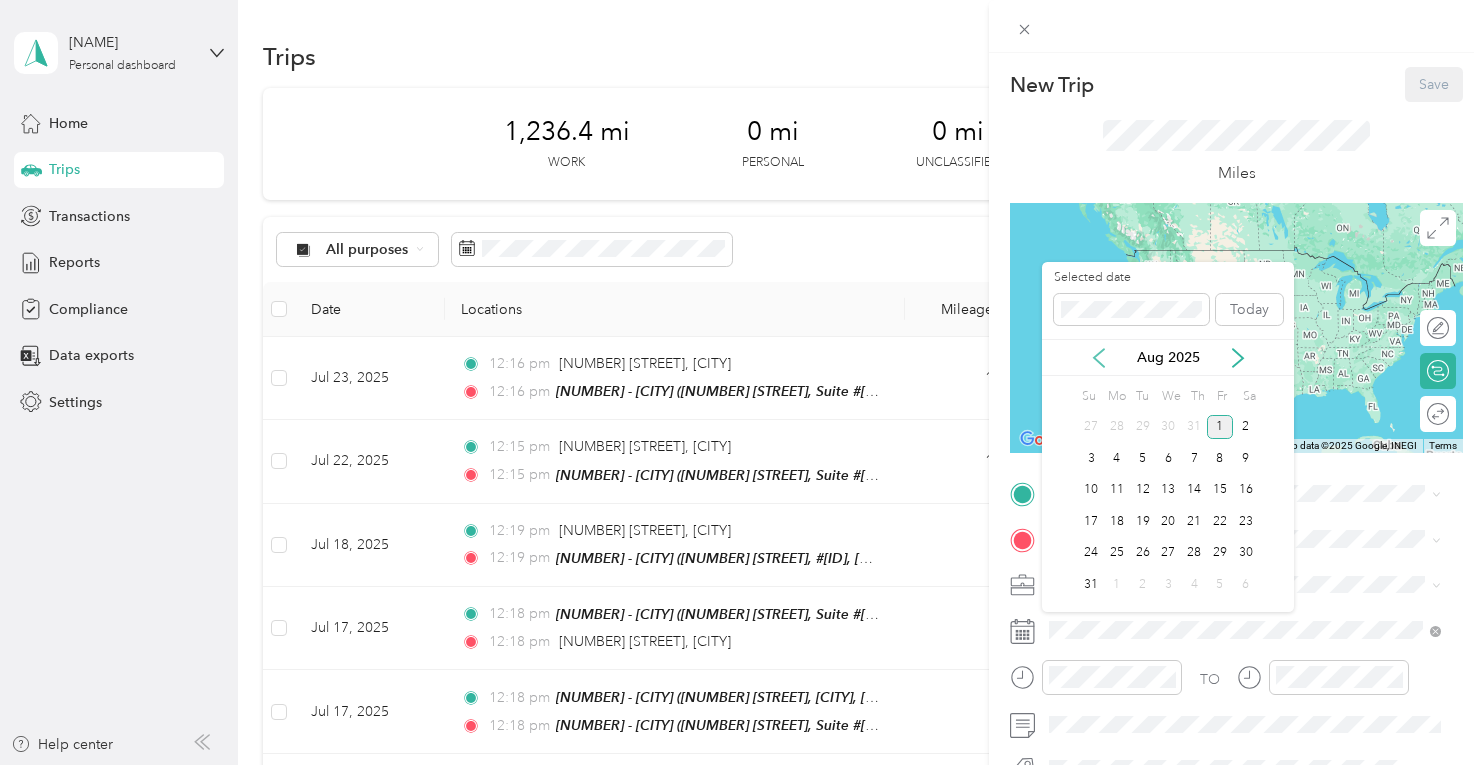 click 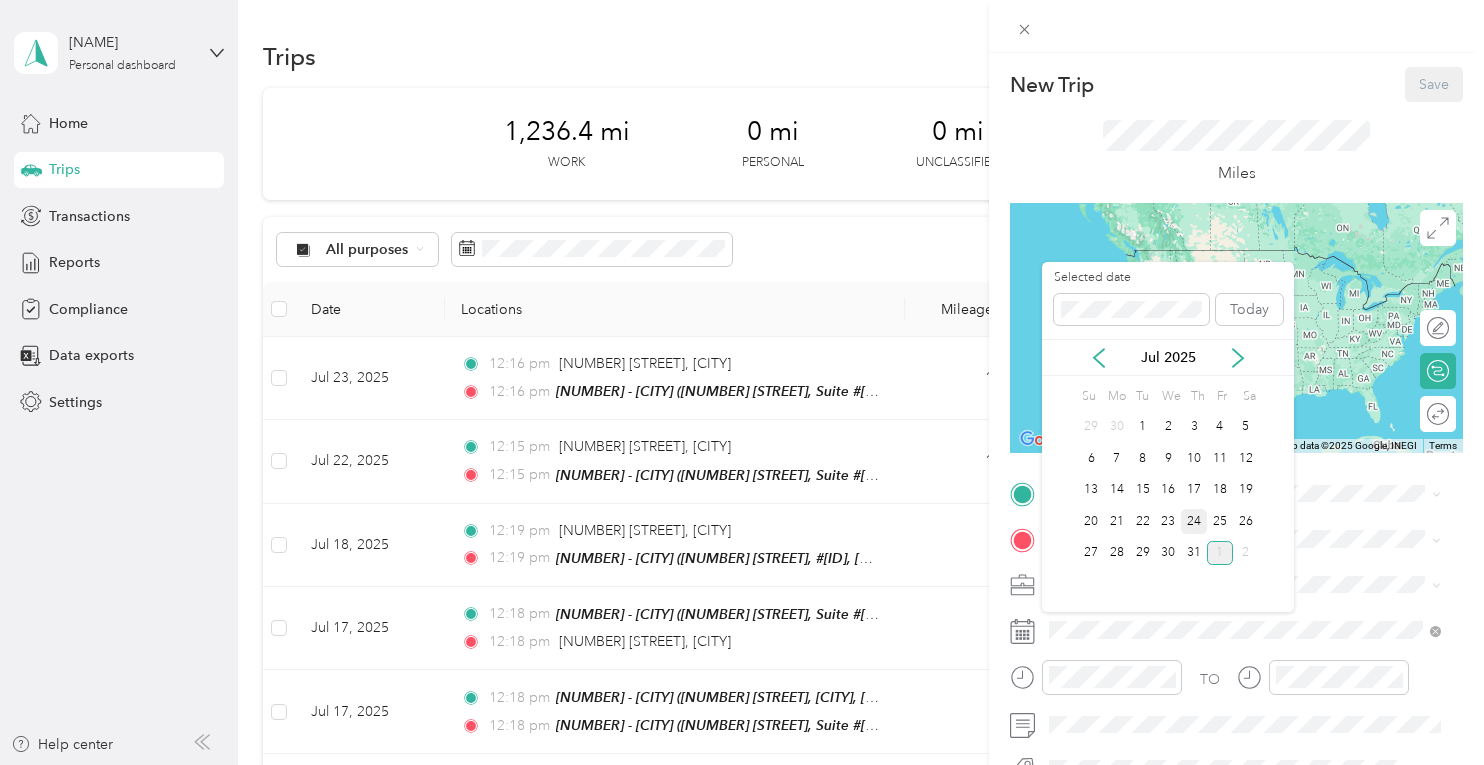 click on "24" at bounding box center (1194, 521) 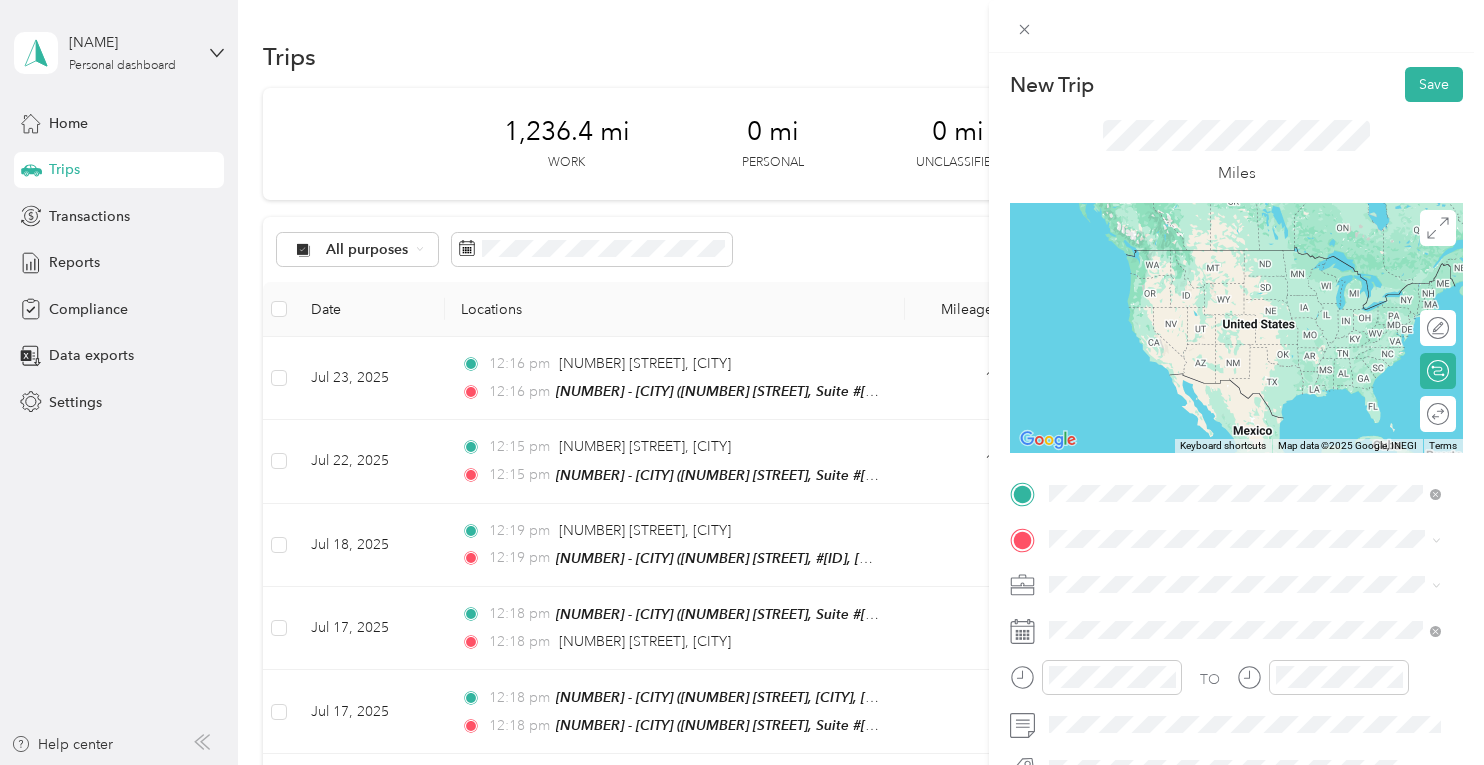 click on "[NUMBER] [STREET]
[CITY], [STATE] [POSTAL_CODE], [COUNTRY]" at bounding box center (1231, 258) 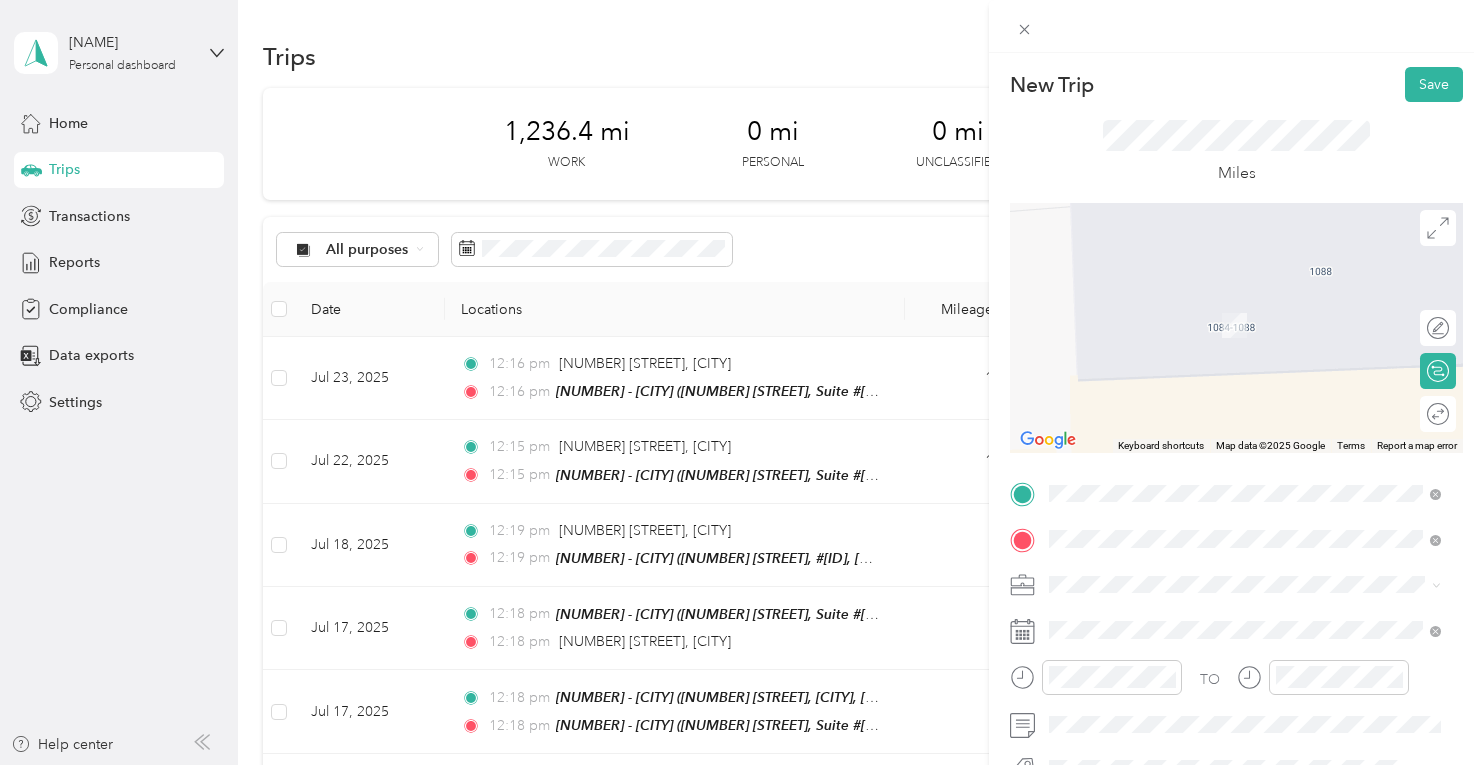 click on "[NUMBER] [STREET], Ste [NUMBER], [POSTAL_CODE], [CITY], [STATE]" at bounding box center (1259, 343) 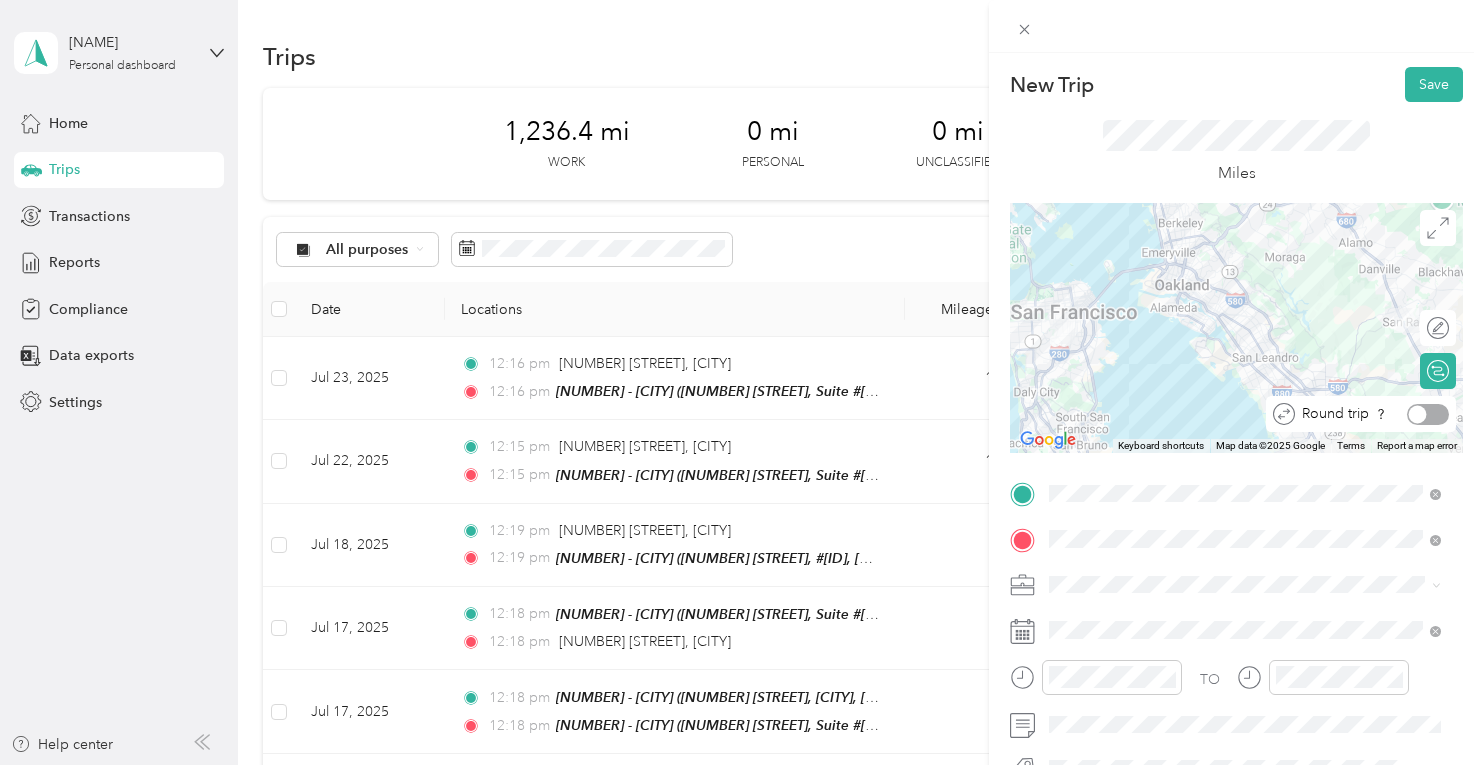 click at bounding box center [1428, 414] 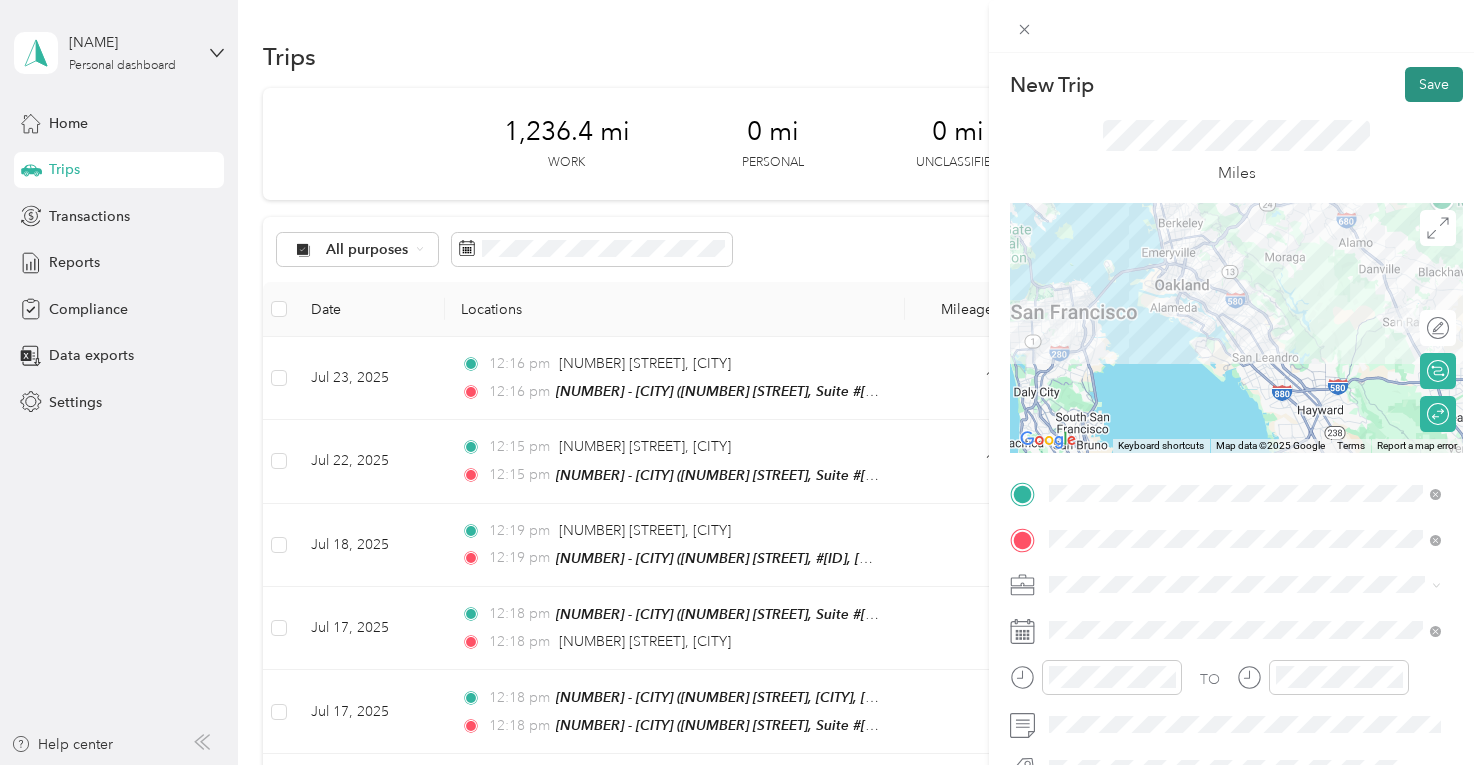 click on "Save" at bounding box center (1434, 84) 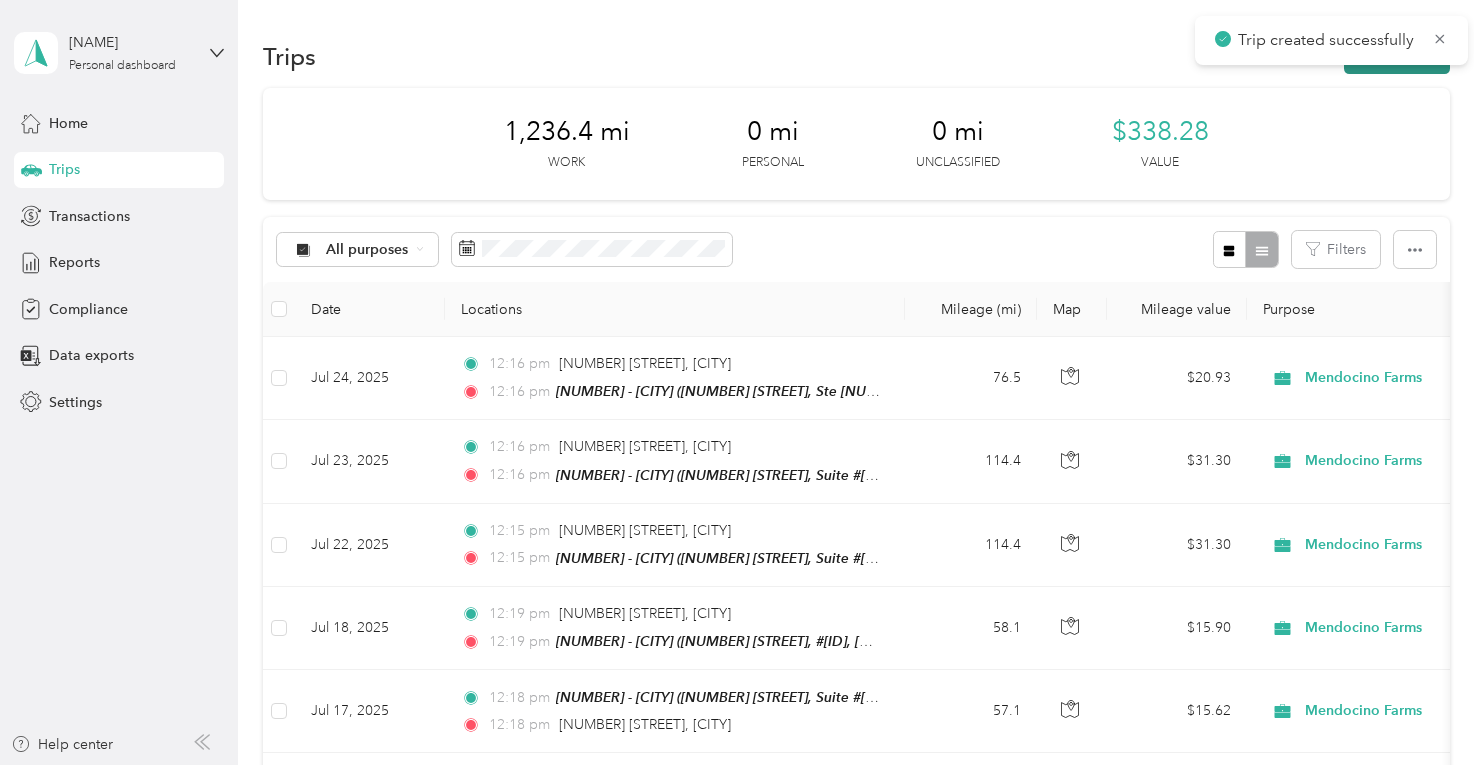 click on "New trip" at bounding box center (1397, 56) 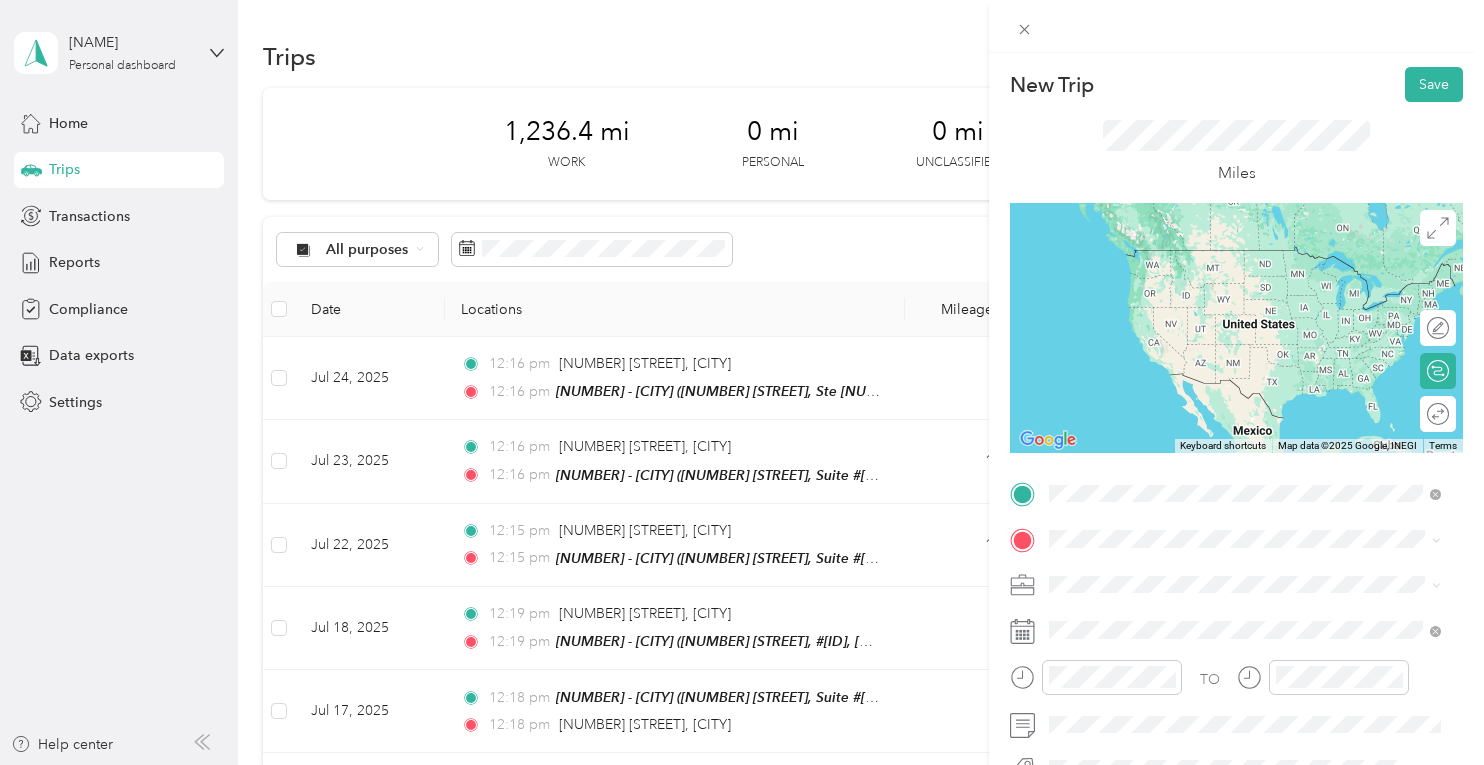 click on "[NUMBER] [STREET]
[CITY], [STATE] [POSTAL_CODE], [COUNTRY]" at bounding box center (1231, 258) 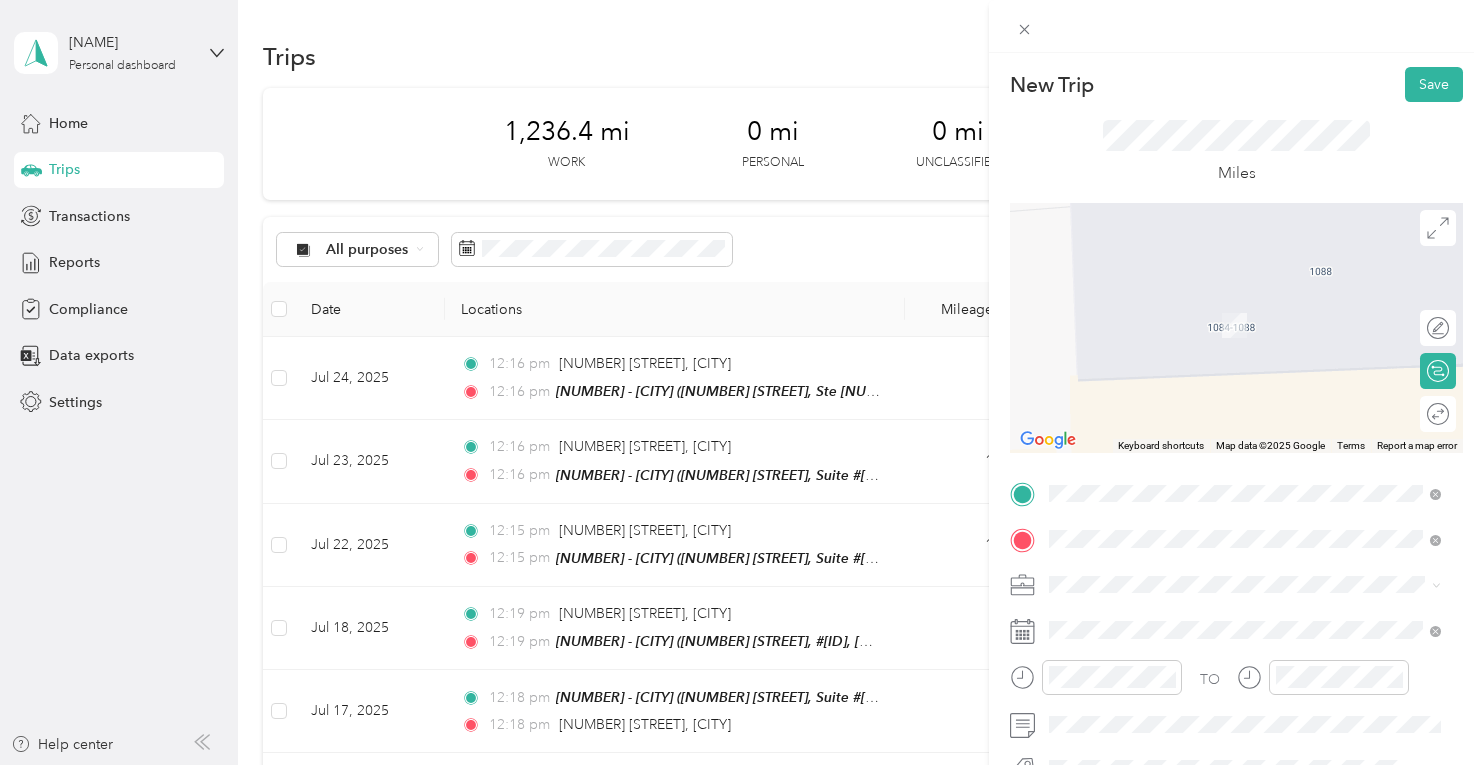 click on "TEAM [NUMBER] - [CITY]" at bounding box center [1260, 306] 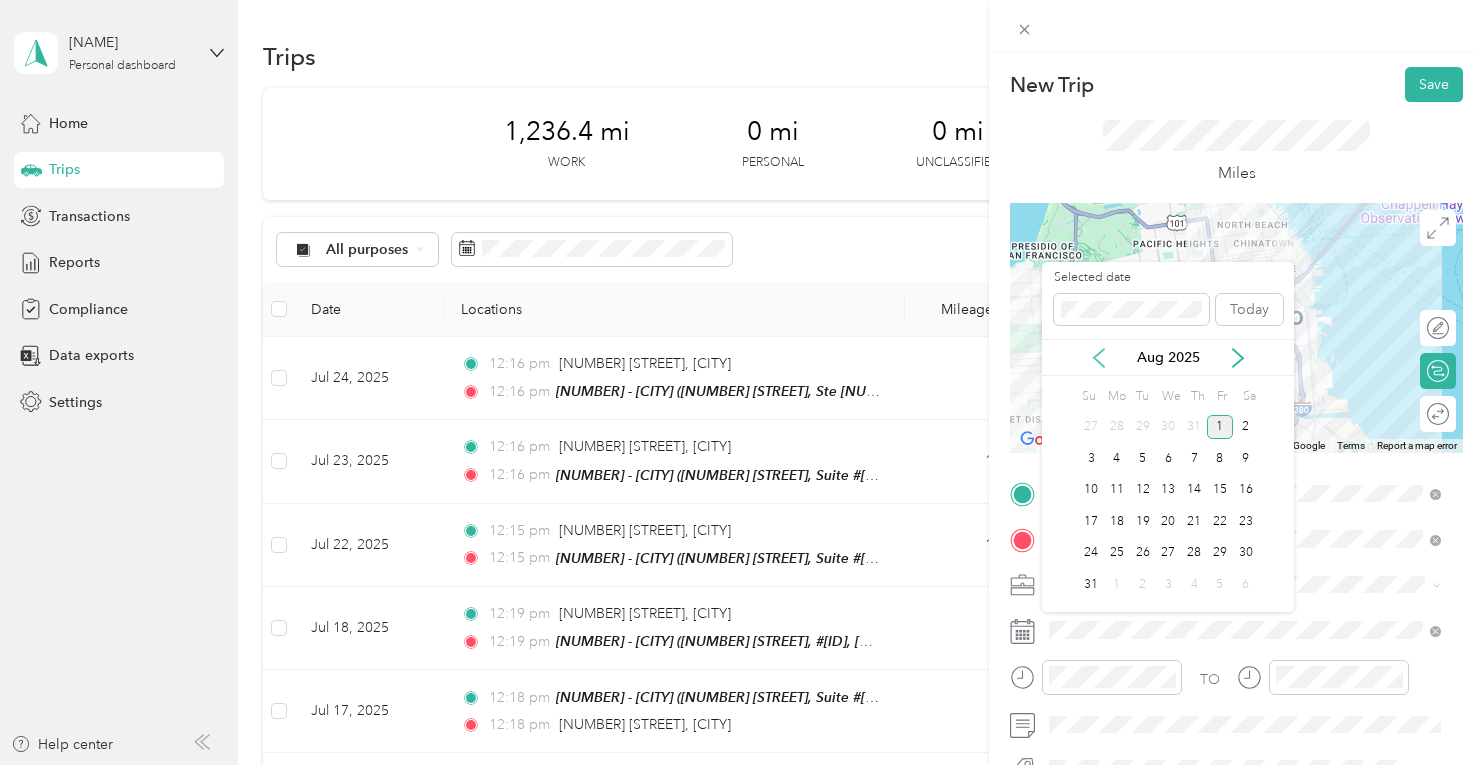click 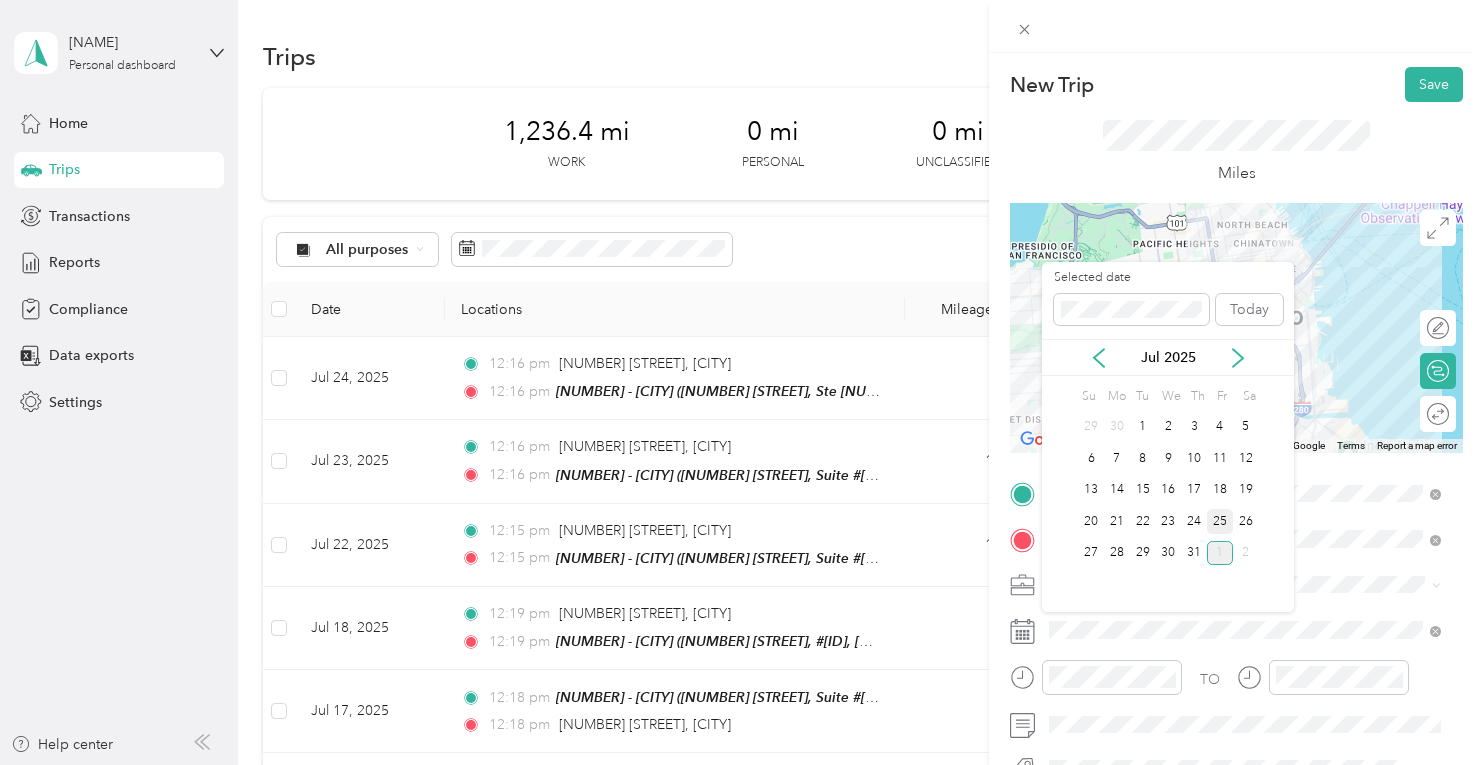 click on "25" at bounding box center (1220, 521) 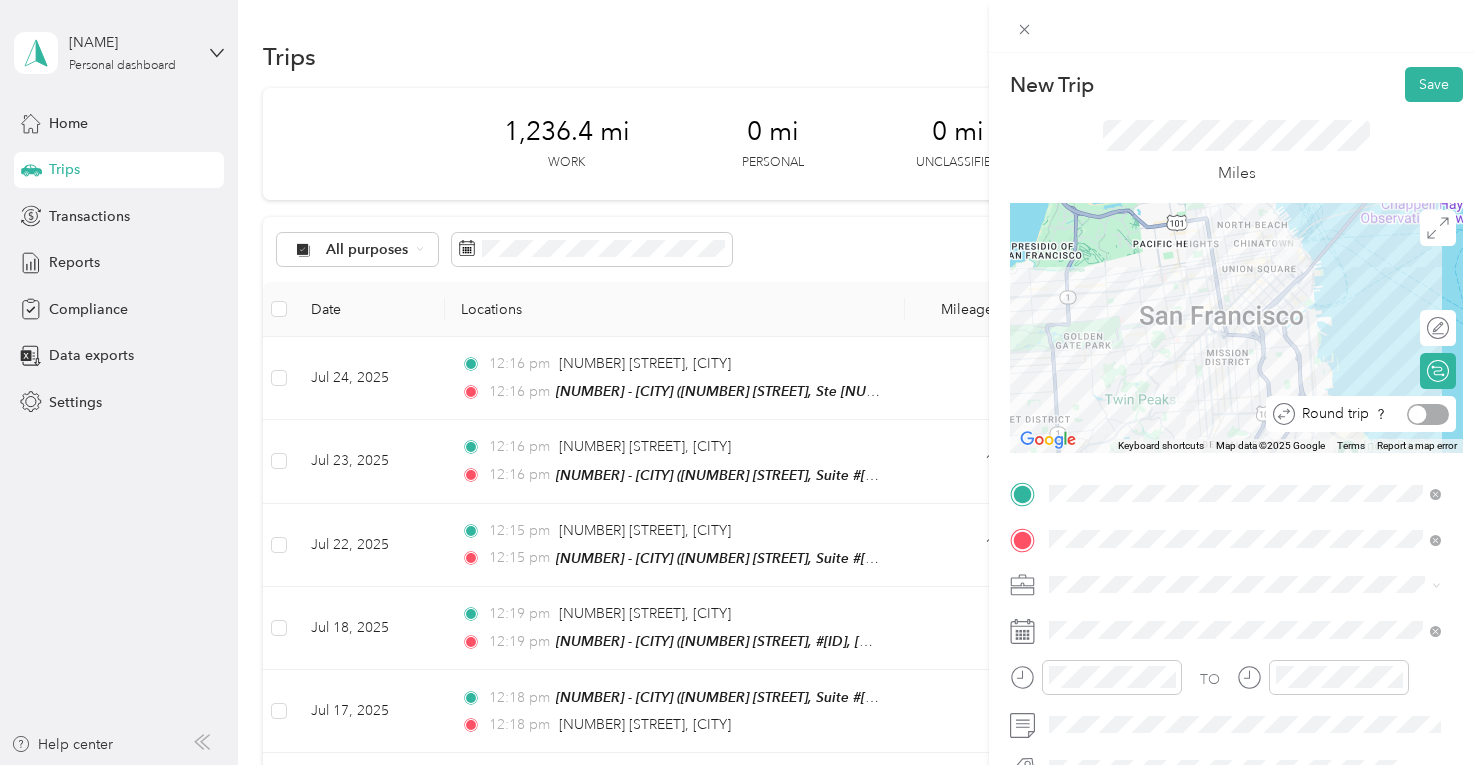 click at bounding box center [1428, 414] 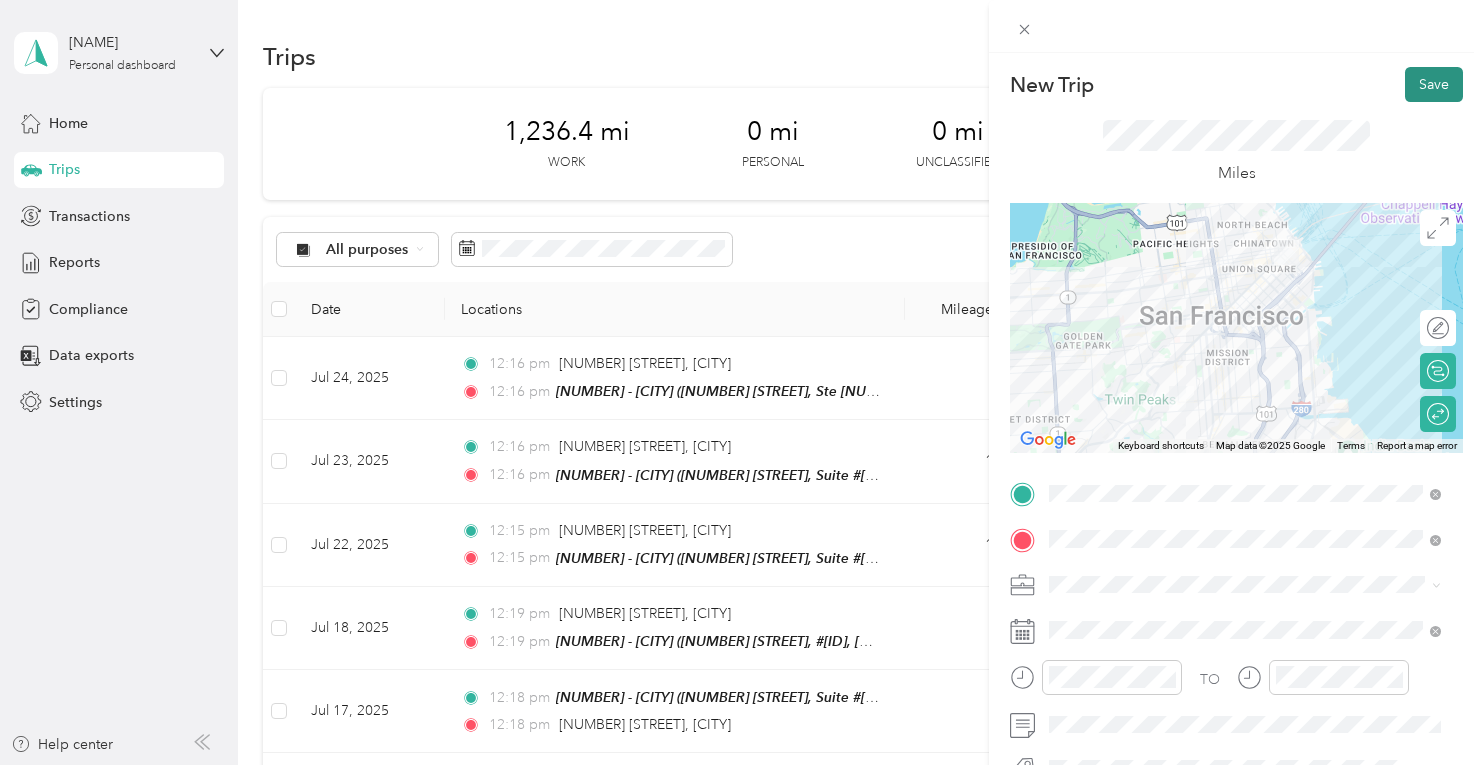 click on "Save" at bounding box center (1434, 84) 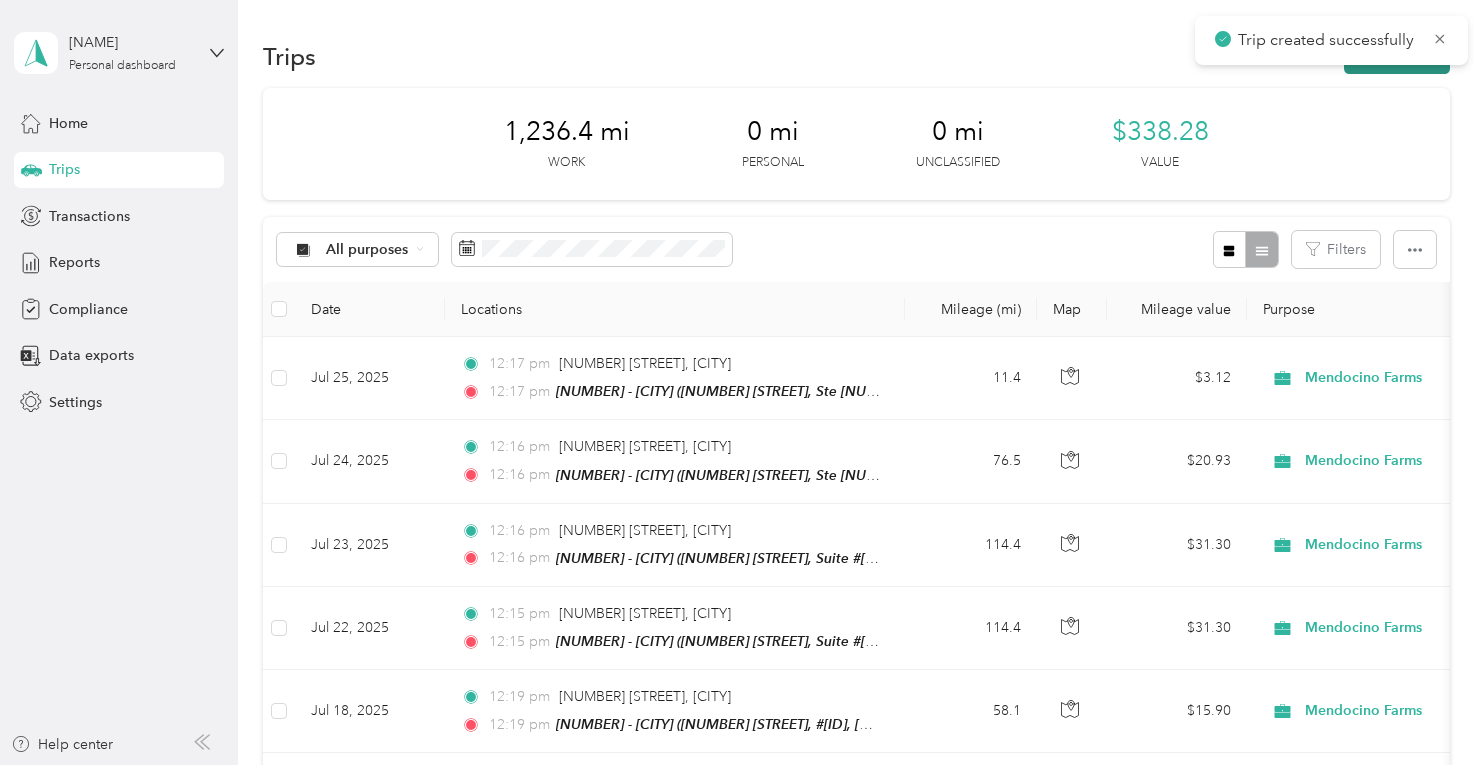 click on "New trip" at bounding box center (1397, 56) 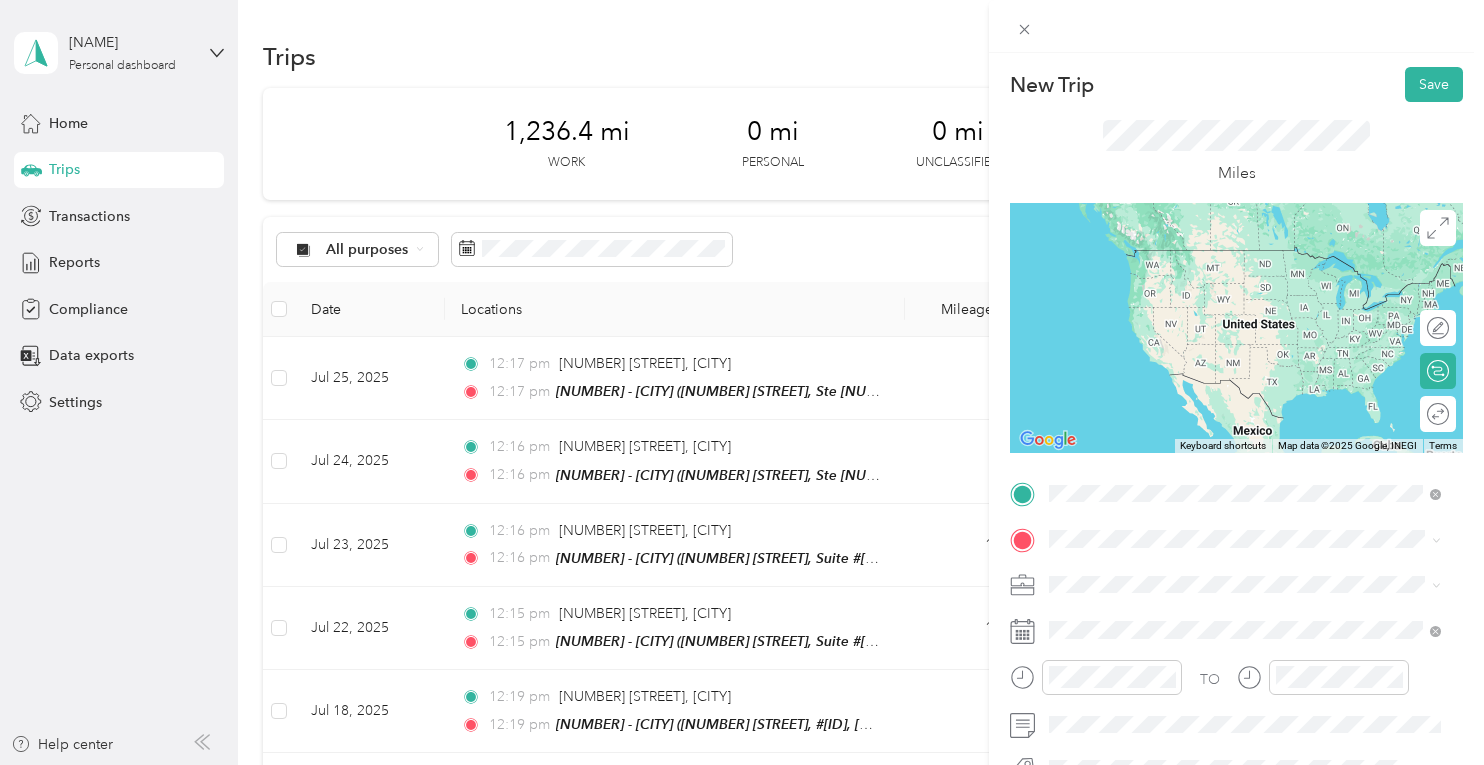click on "[NUMBER] [STREET]
[CITY], [STATE] [POSTAL_CODE], [COUNTRY]" at bounding box center (1231, 258) 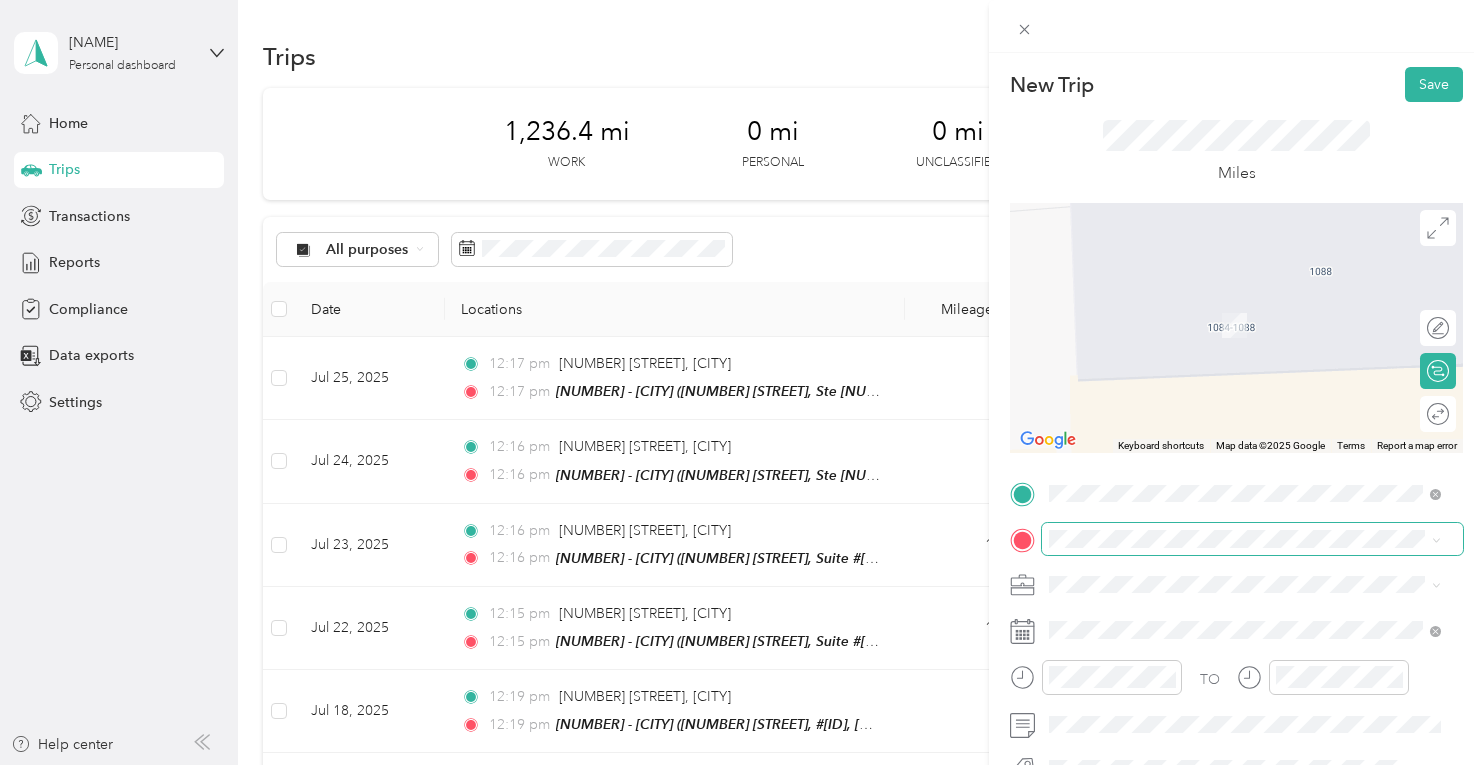 click at bounding box center [1252, 539] 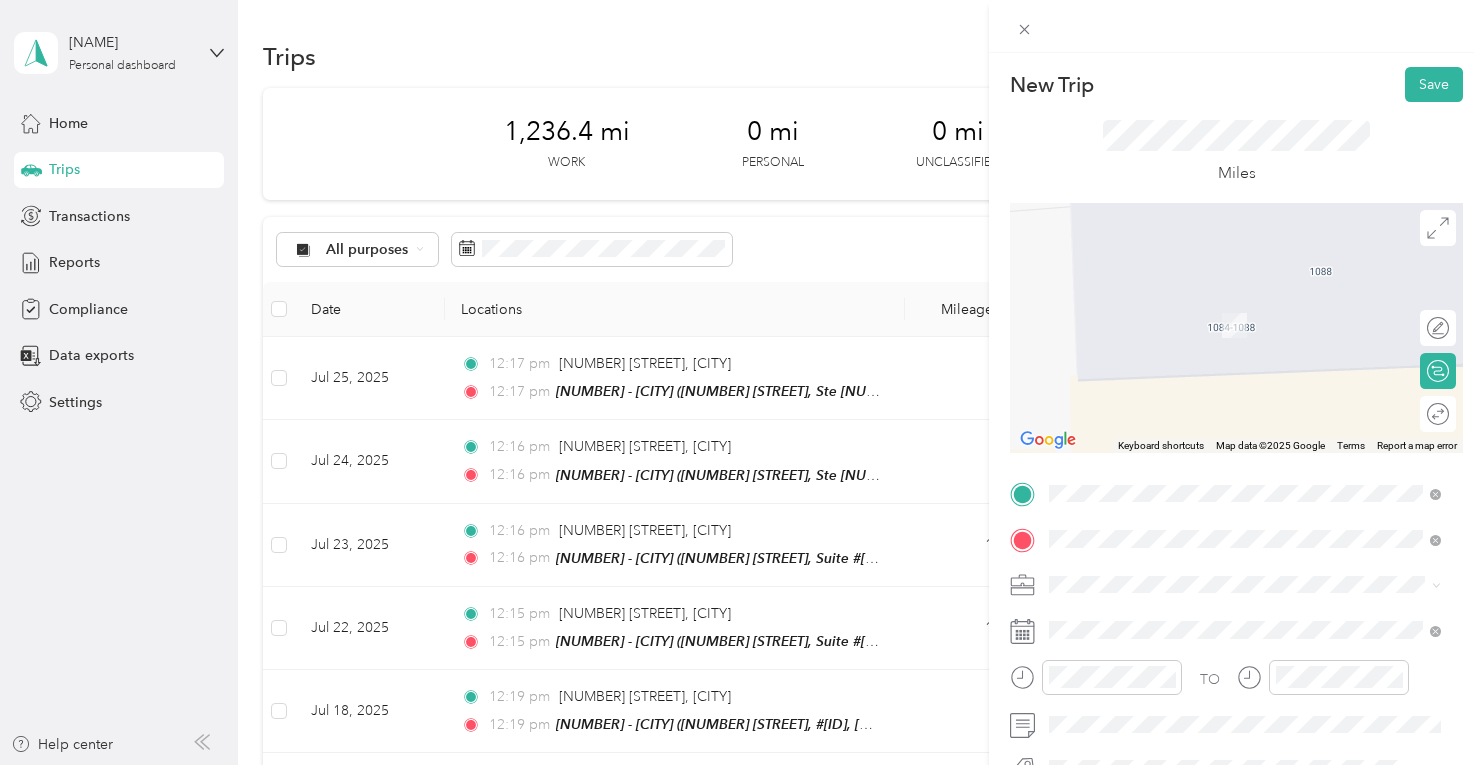 click on "[NUMBER] [STREET], Suite #[ID], [POSTAL_CODE], [CITY], [STATE]" at bounding box center [1247, 343] 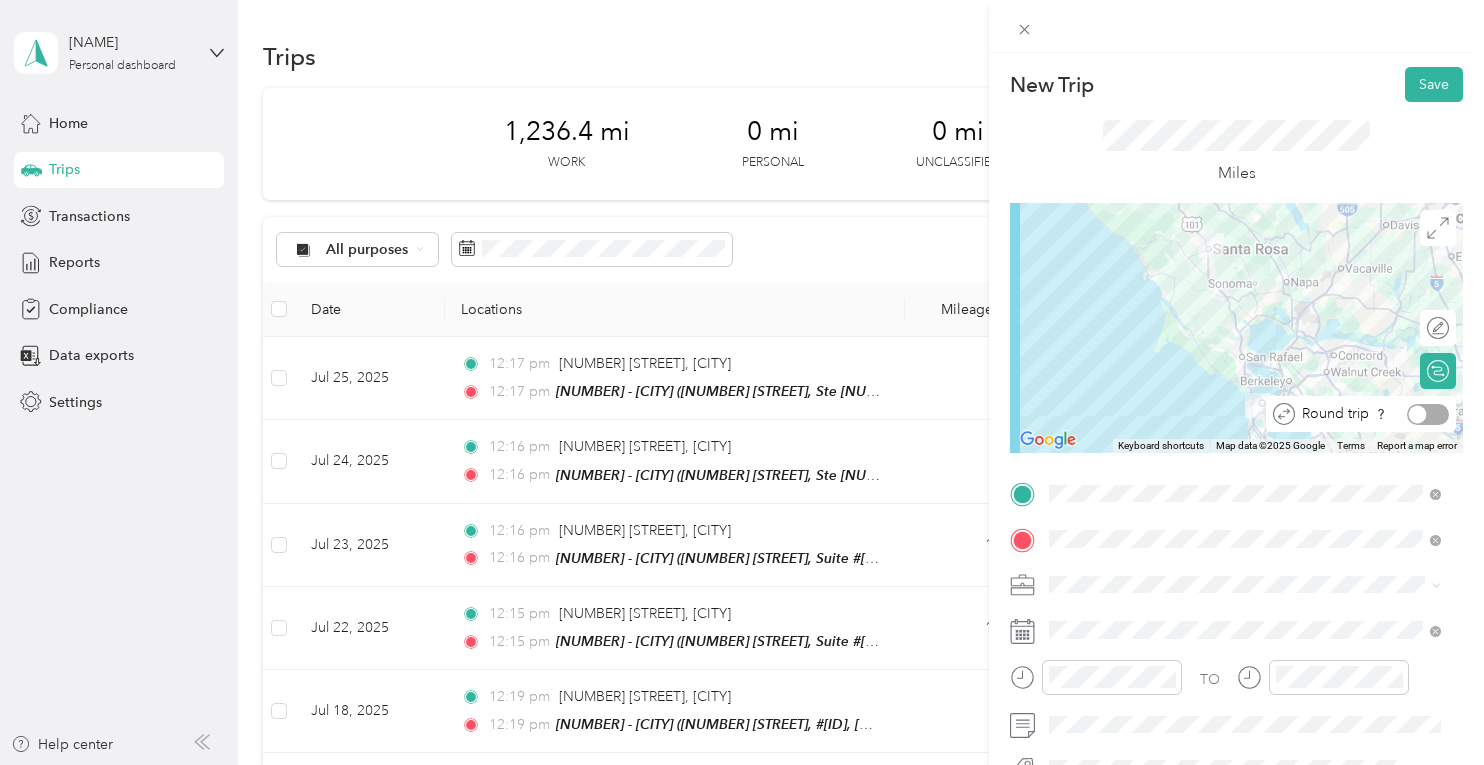 click at bounding box center [1428, 414] 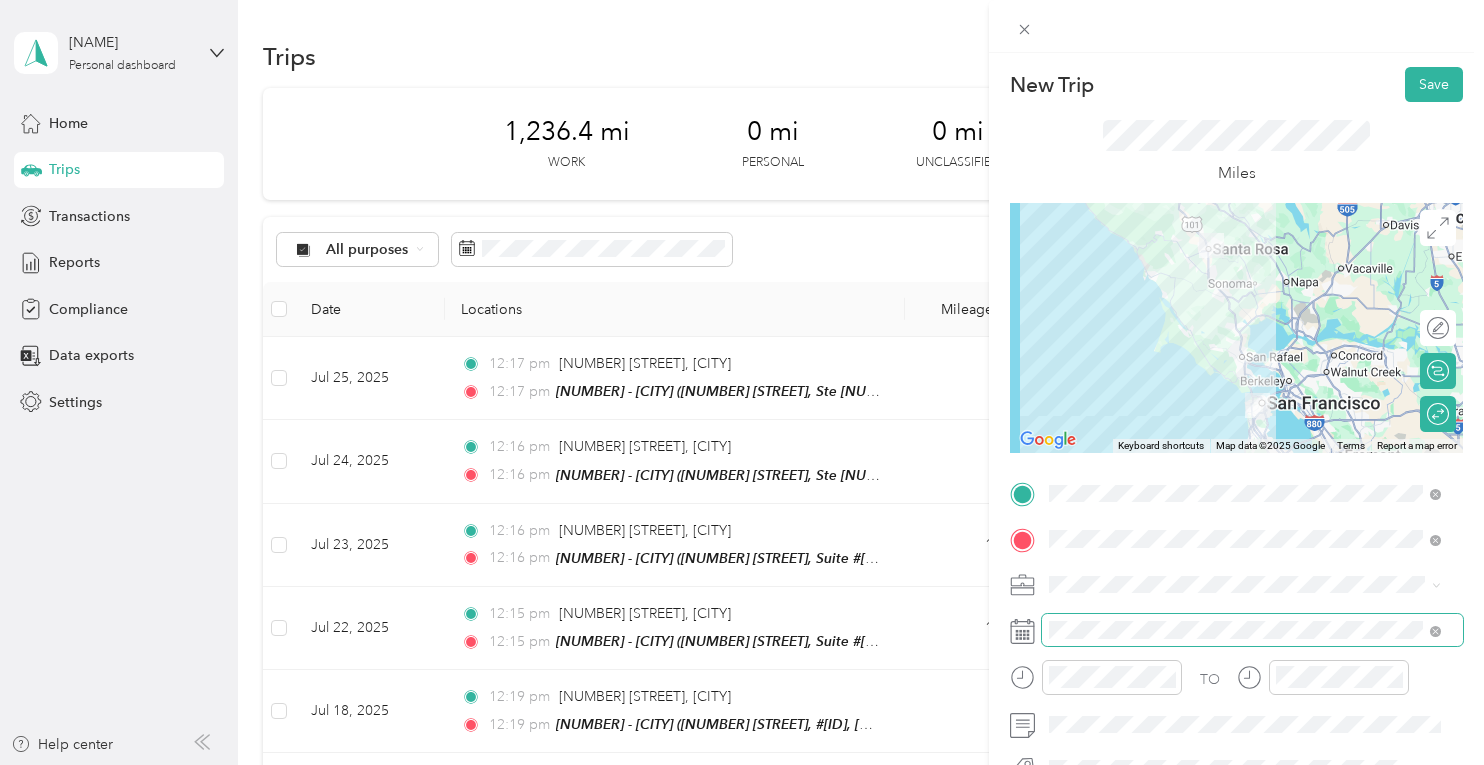 click at bounding box center (1252, 630) 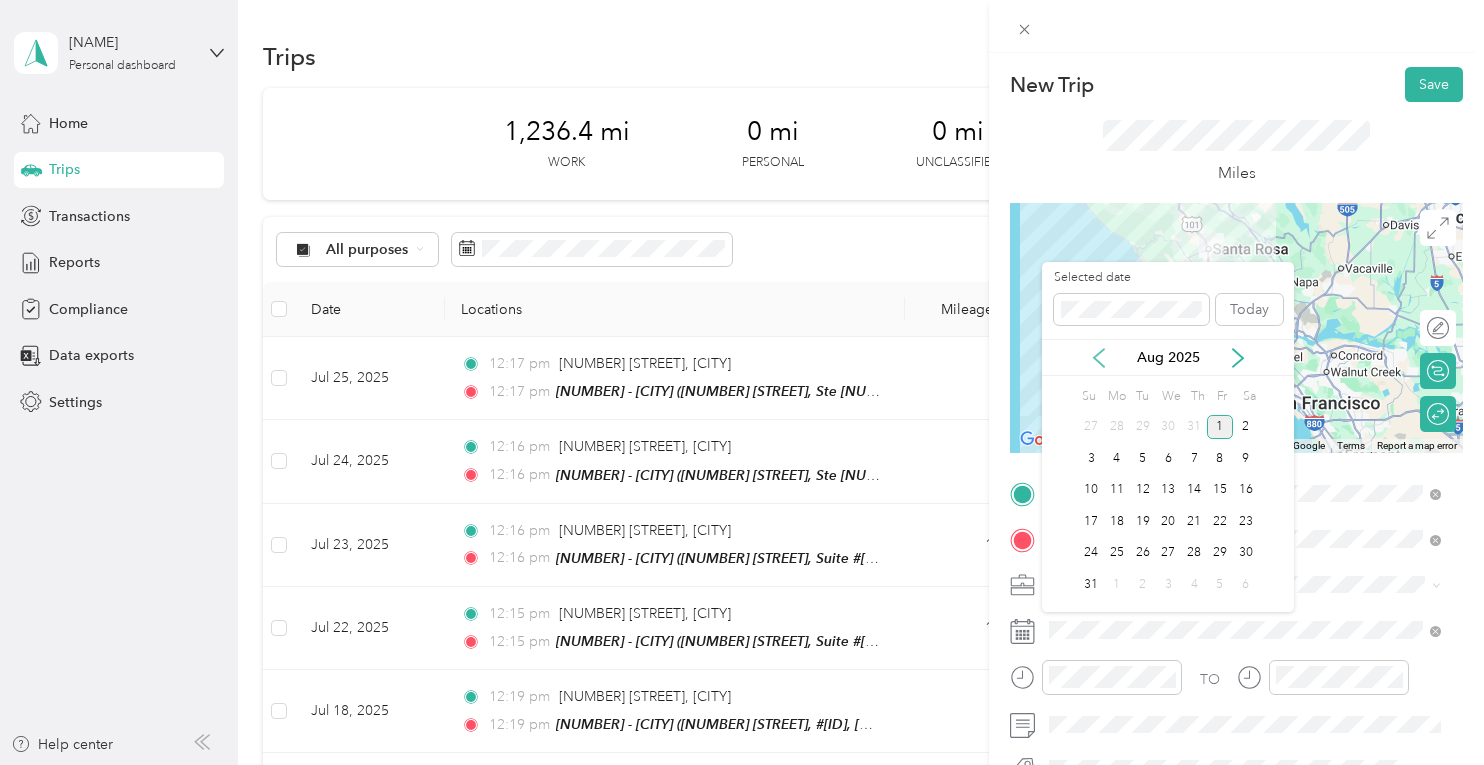 click 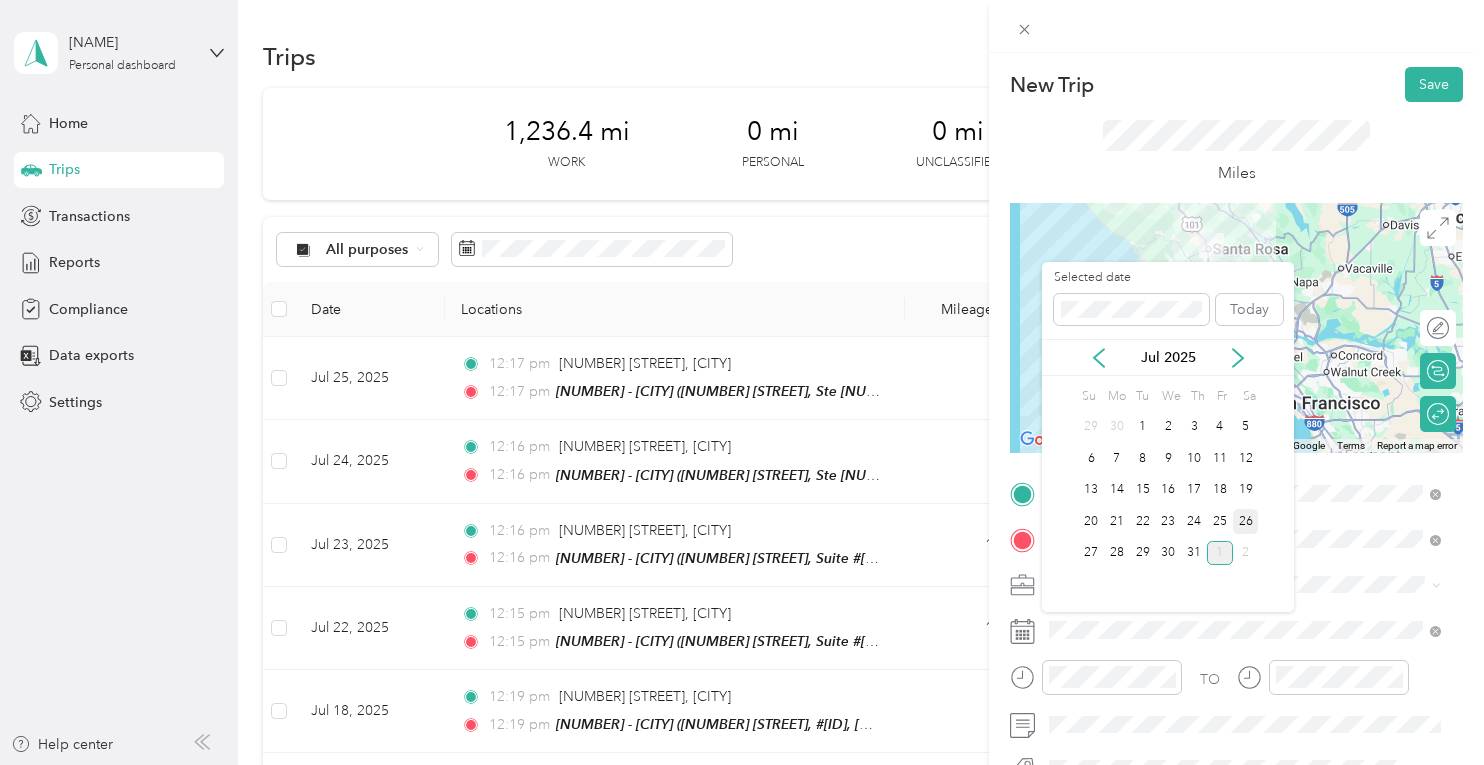 click on "26" at bounding box center (1246, 521) 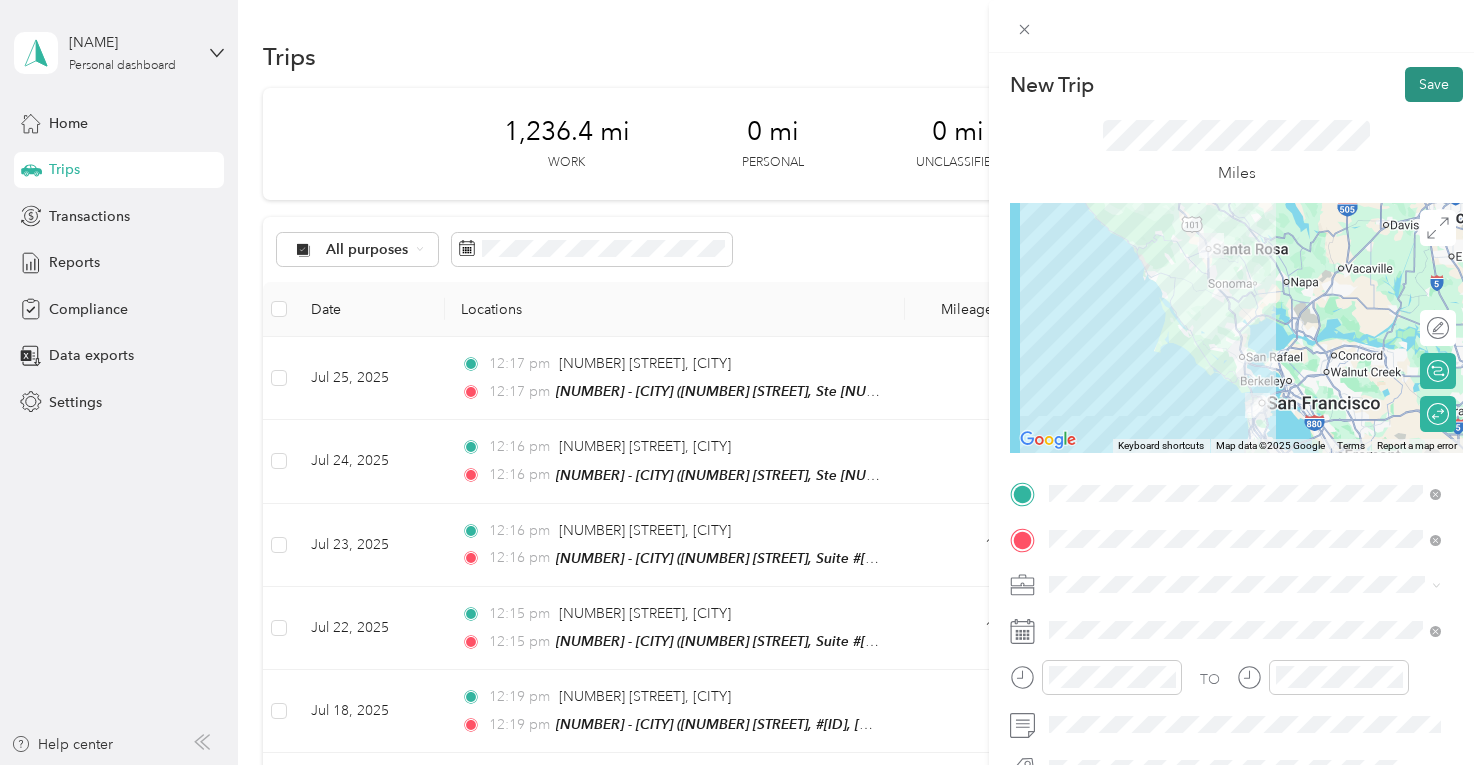 click on "Save" at bounding box center [1434, 84] 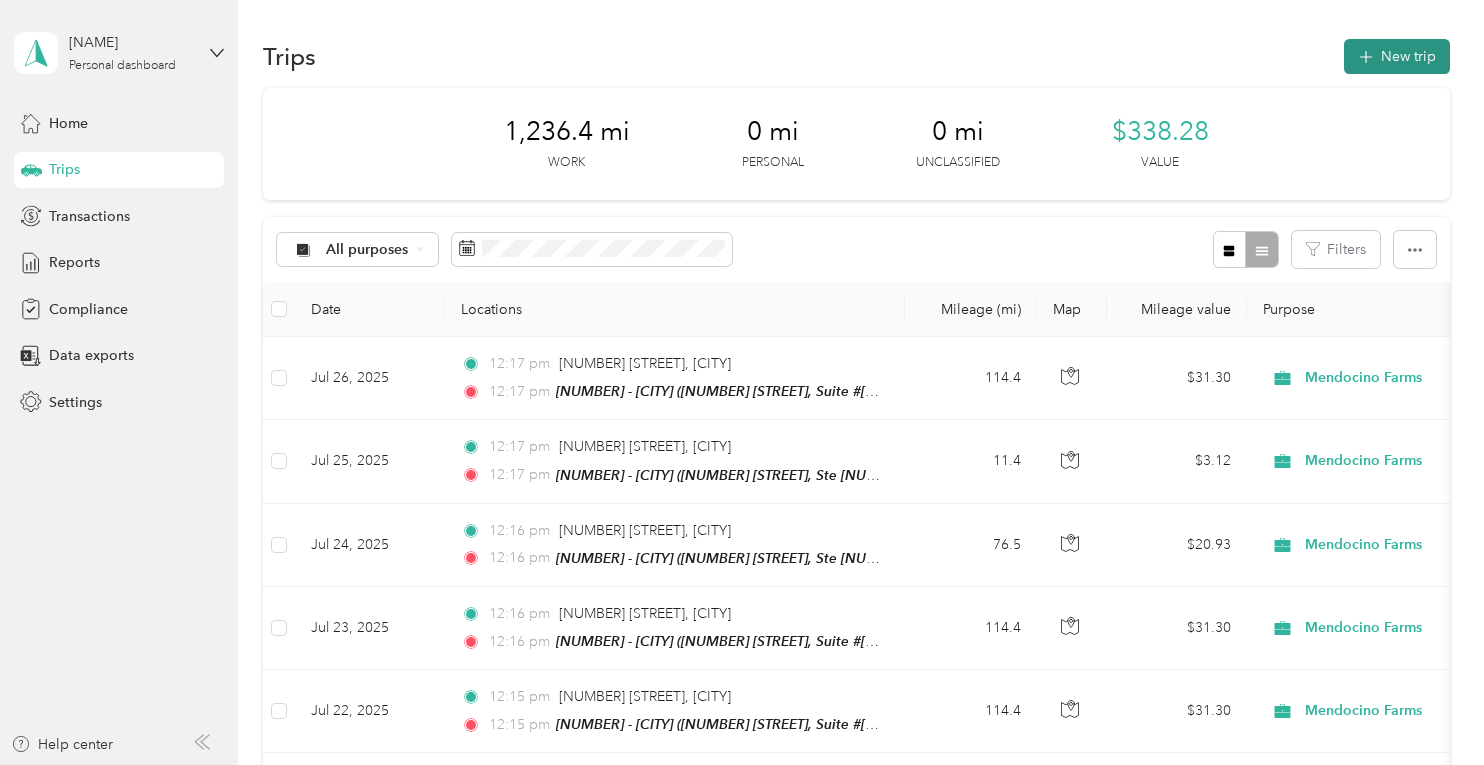 click on "New trip" at bounding box center [1397, 56] 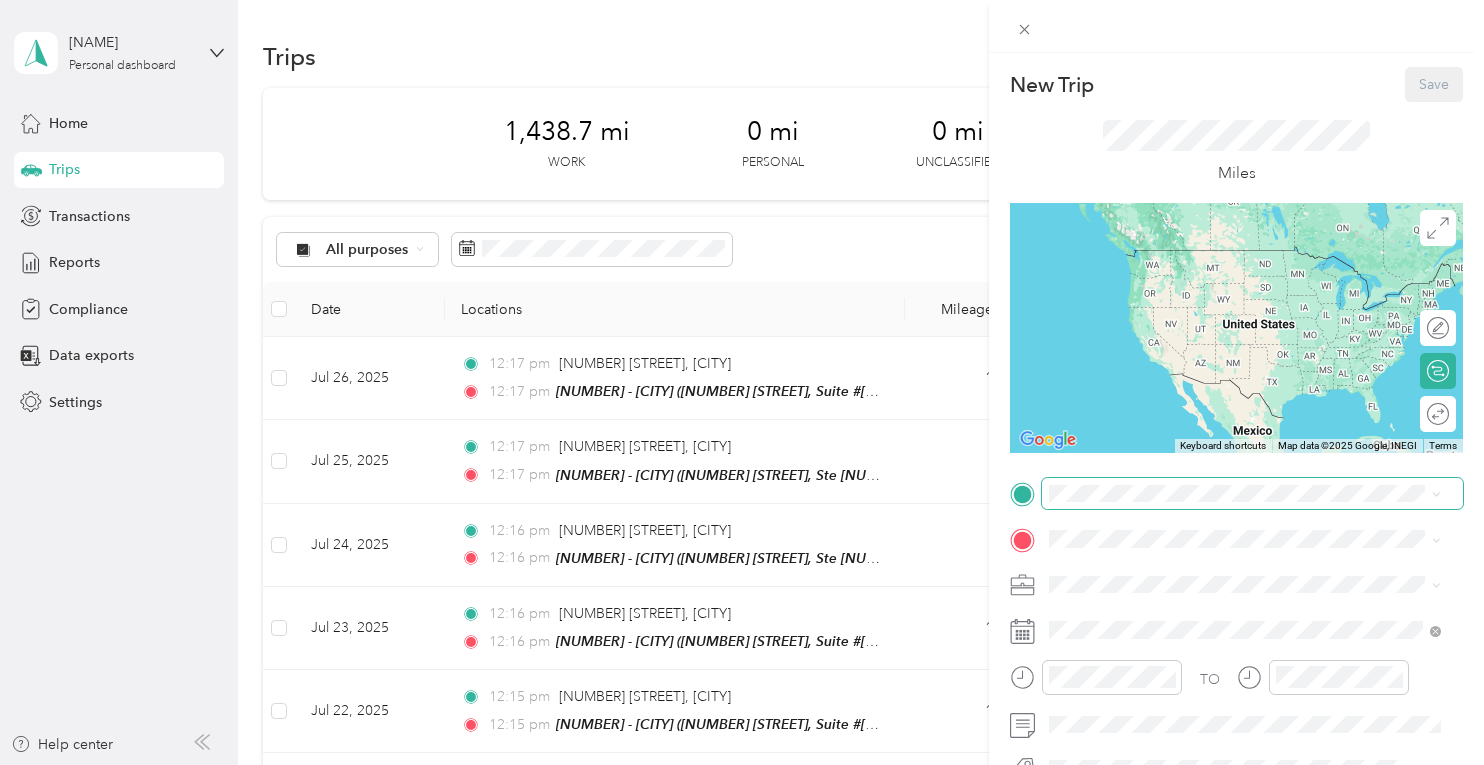 click at bounding box center (1252, 494) 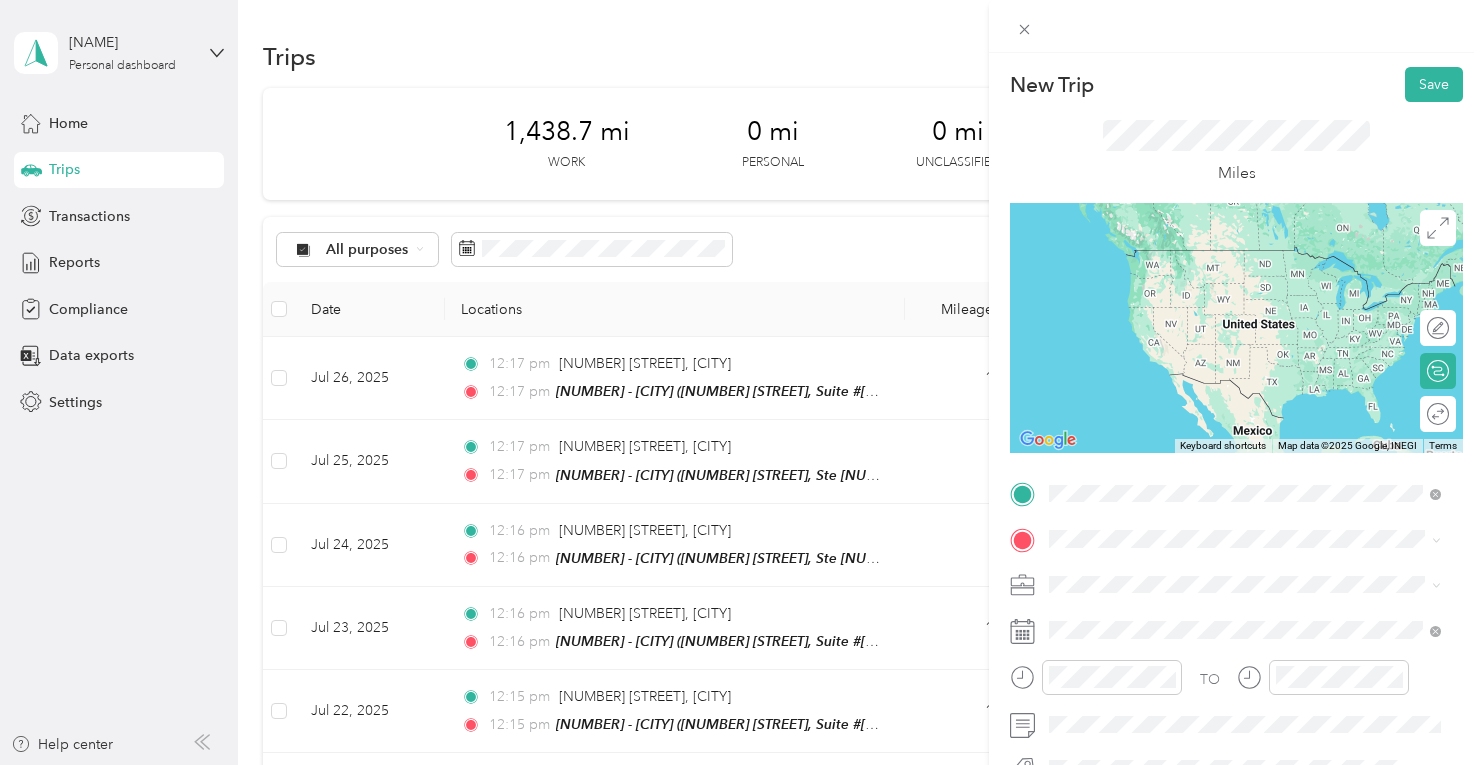 click on "[NUMBER] [STREET]
[CITY], [STATE] [POSTAL_CODE], [COUNTRY]" at bounding box center [1231, 258] 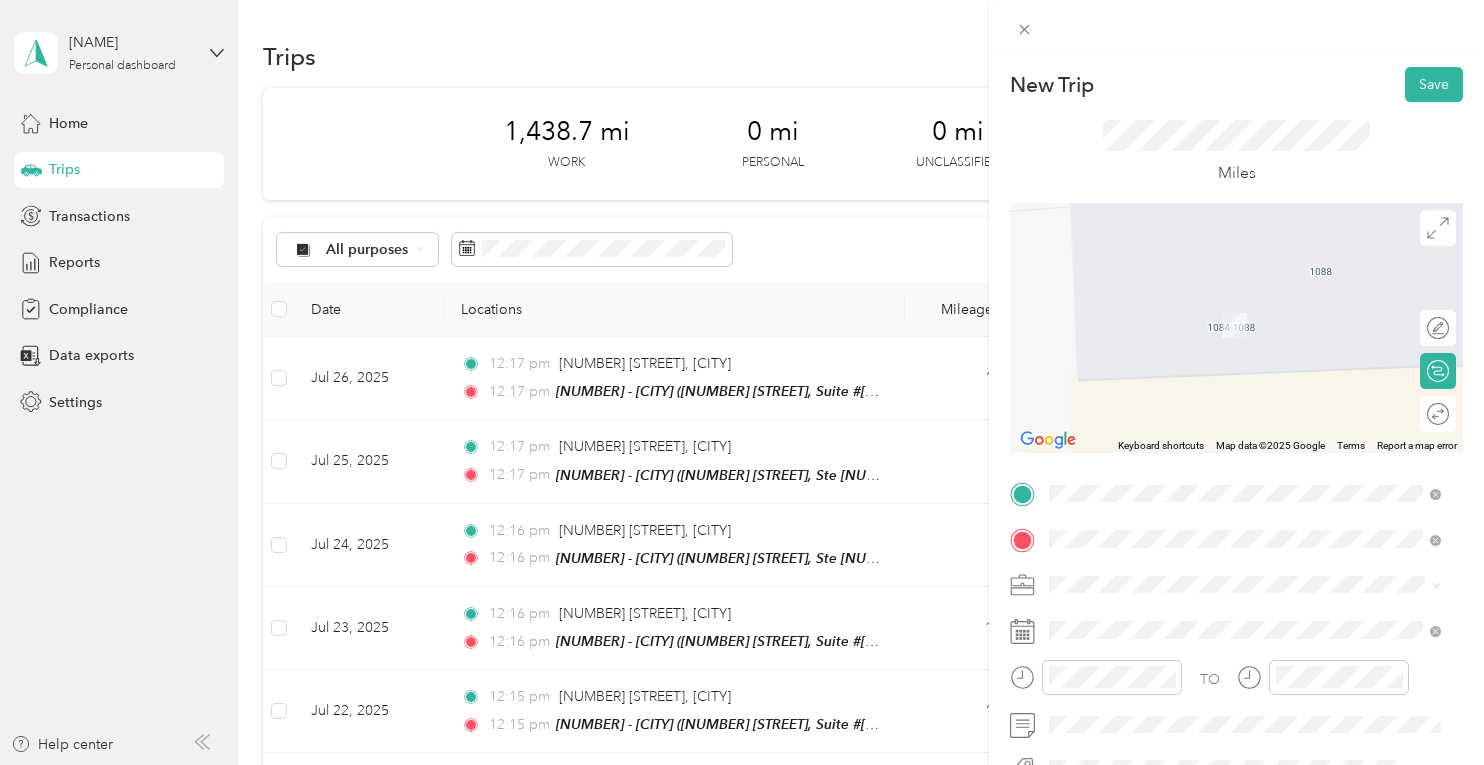 click on "TEAM [NUMBER] - [AREA]" at bounding box center [1260, 306] 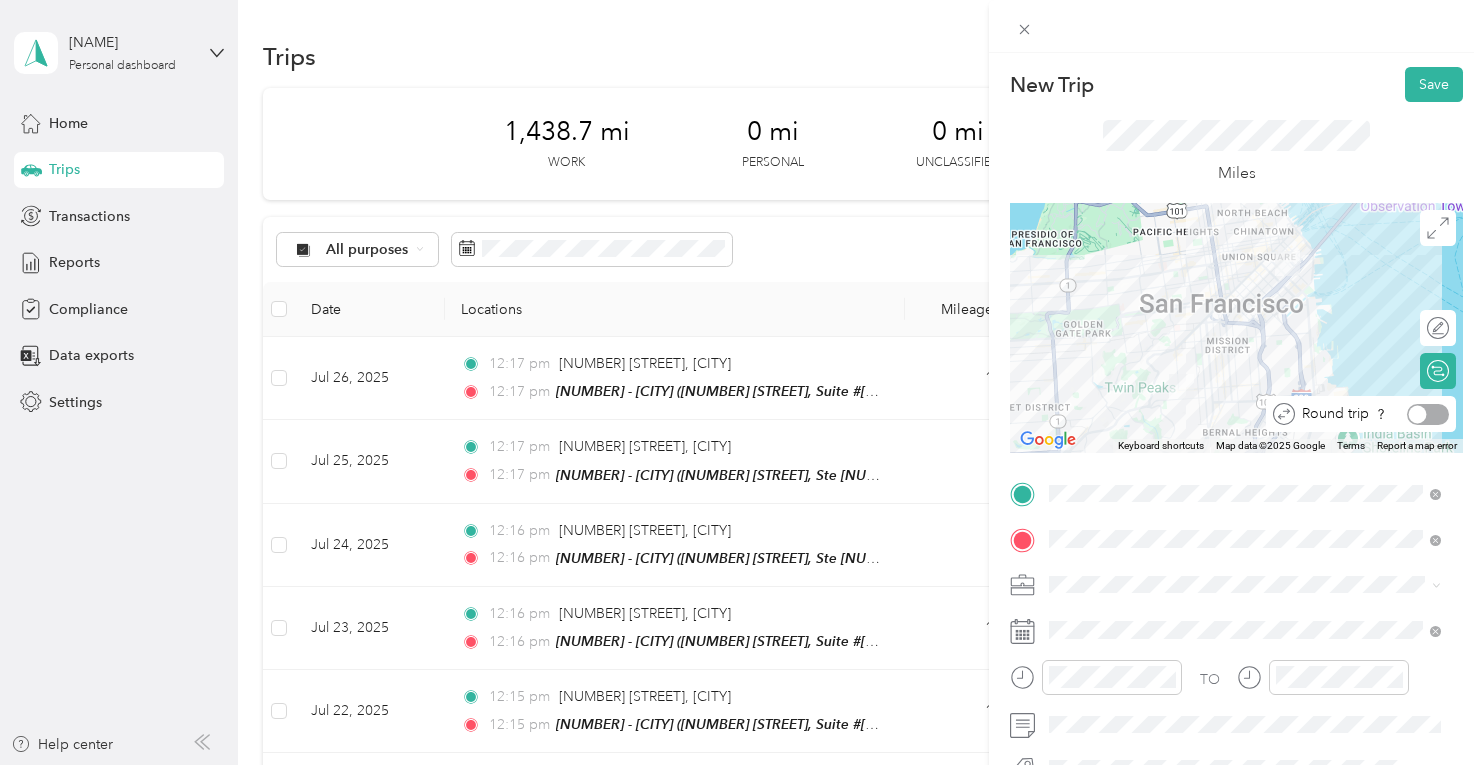 click at bounding box center [1428, 414] 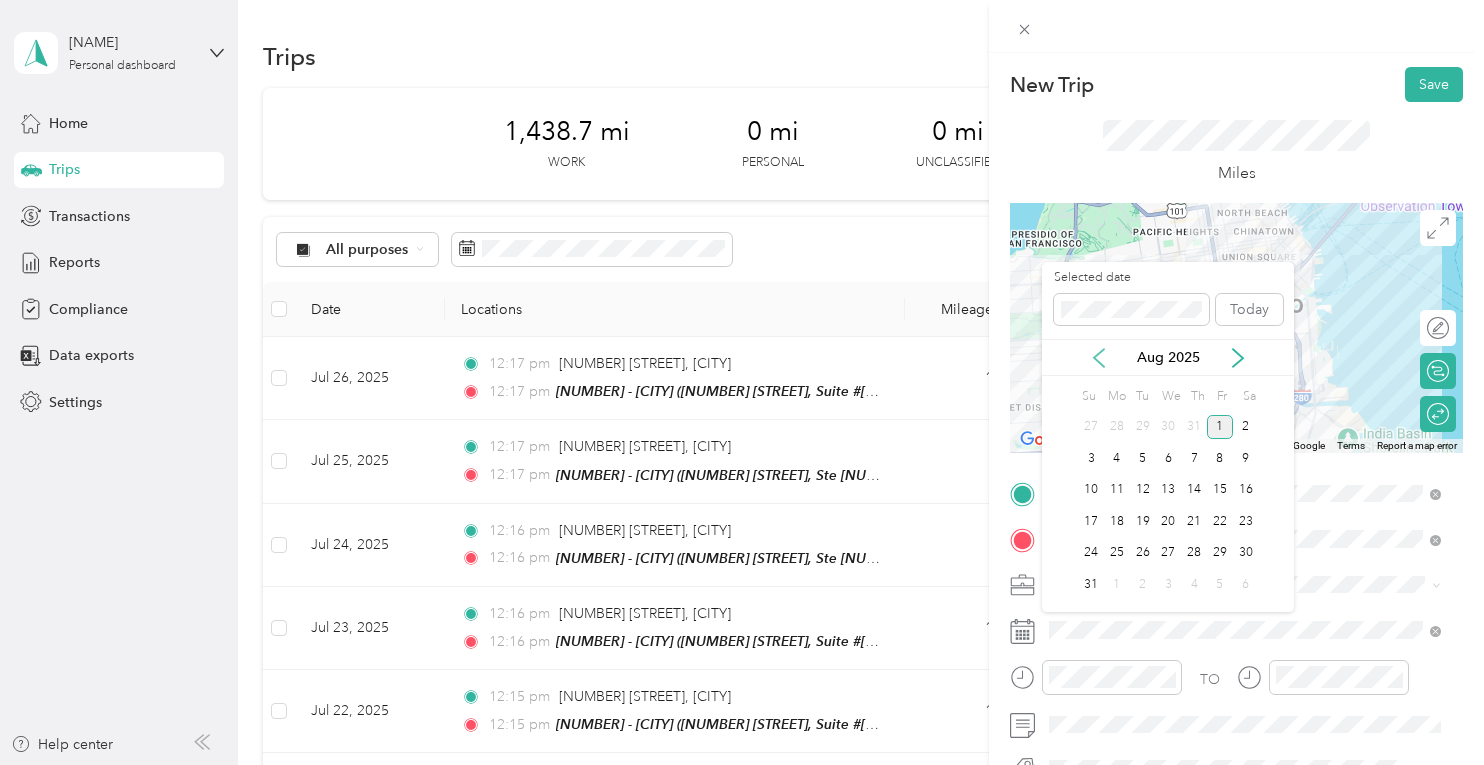 click 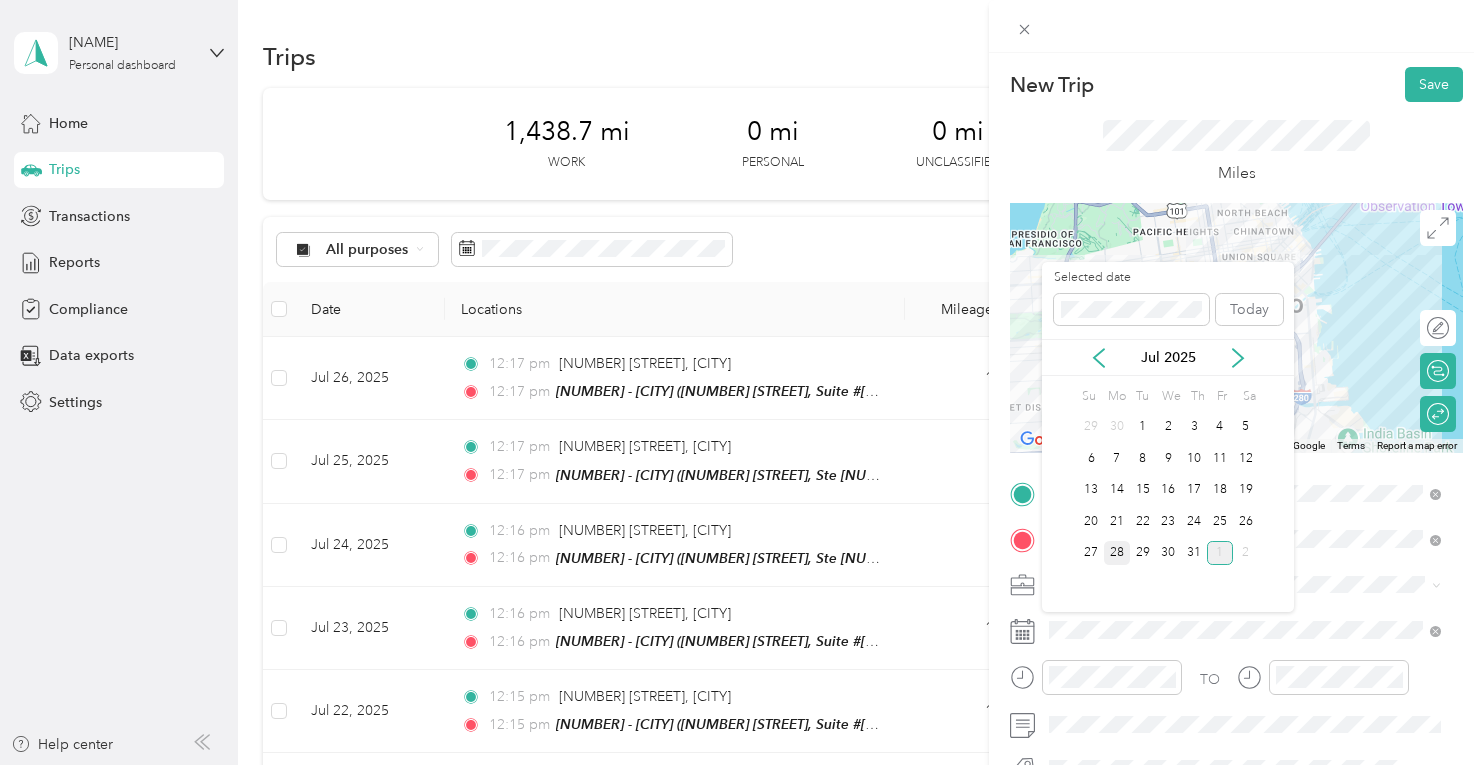 click on "28" at bounding box center [1117, 553] 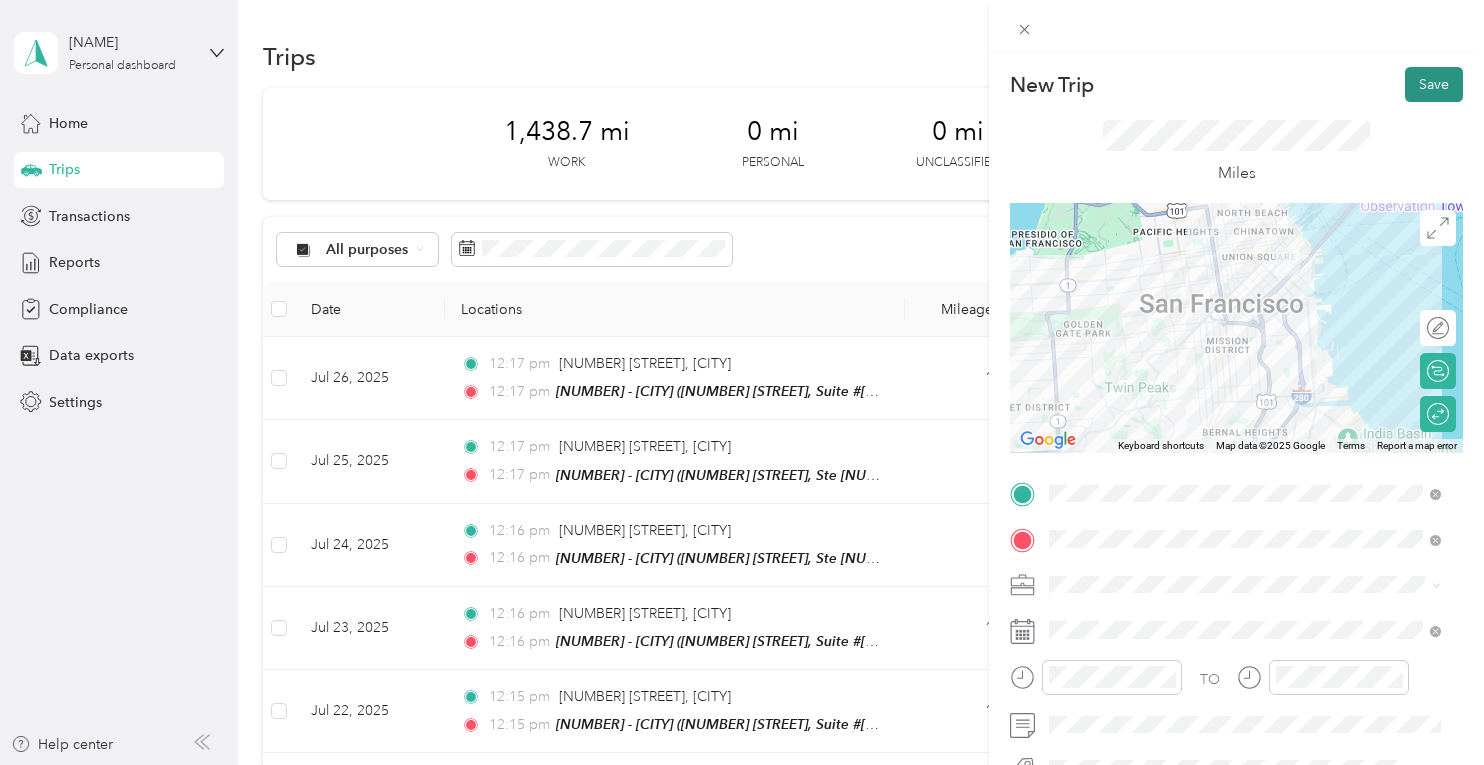 click on "Save" at bounding box center (1434, 84) 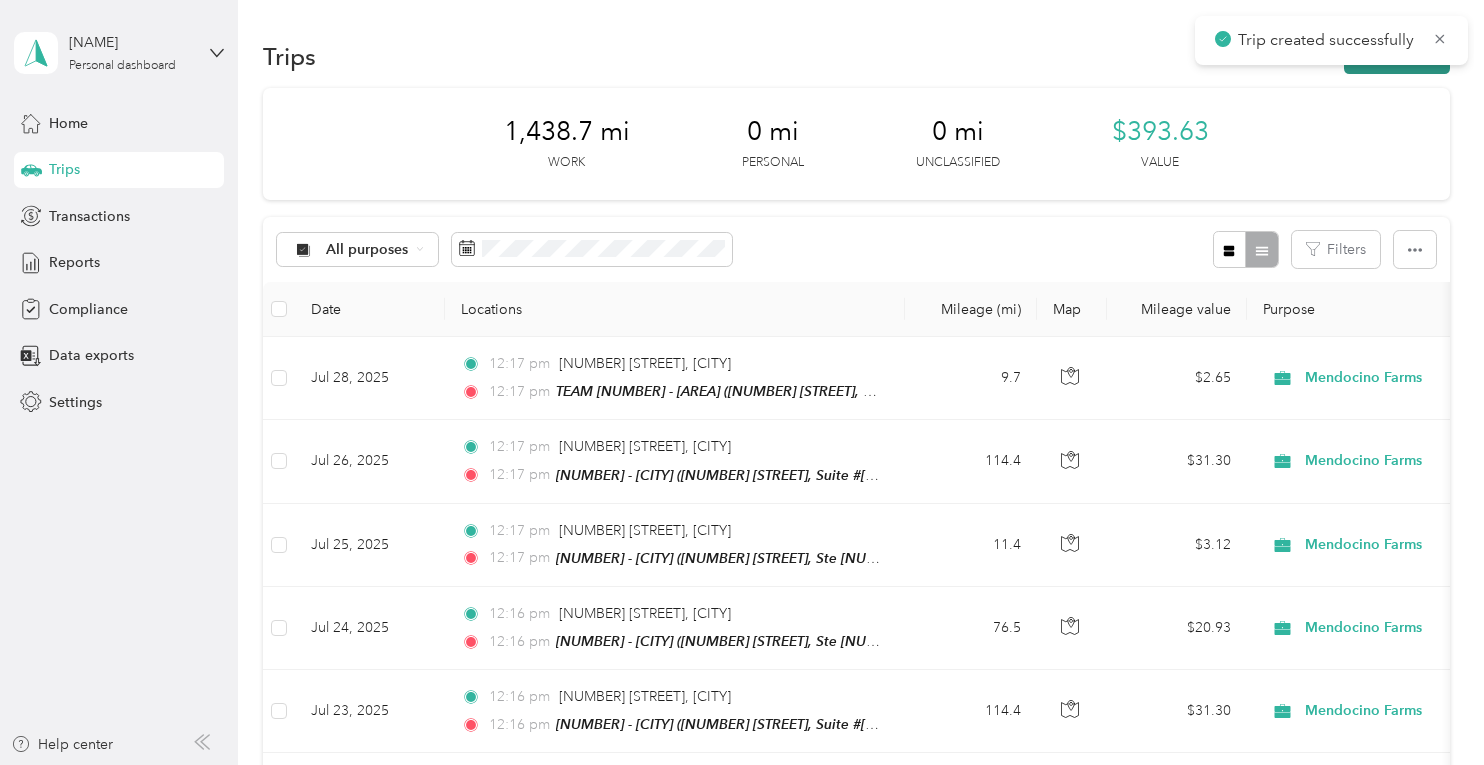 click on "New trip" at bounding box center (1397, 56) 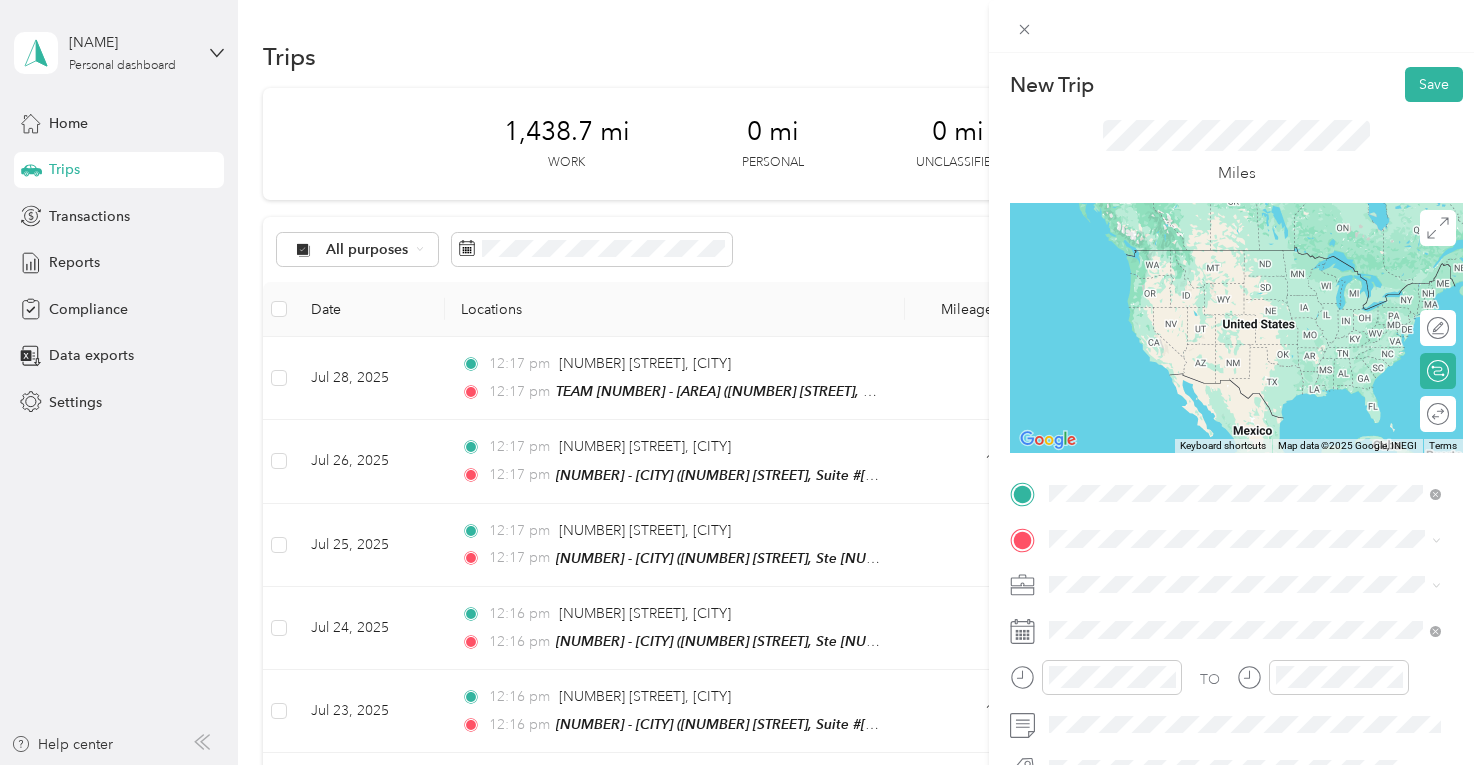 click on "[NUMBER] [STREET]
[CITY], [STATE] [POSTAL_CODE], [COUNTRY]" at bounding box center [1231, 258] 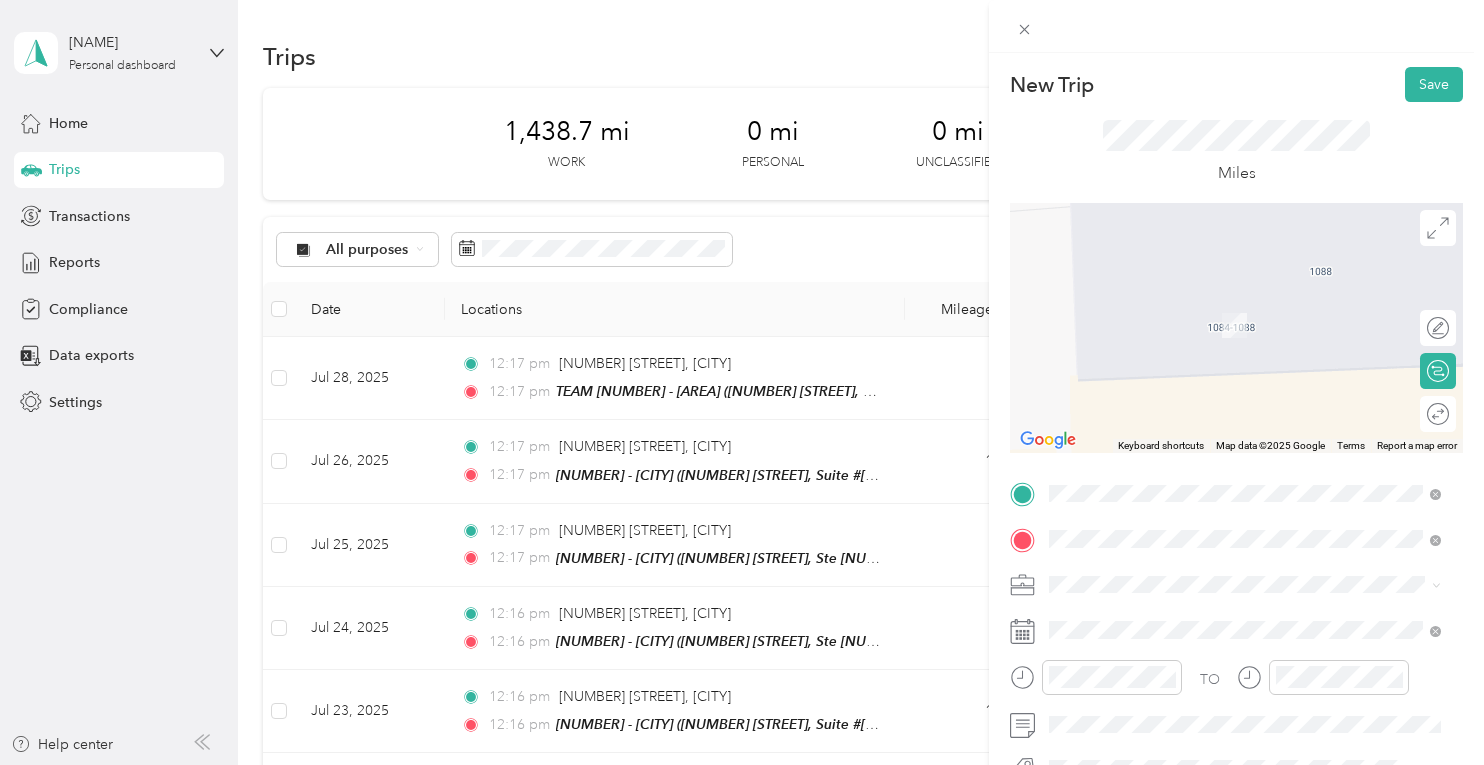 click on "[NUMBER] - [CITY]" at bounding box center [1218, 306] 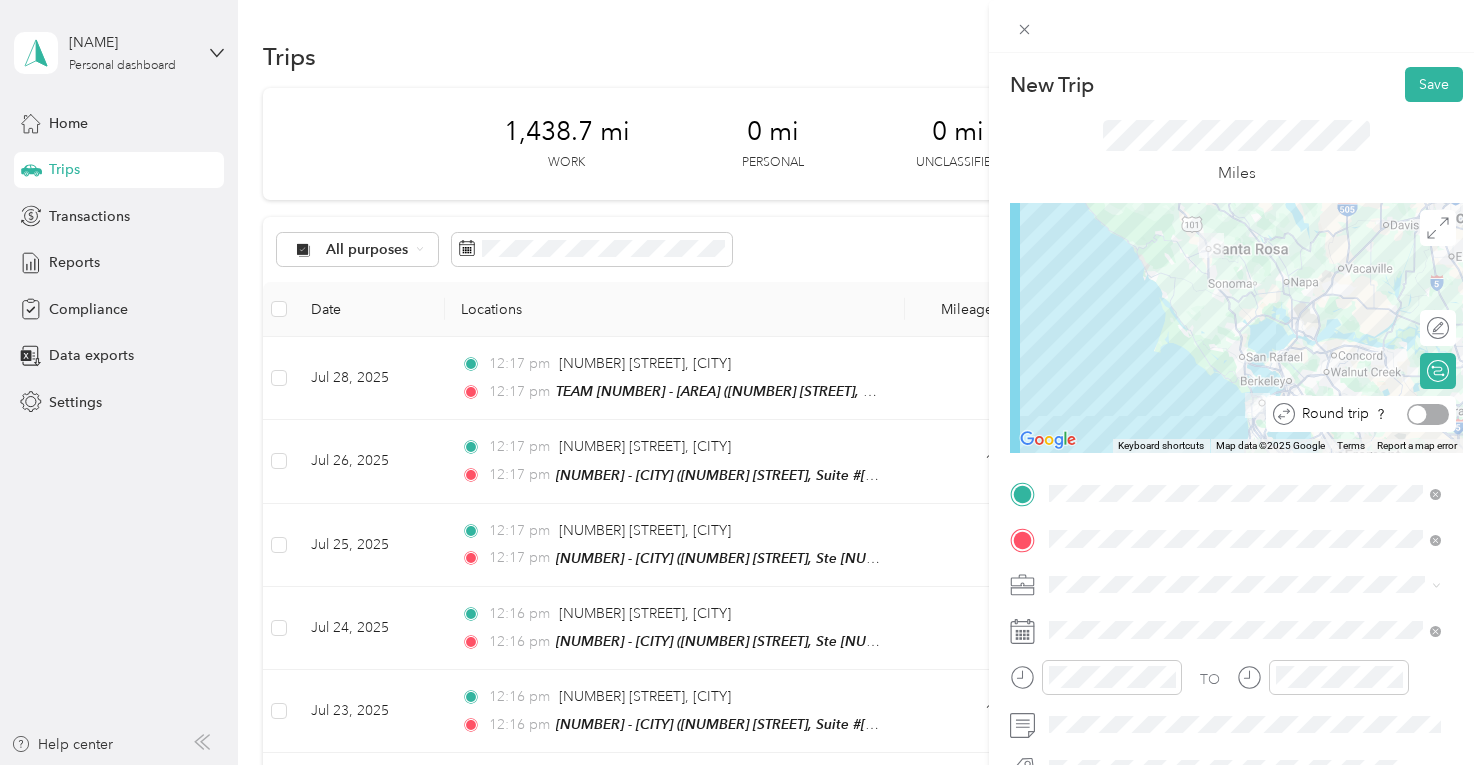 click at bounding box center (1428, 414) 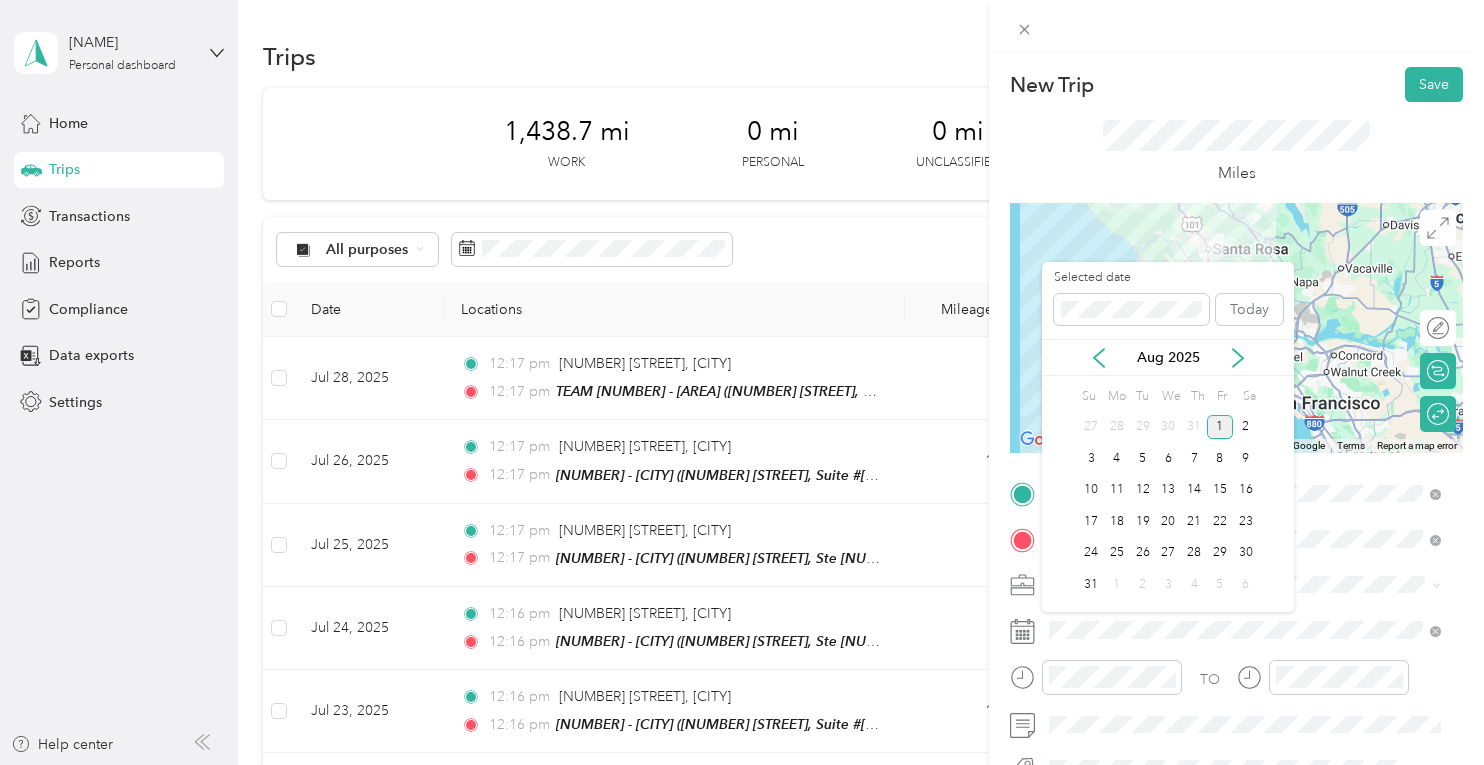 click on "Aug 2025" at bounding box center [1168, 357] 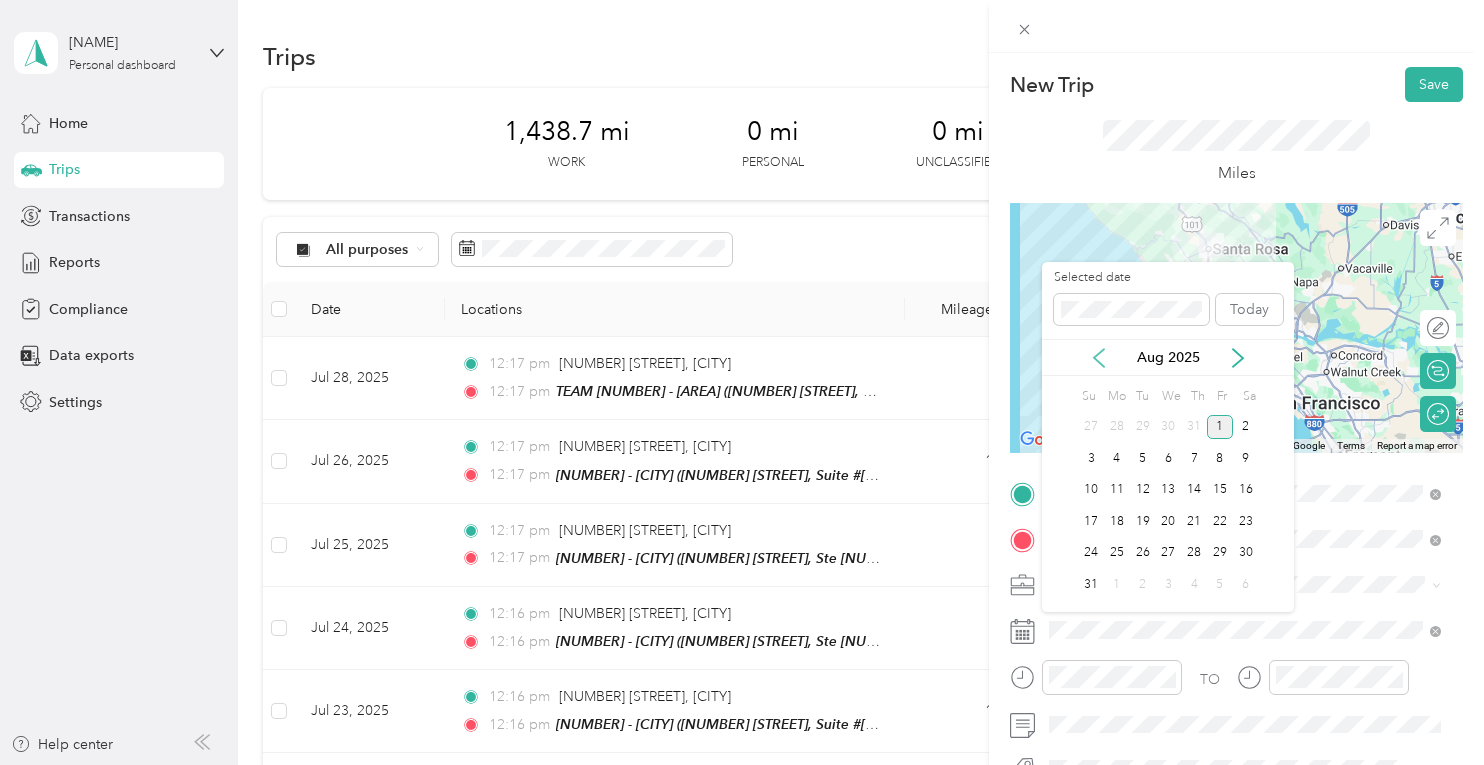 click 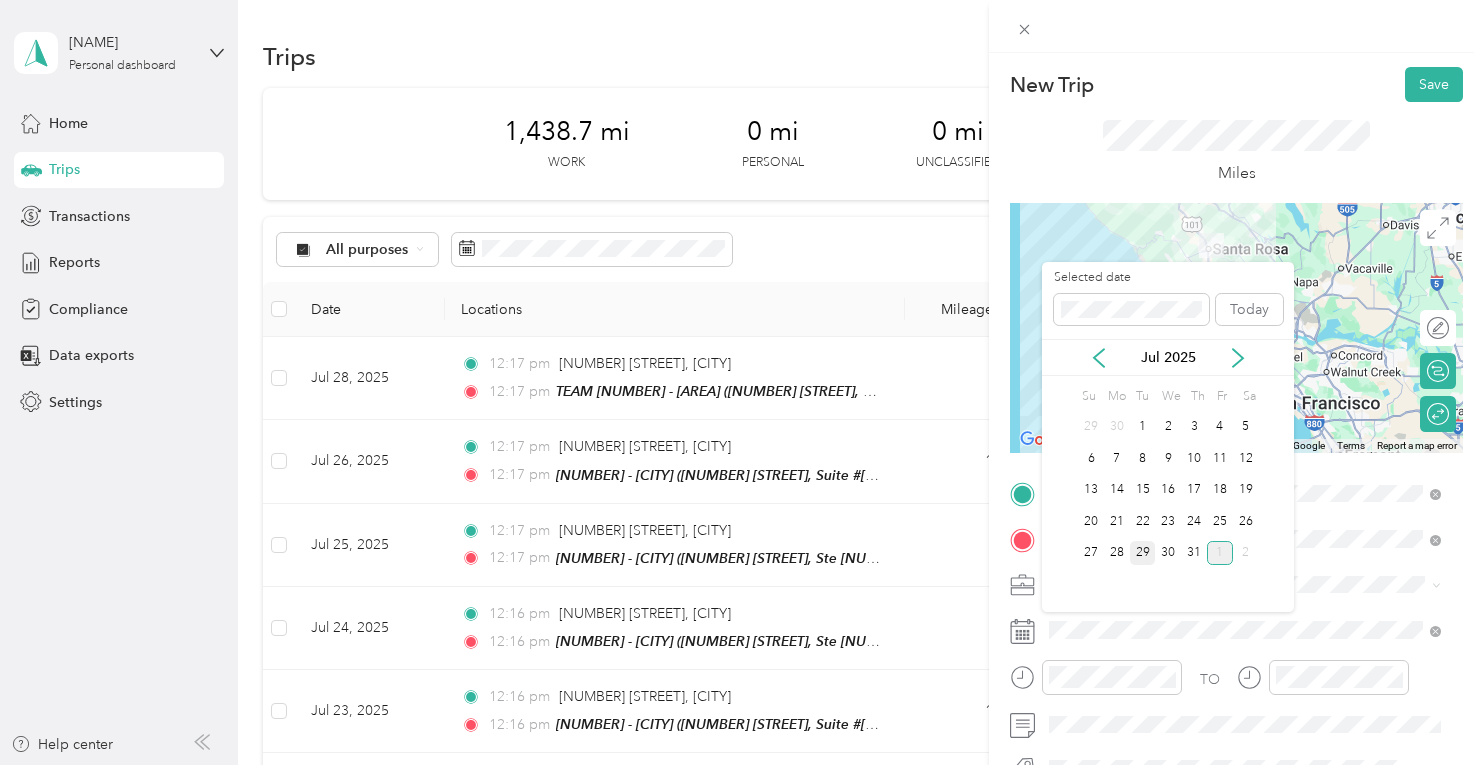 click on "29" at bounding box center (1143, 553) 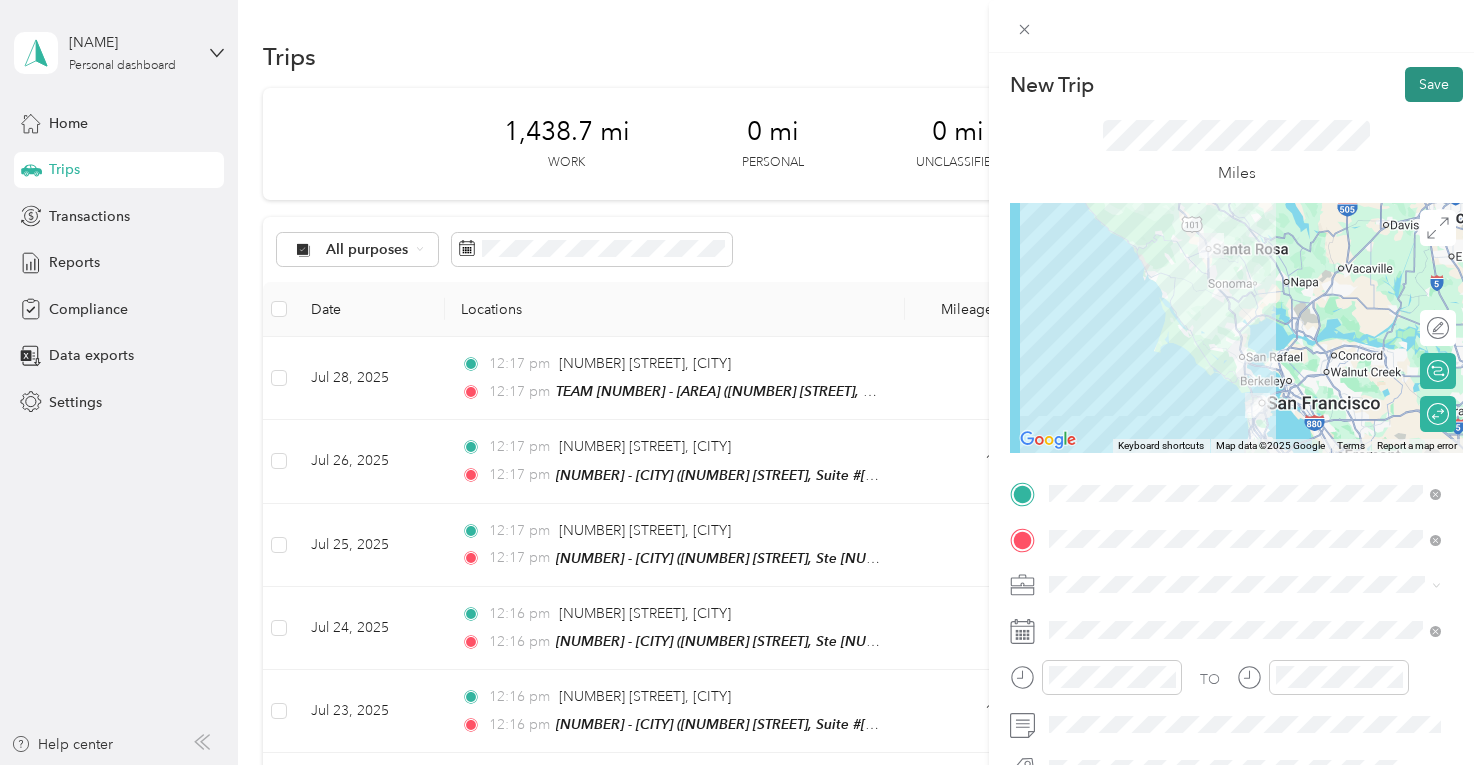 click on "Save" at bounding box center (1434, 84) 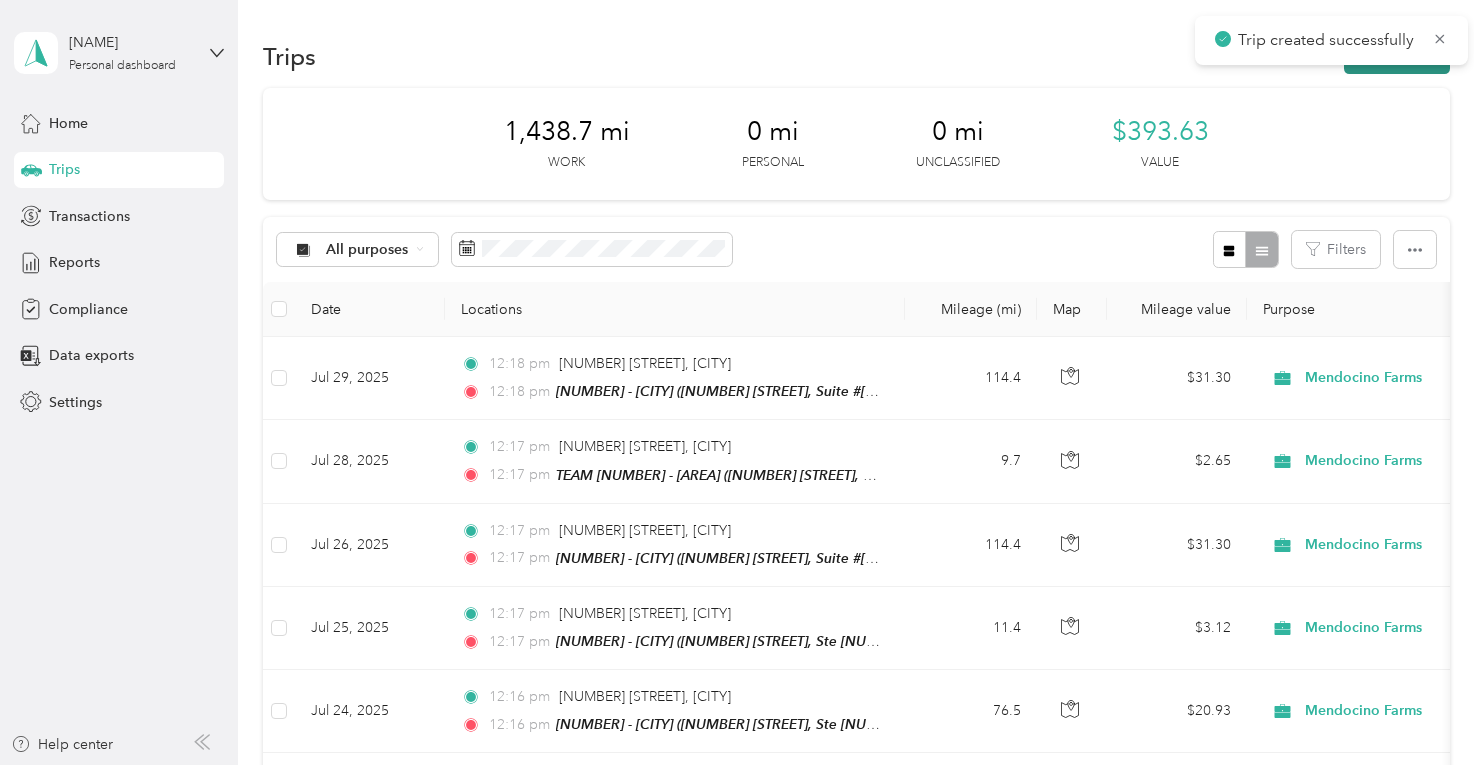 click on "New trip" at bounding box center (1397, 56) 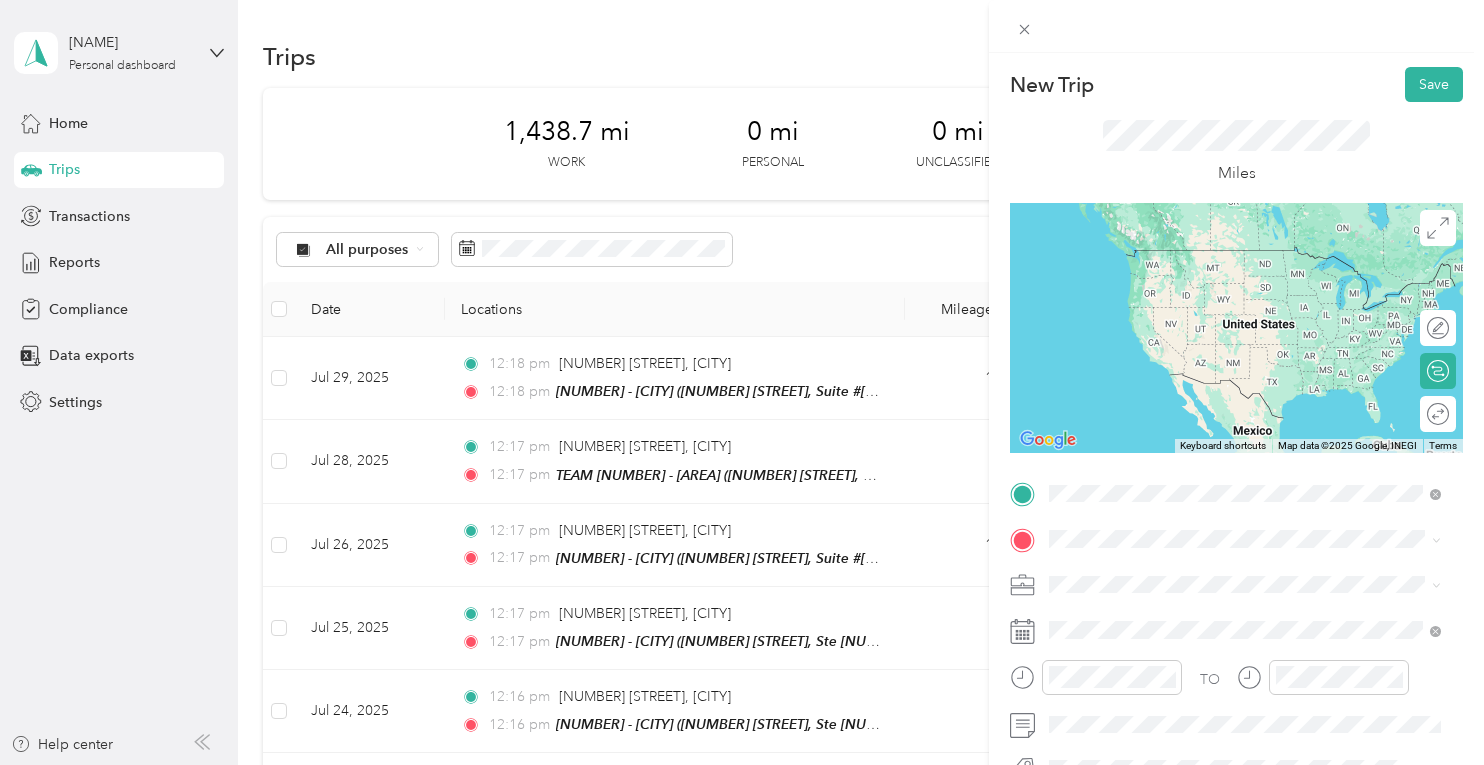 click on "[NUMBER] [STREET]
[CITY], [STATE] [POSTAL_CODE], [COUNTRY]" at bounding box center [1231, 258] 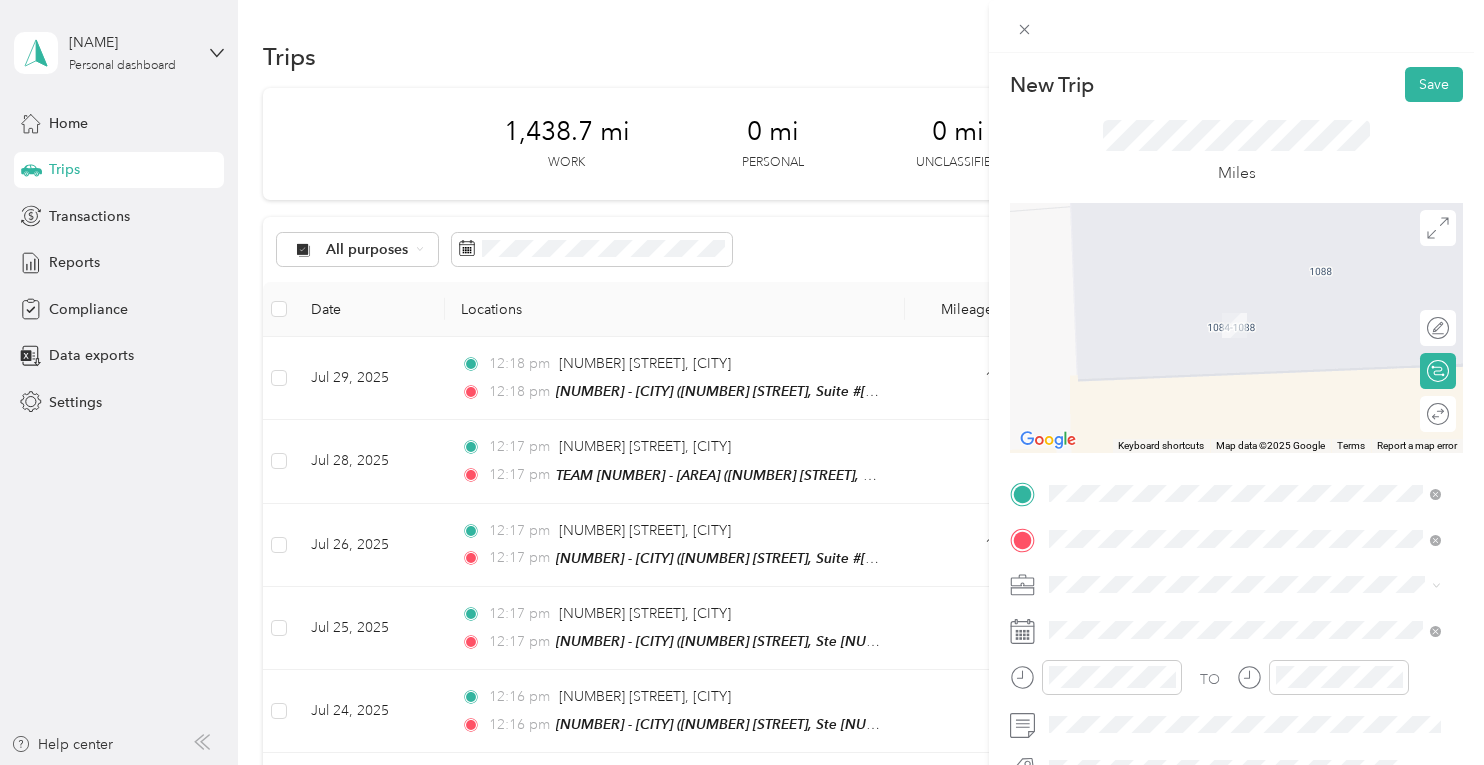 click on "[NUMBER] - [CITY]" at bounding box center [1218, 488] 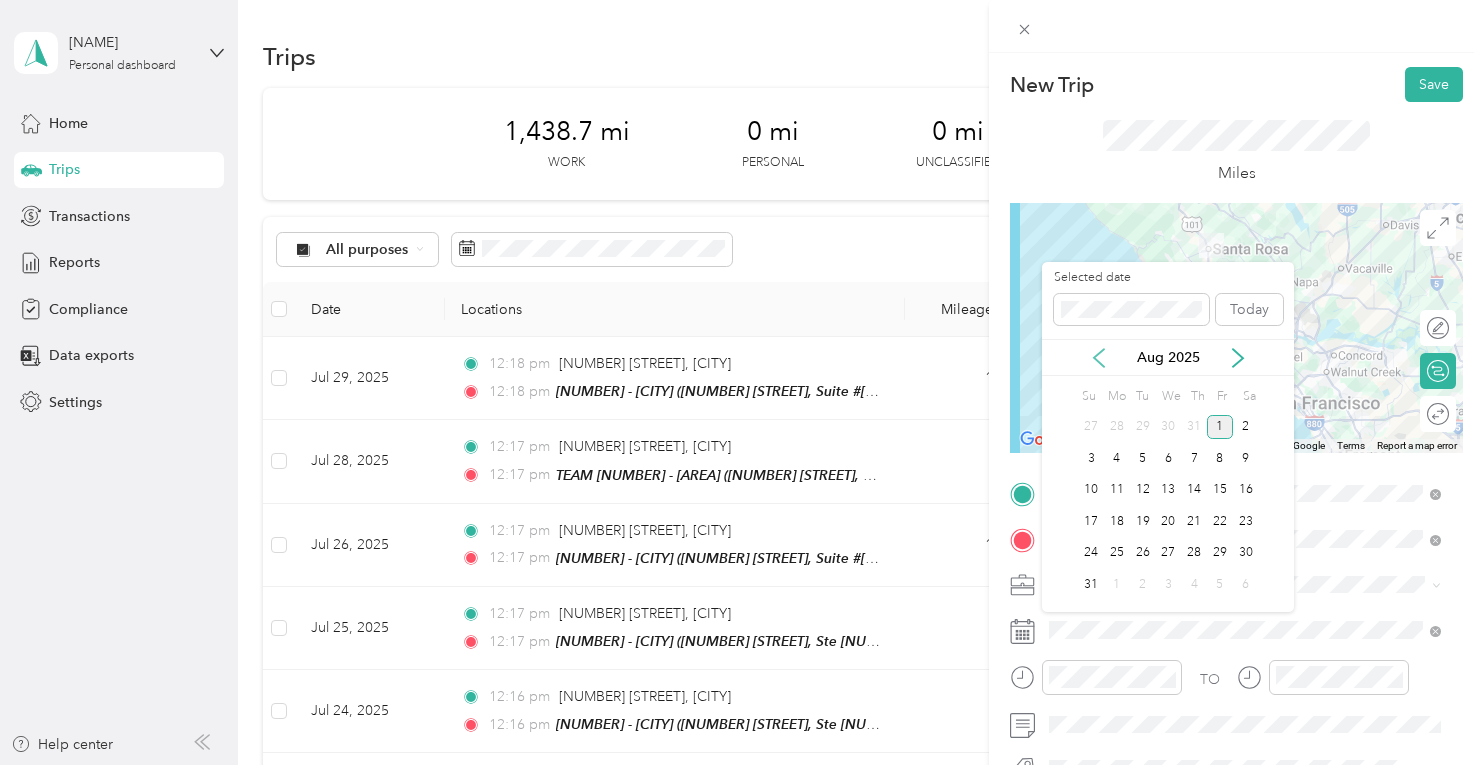 click 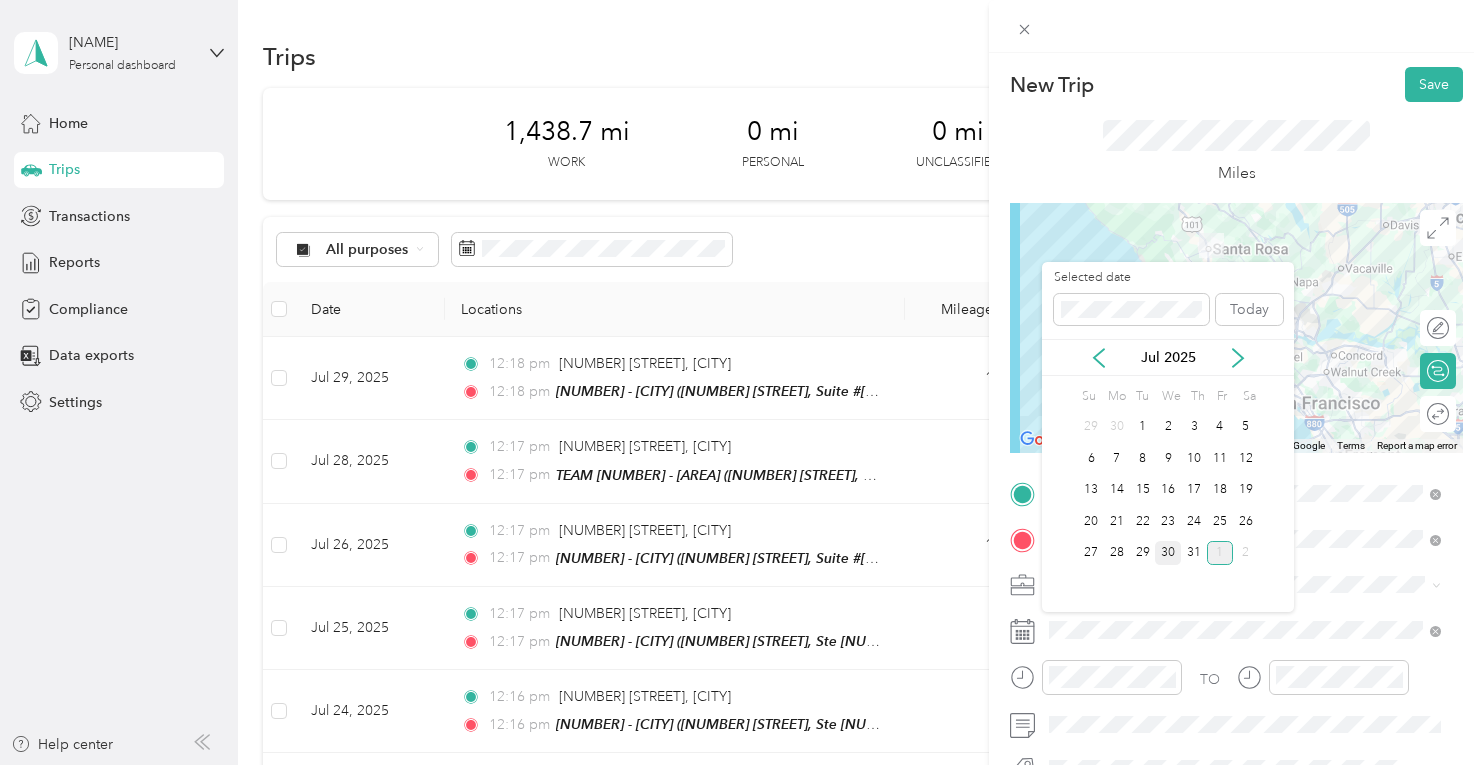 click on "30" at bounding box center [1168, 553] 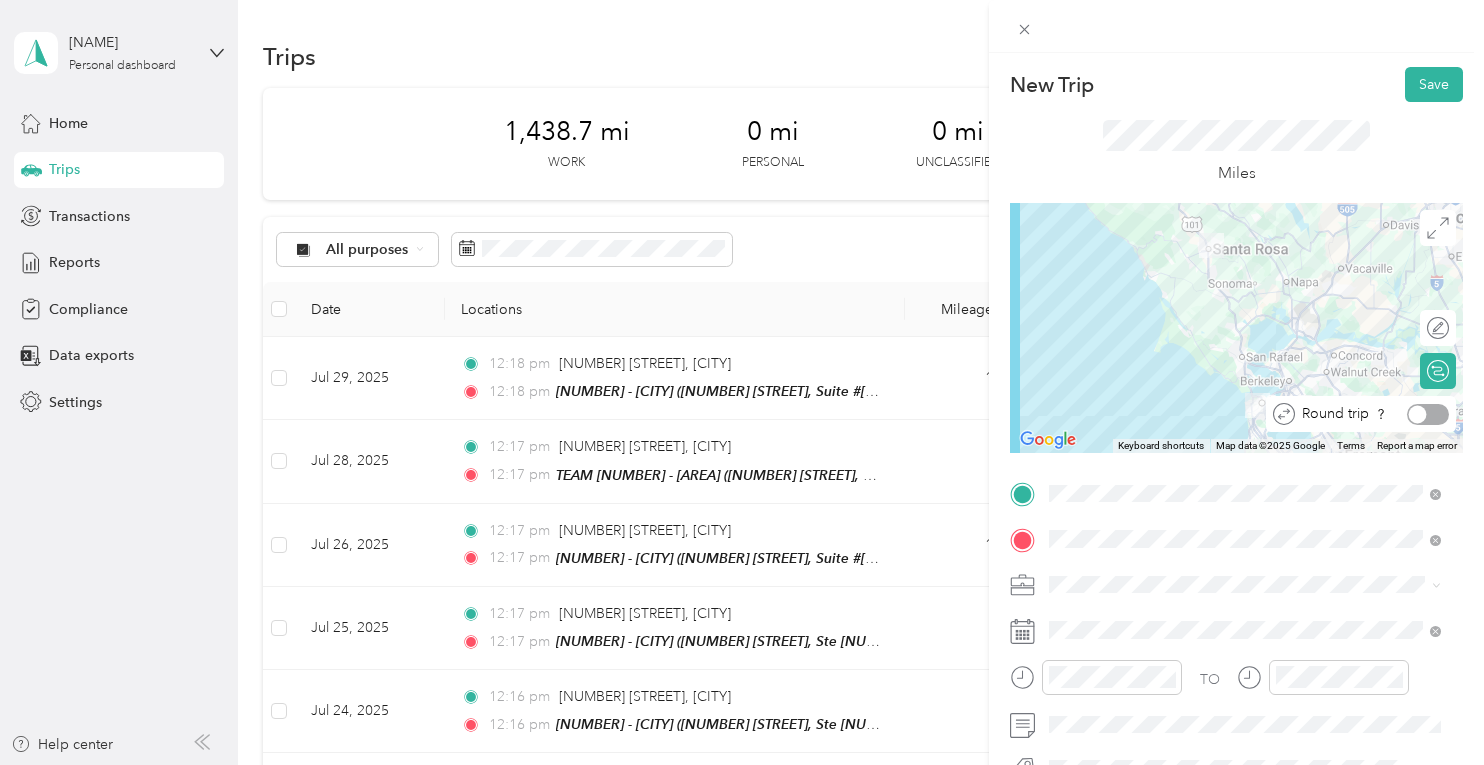click at bounding box center [1428, 414] 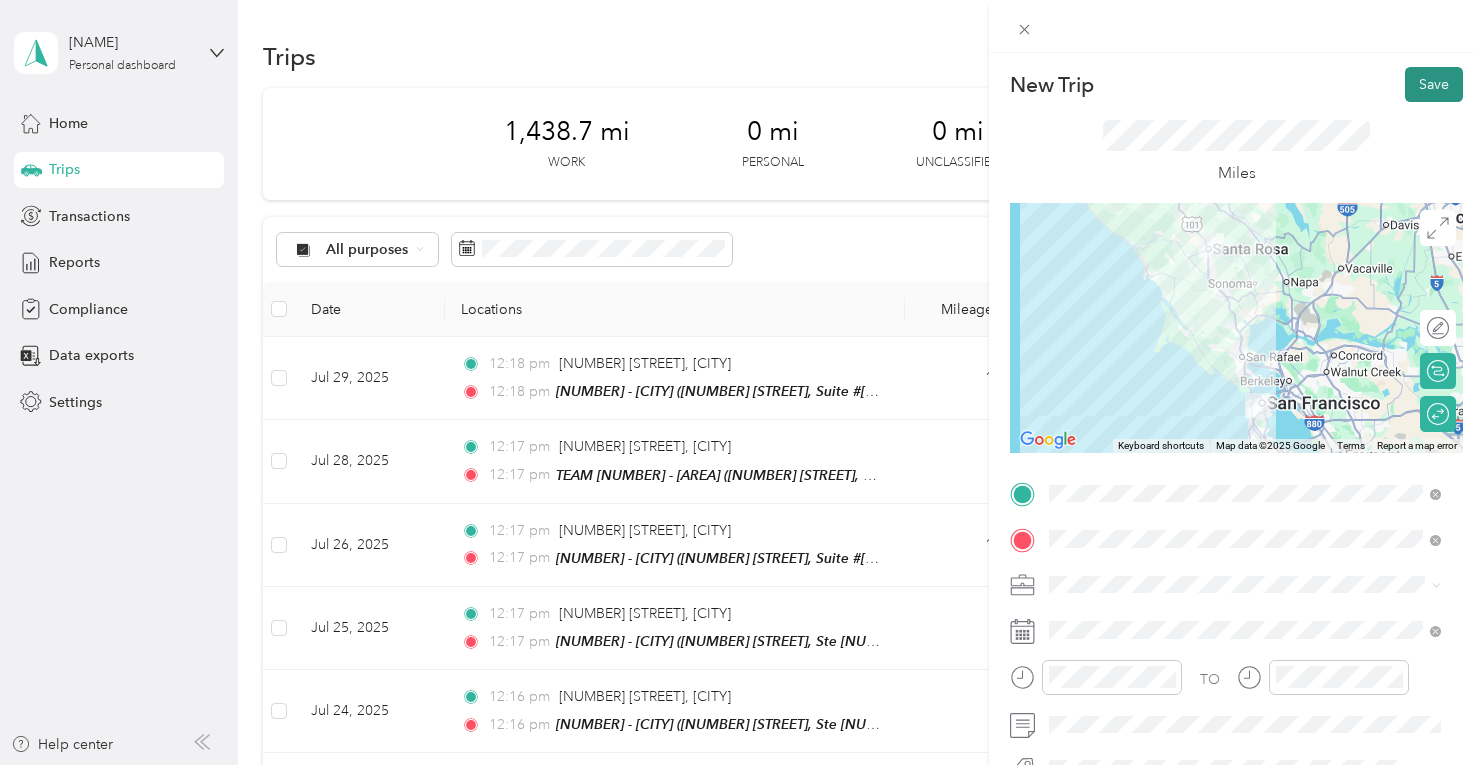 click on "Save" at bounding box center [1434, 84] 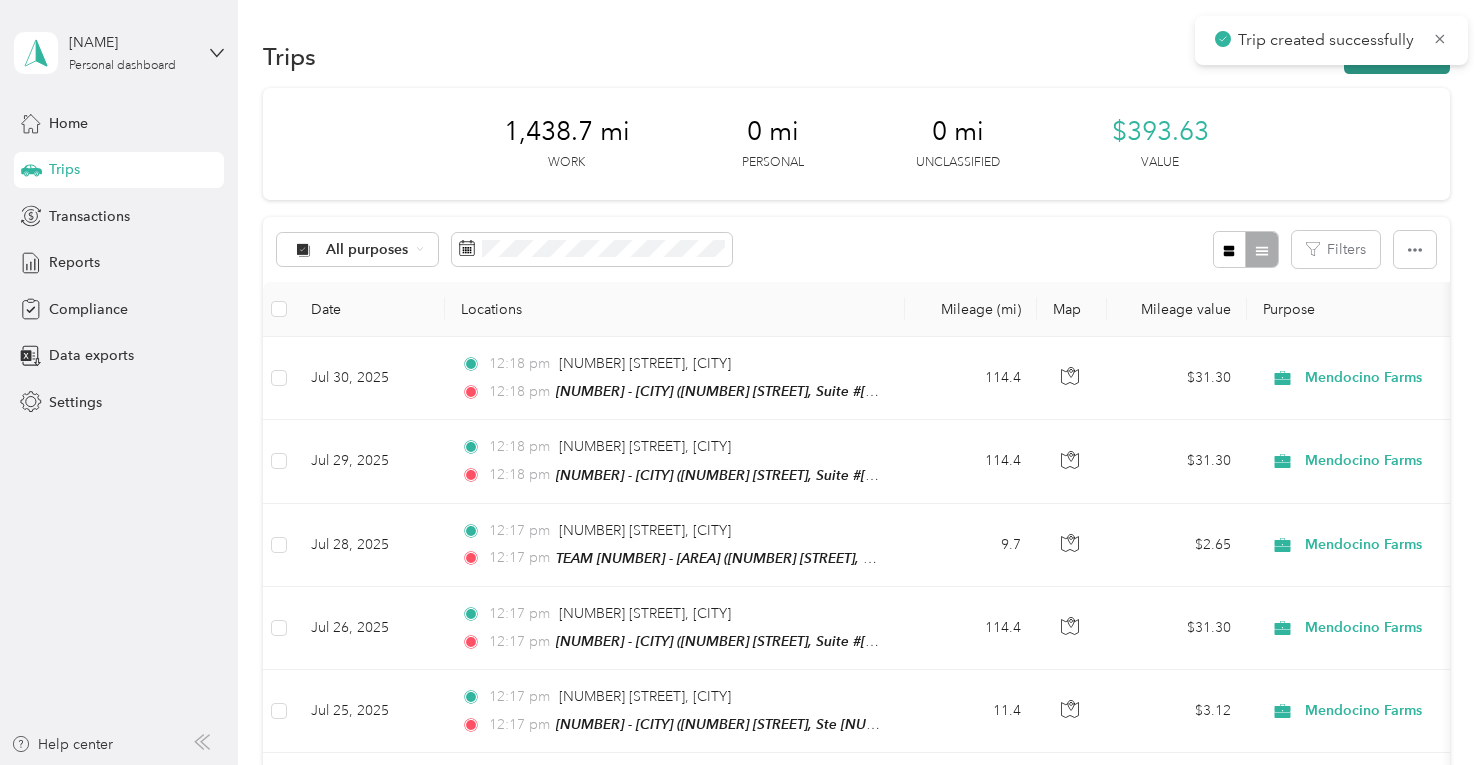 click on "New trip" at bounding box center [1397, 56] 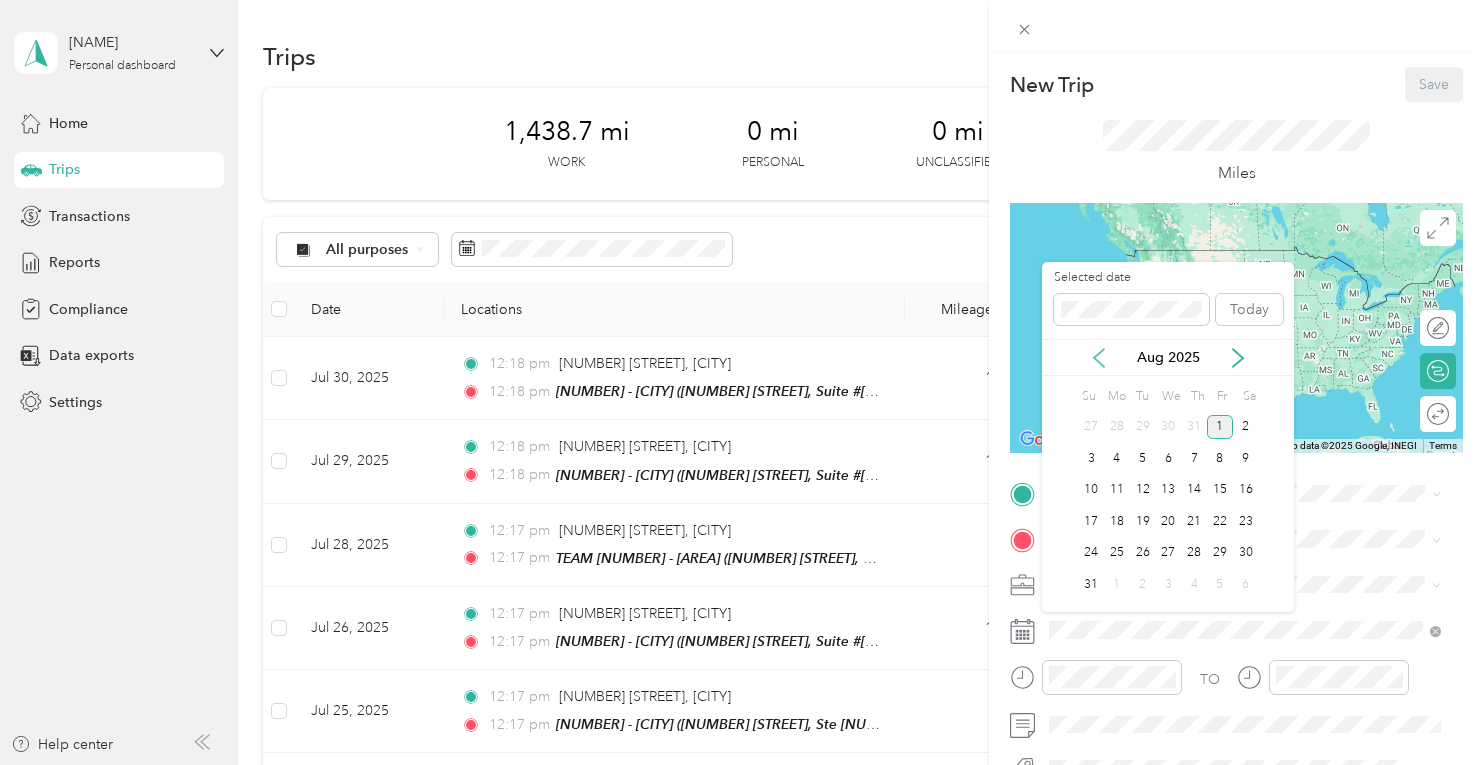 click 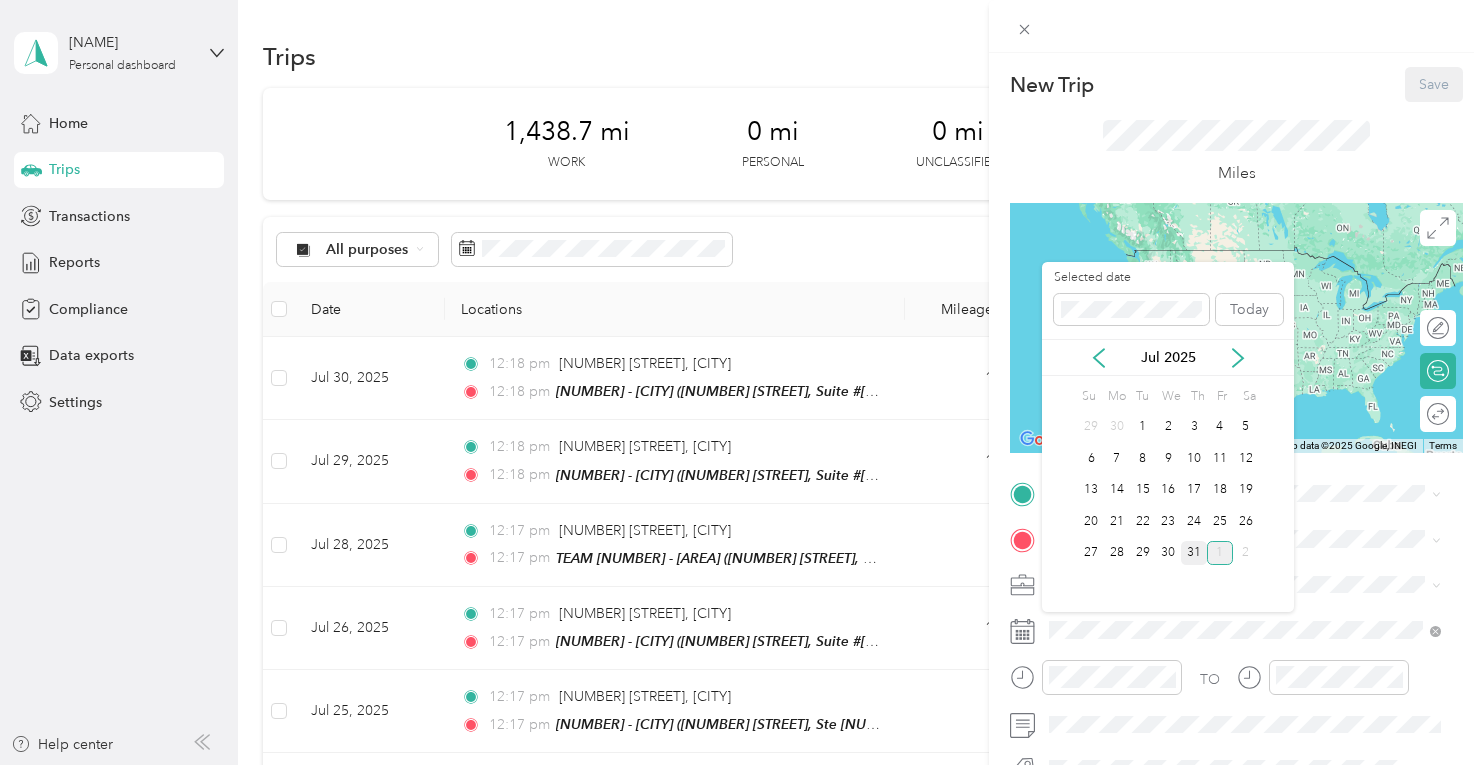 click on "31" at bounding box center [1194, 553] 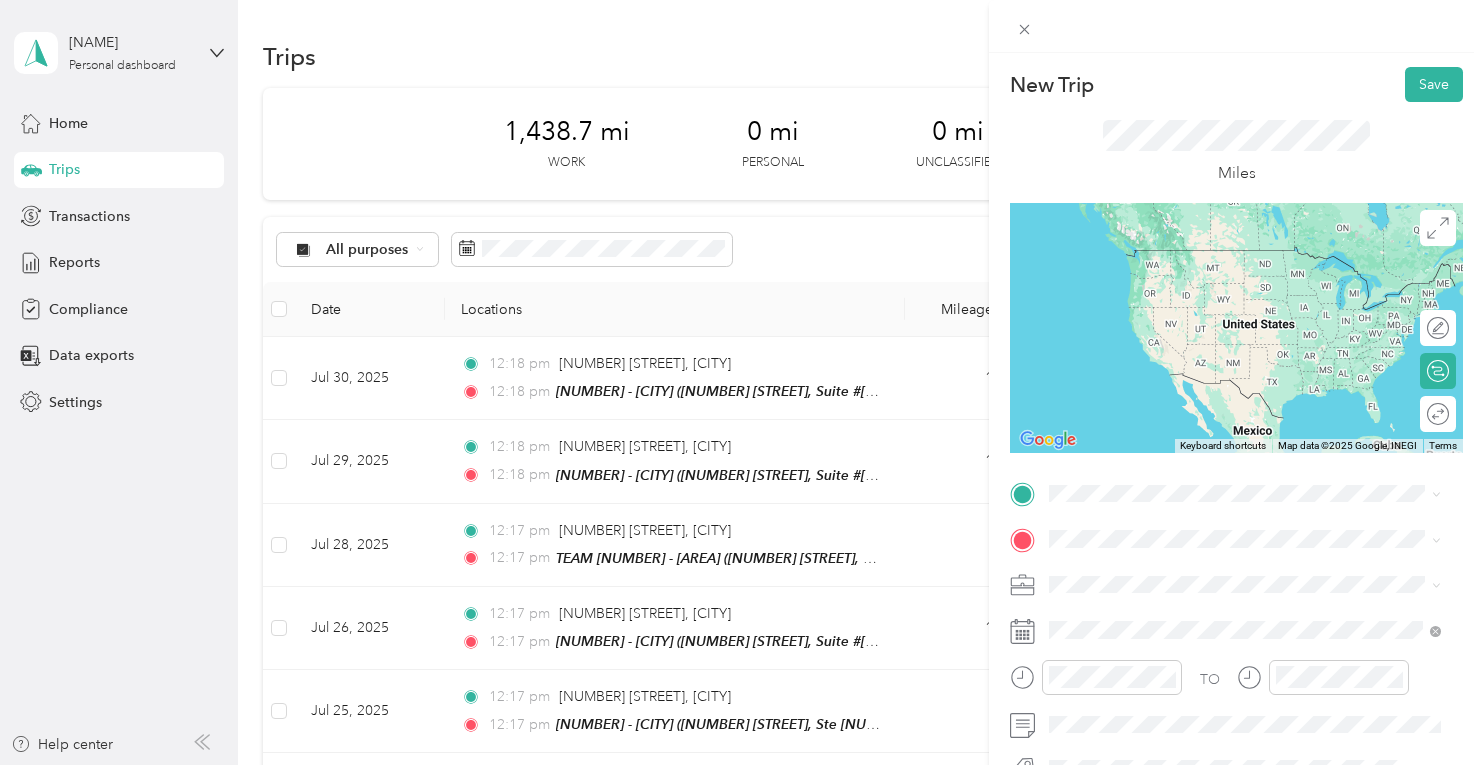click on "[NUMBER] [STREET]
[CITY], [STATE] [POSTAL_CODE], [COUNTRY]" at bounding box center (1231, 258) 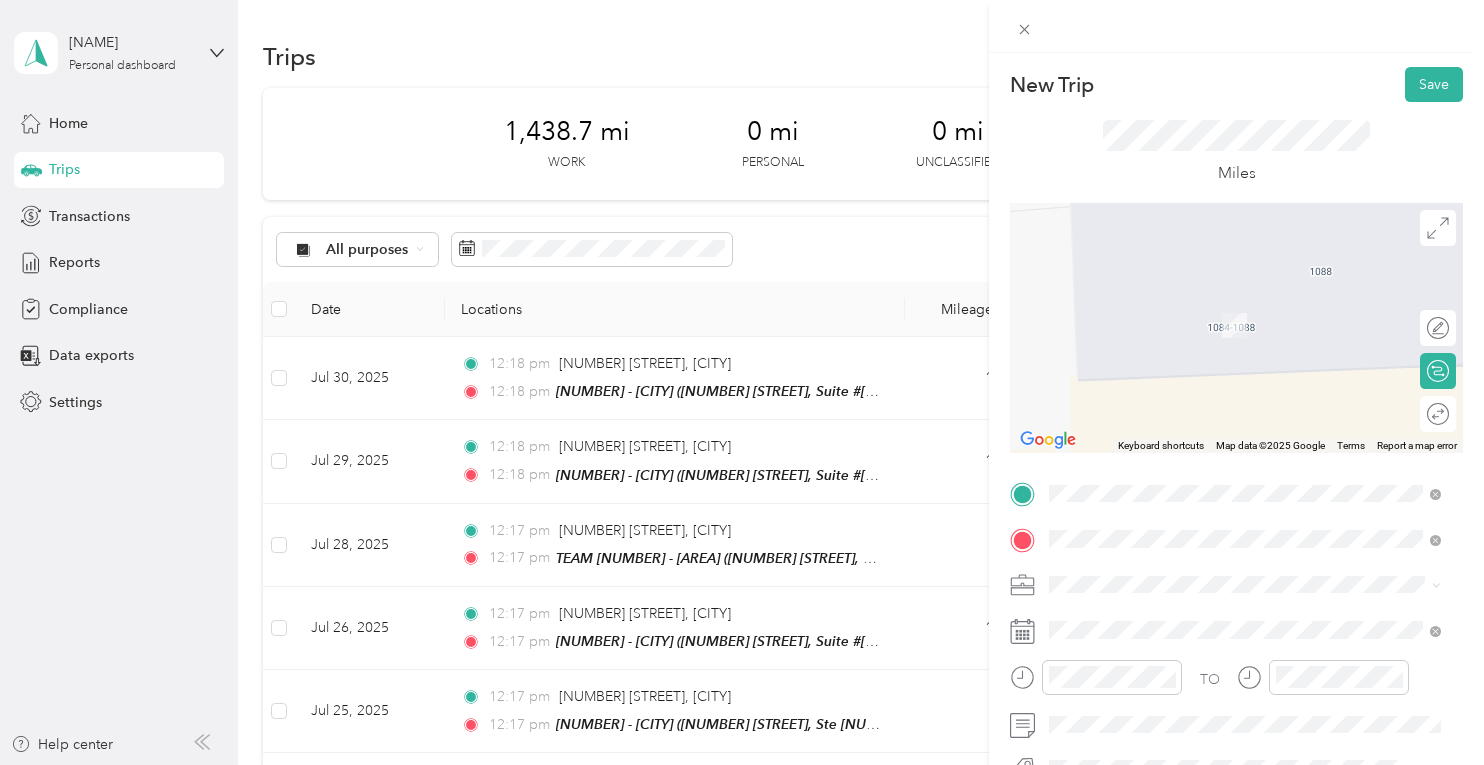 click on "[NUMBER] - [CITY]" at bounding box center [1218, 306] 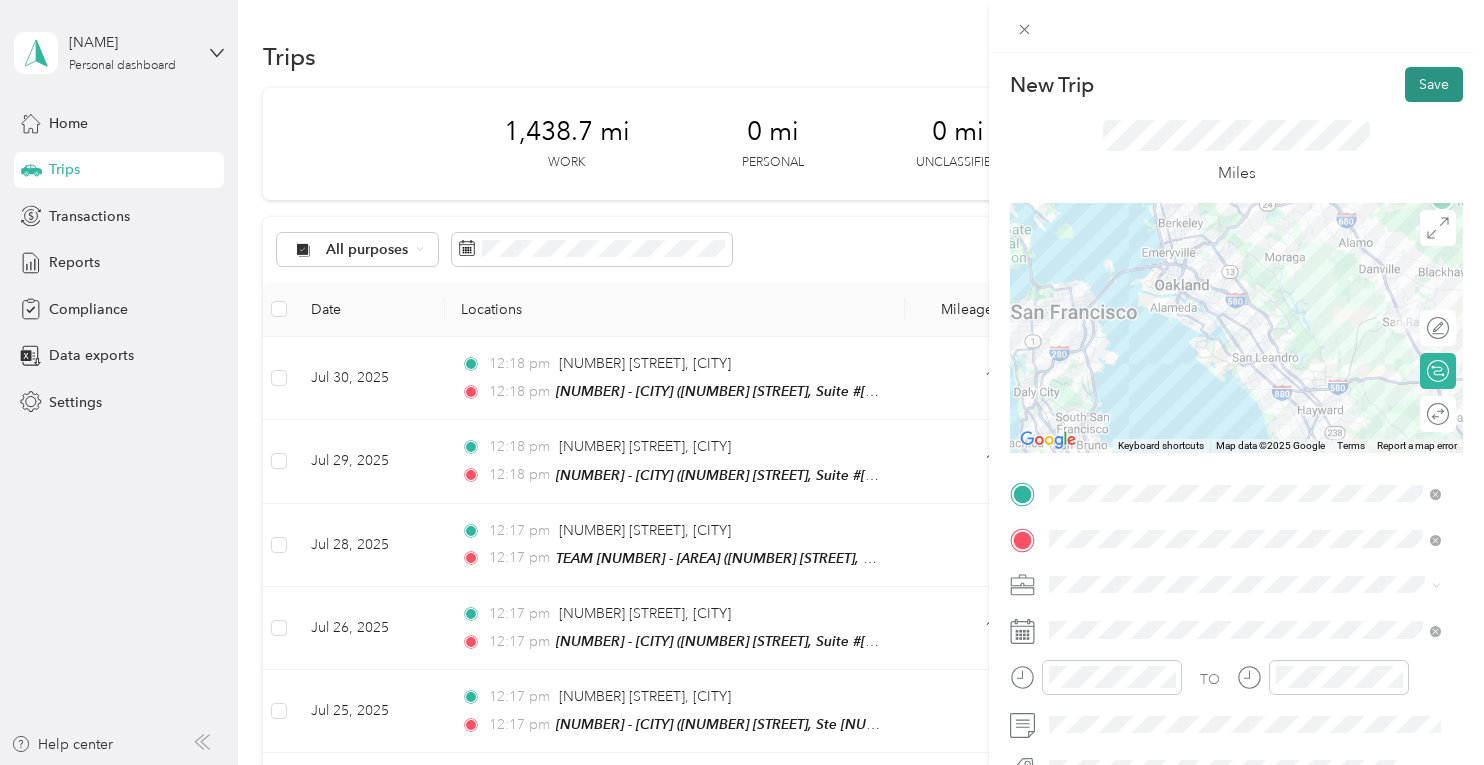 click on "Save" at bounding box center [1434, 84] 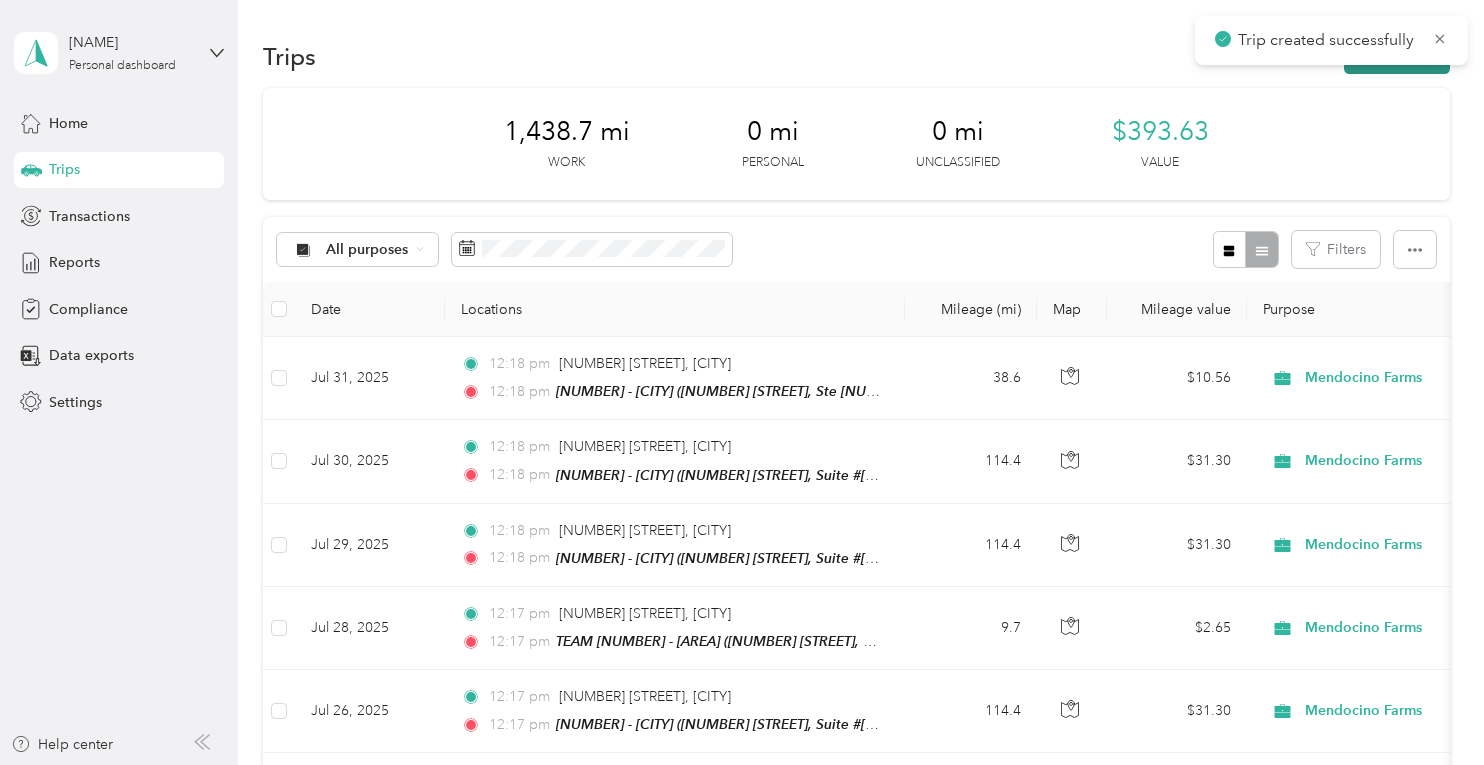 click on "New trip" at bounding box center [1397, 56] 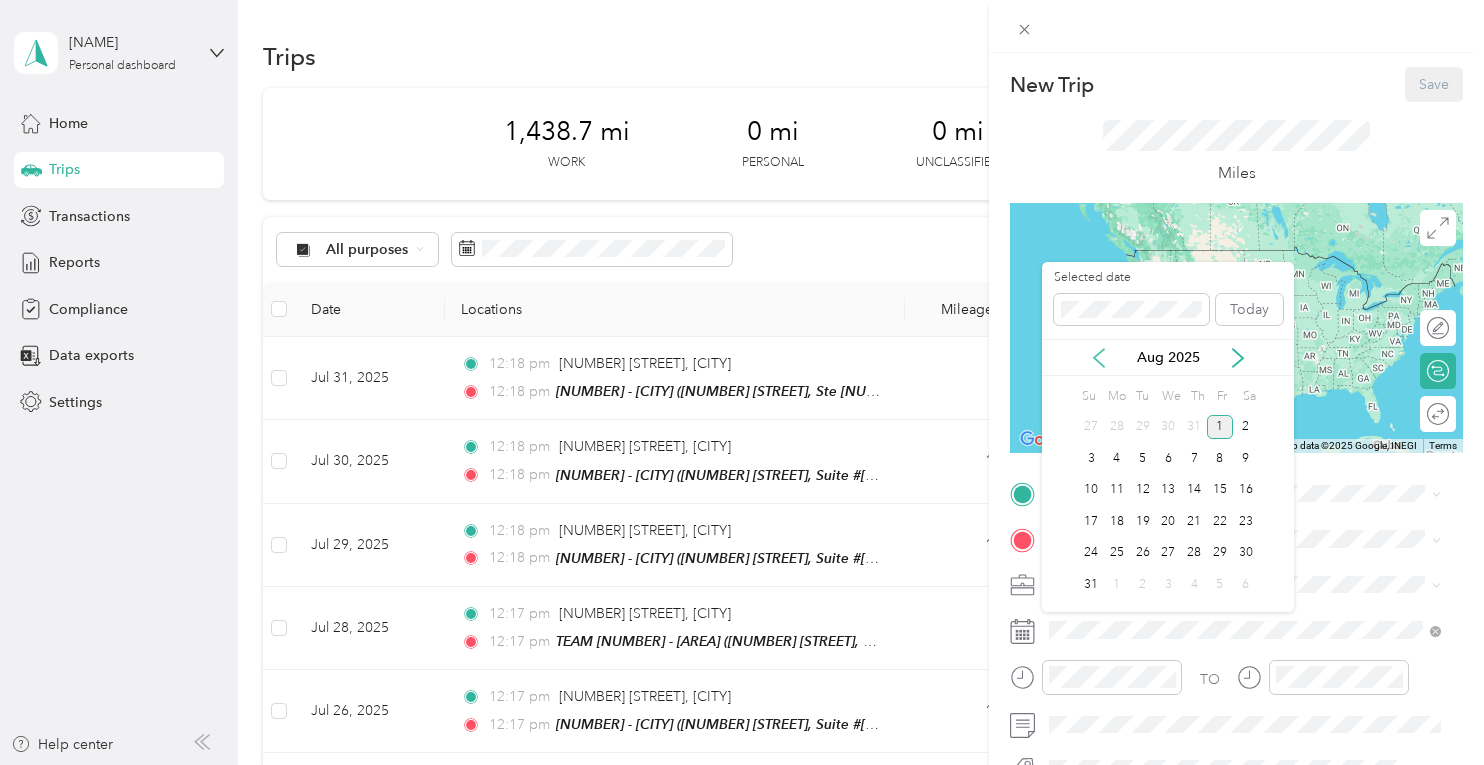 click 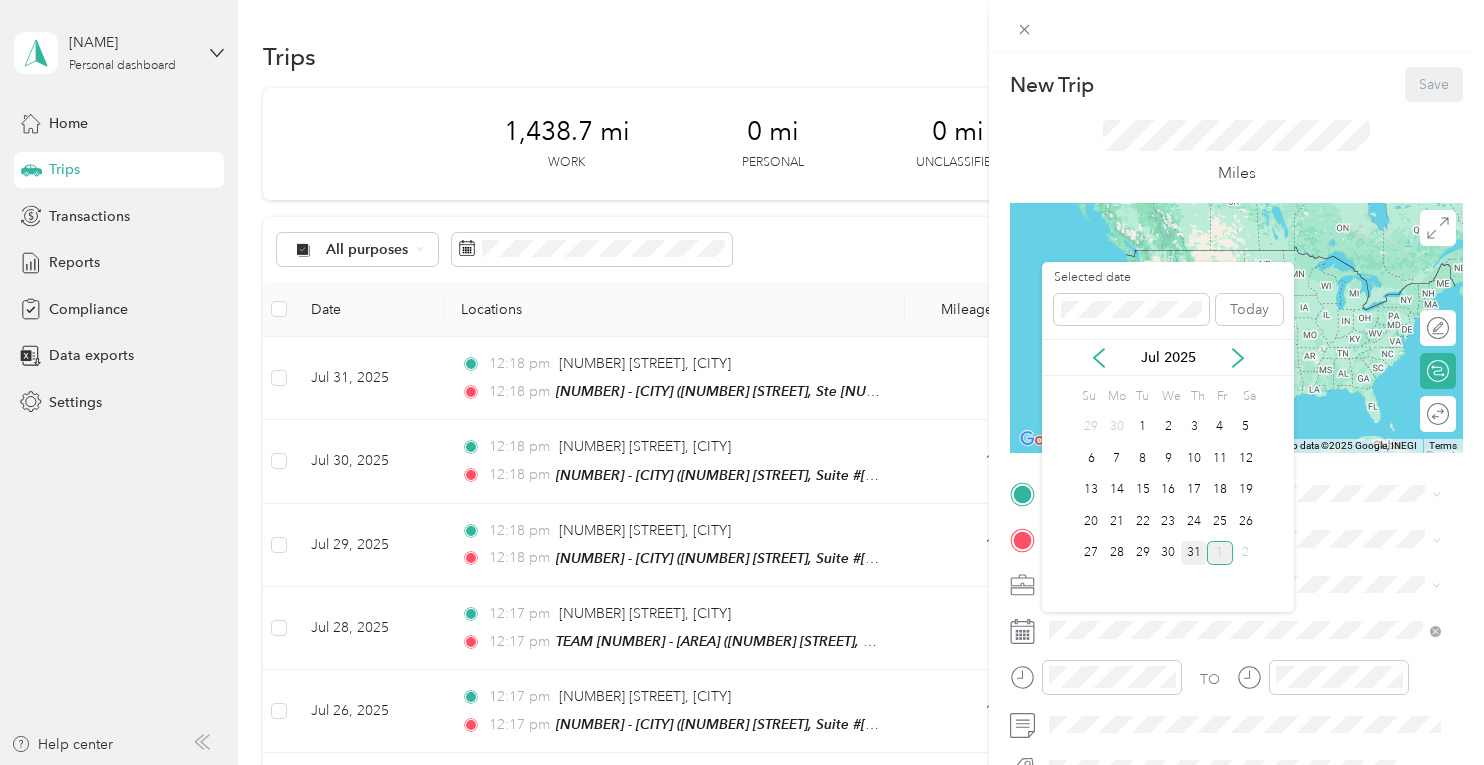 click on "31" at bounding box center (1194, 553) 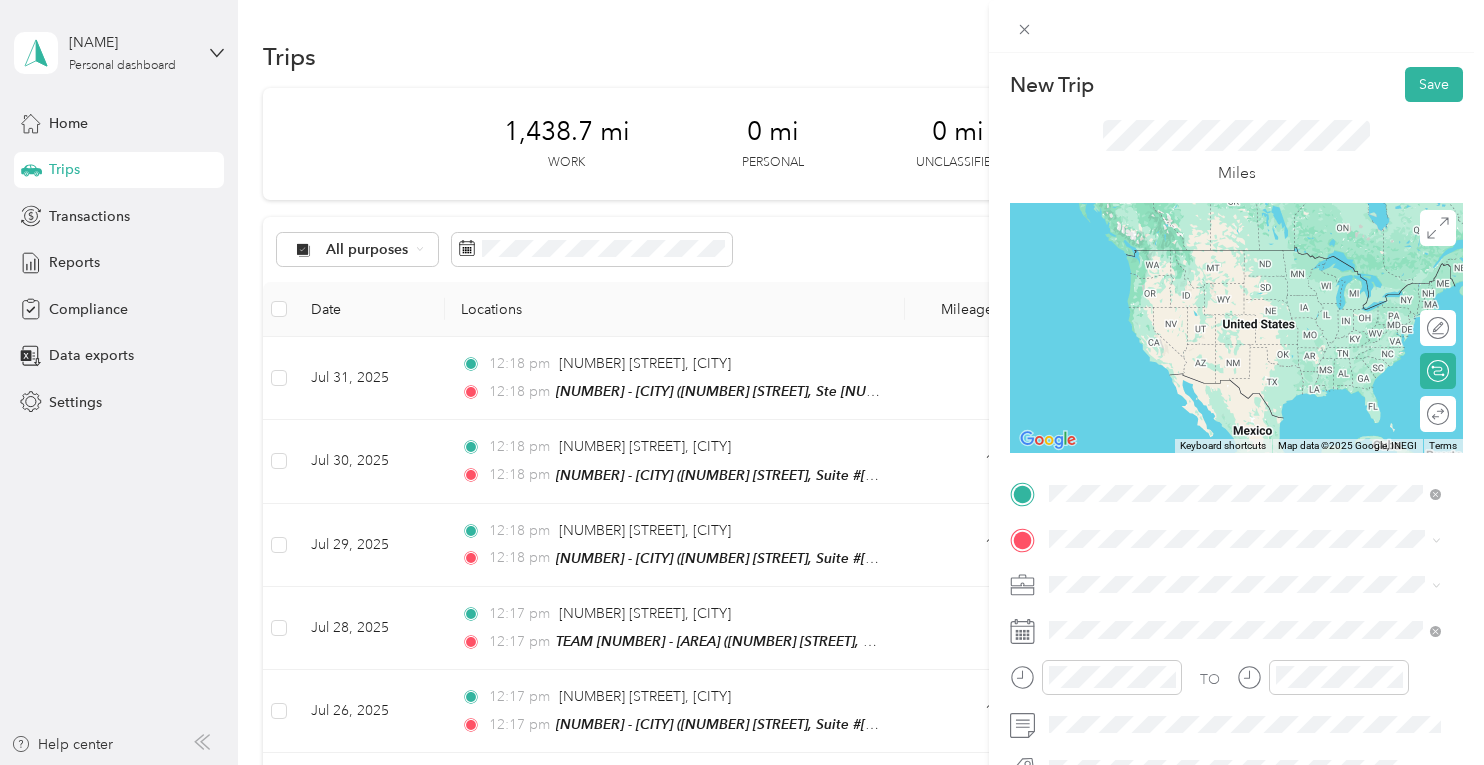 click on "TEAM [NUMBER] - [CITY] [NUMBER] [STREET], Ste [NUMBER], [POSTAL_CODE], [CITY], [STATE]" at bounding box center (1260, 283) 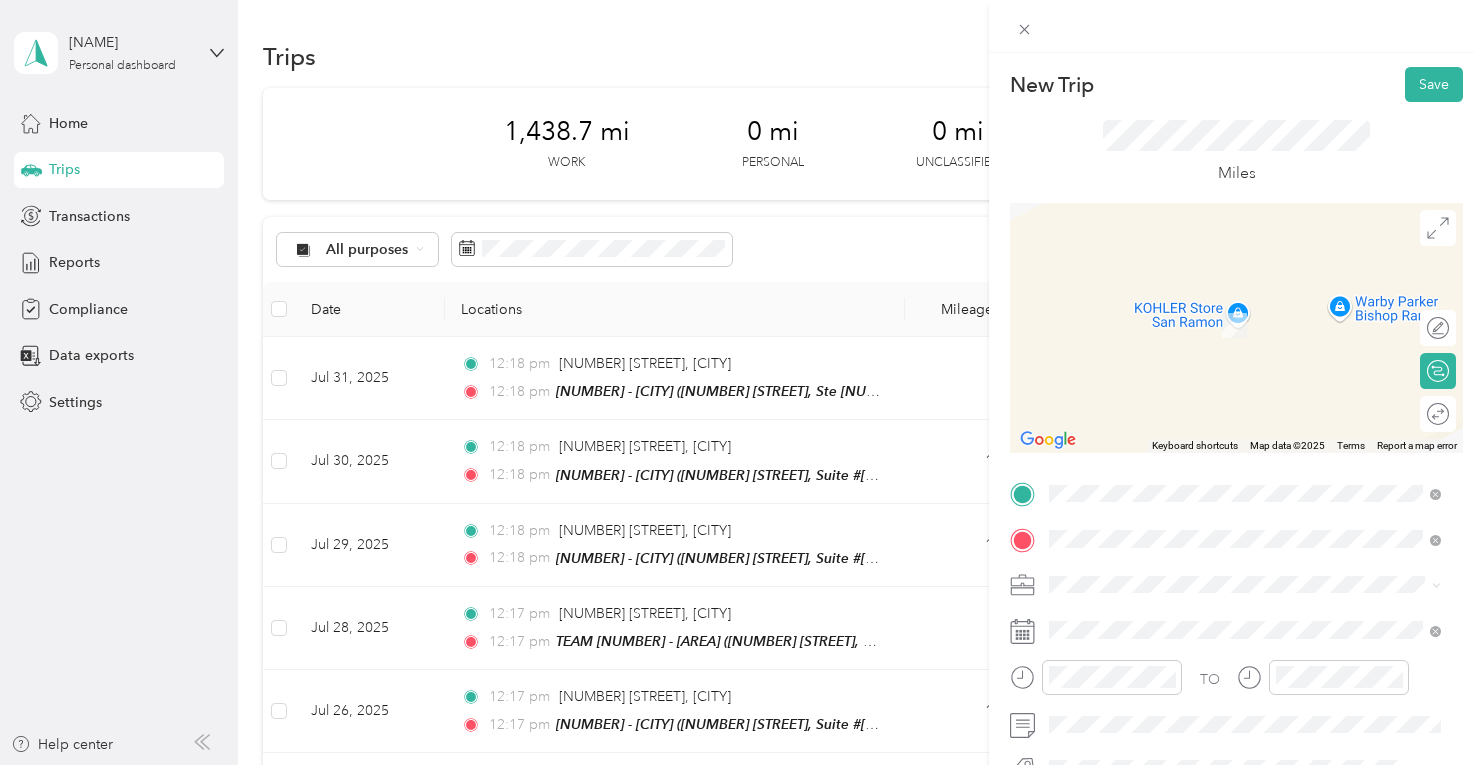 click on "[NUMBER] [STREET], Unit [ID], [POSTAL_CODE], [CITY], [STATE]" at bounding box center [1240, 343] 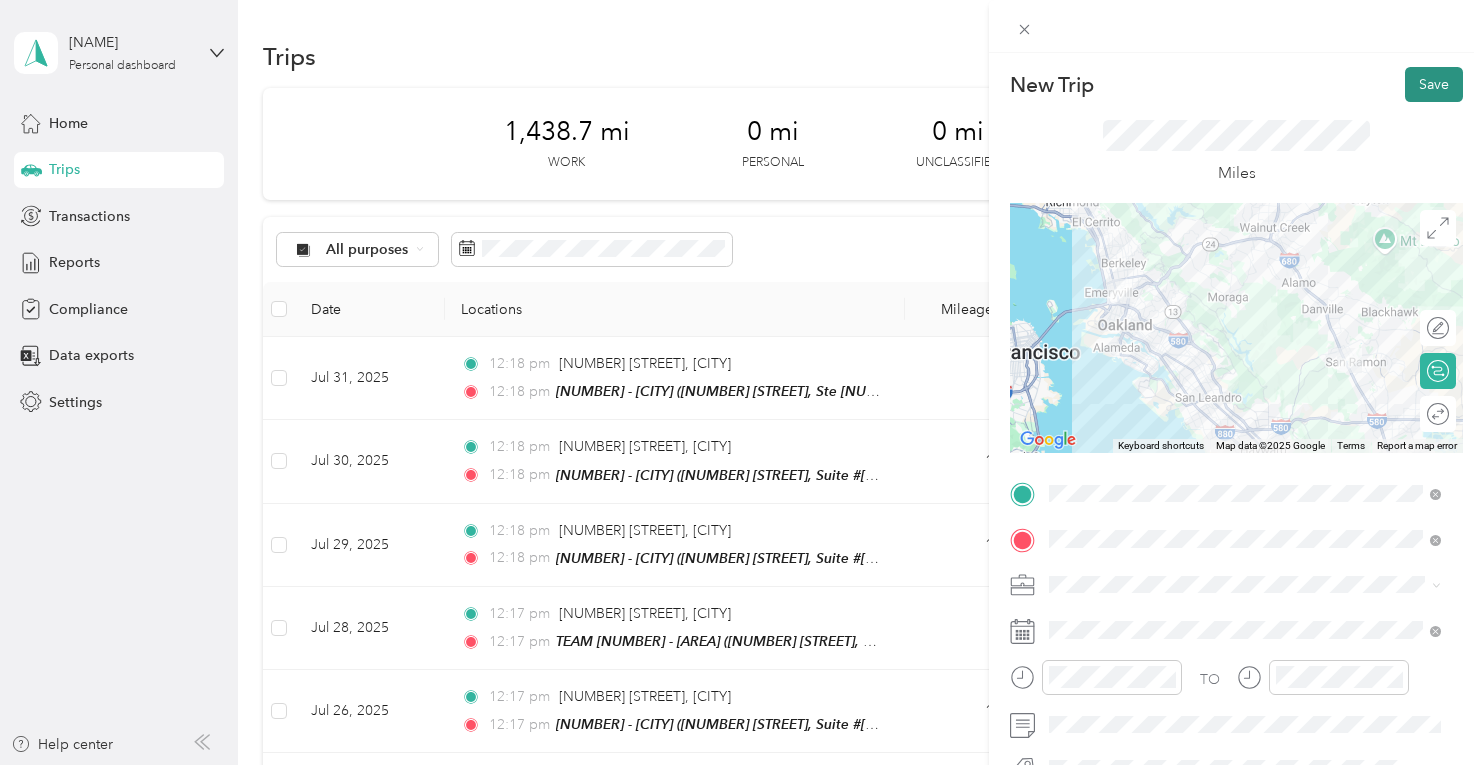 click on "Save" at bounding box center [1434, 84] 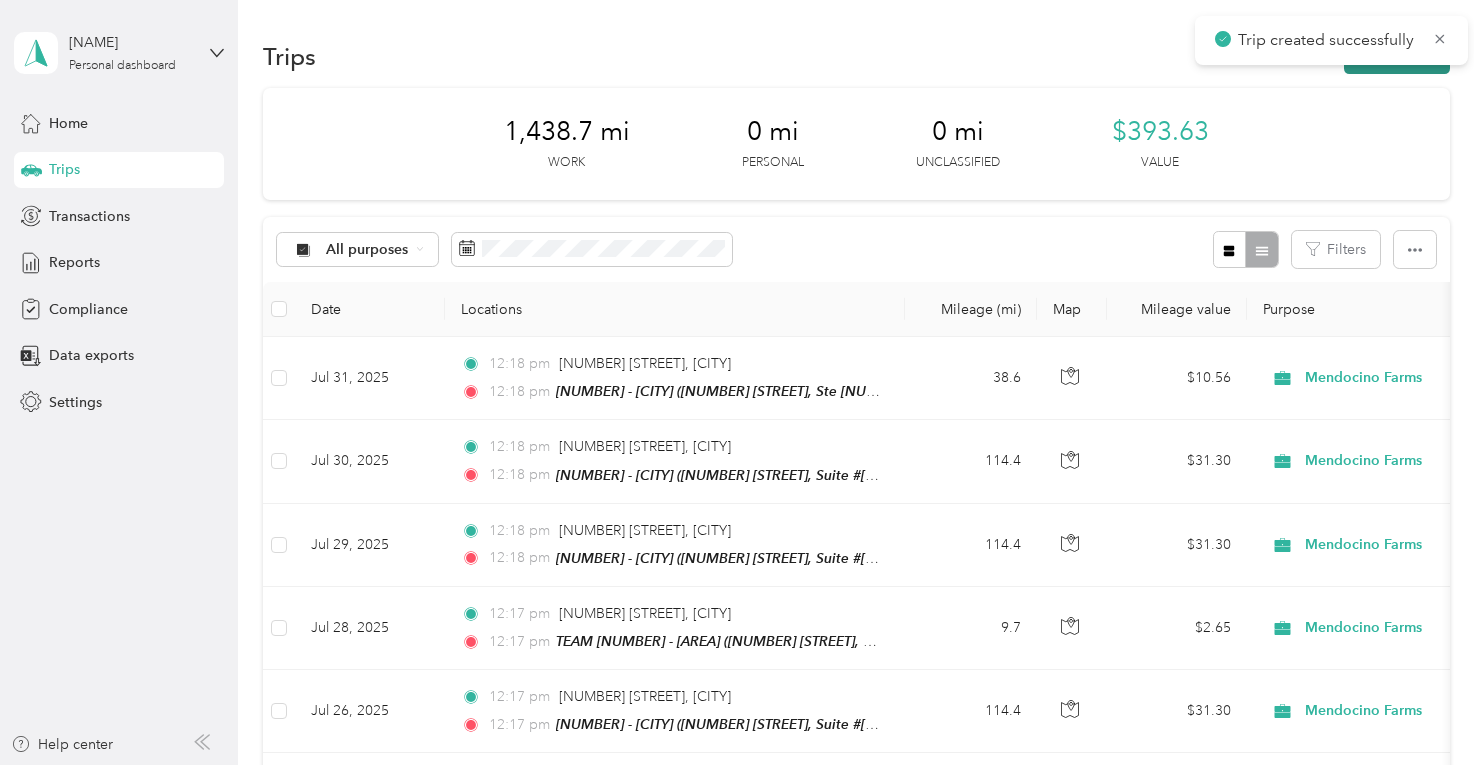 click on "New trip" at bounding box center [1397, 56] 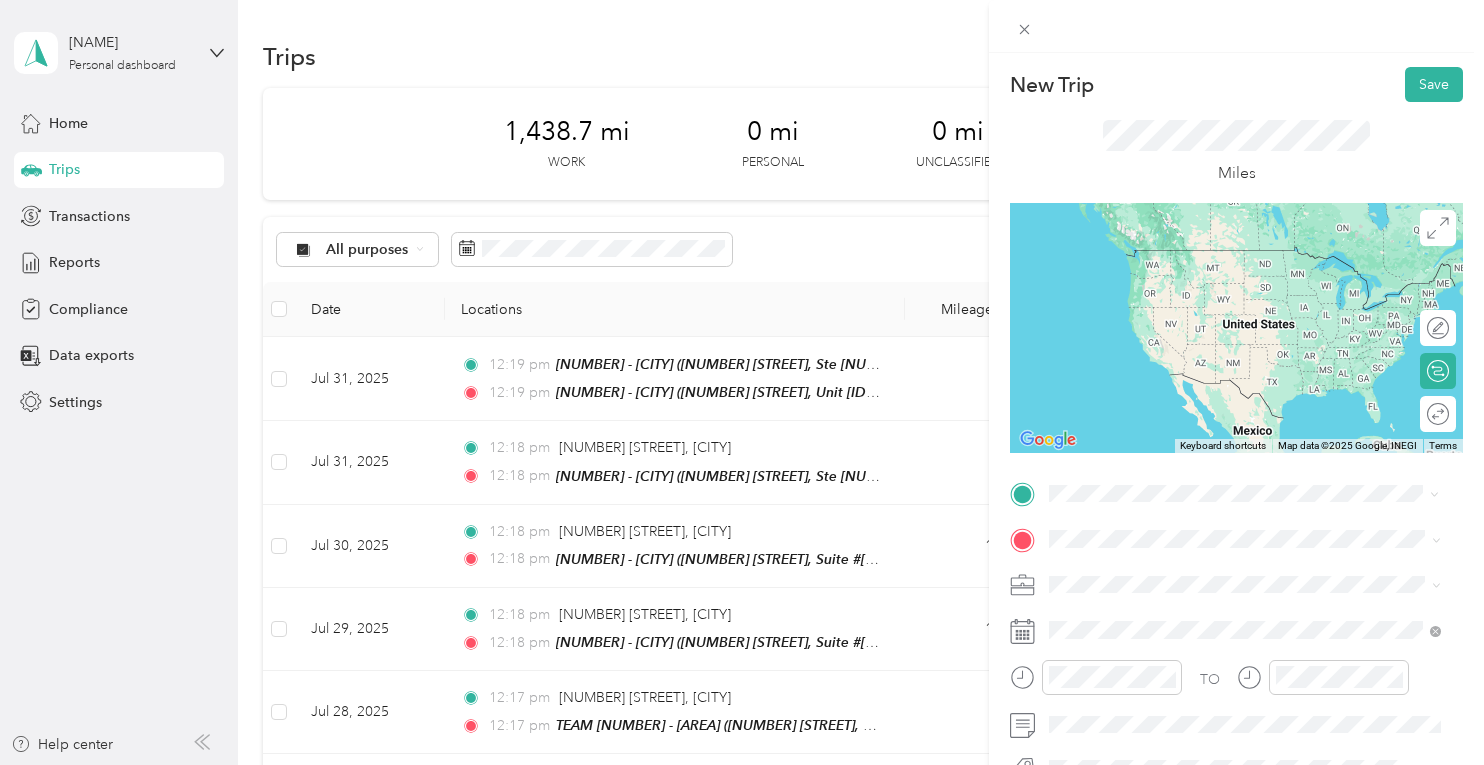 click on "[NUMBER] - [CITY]" at bounding box center (1218, 261) 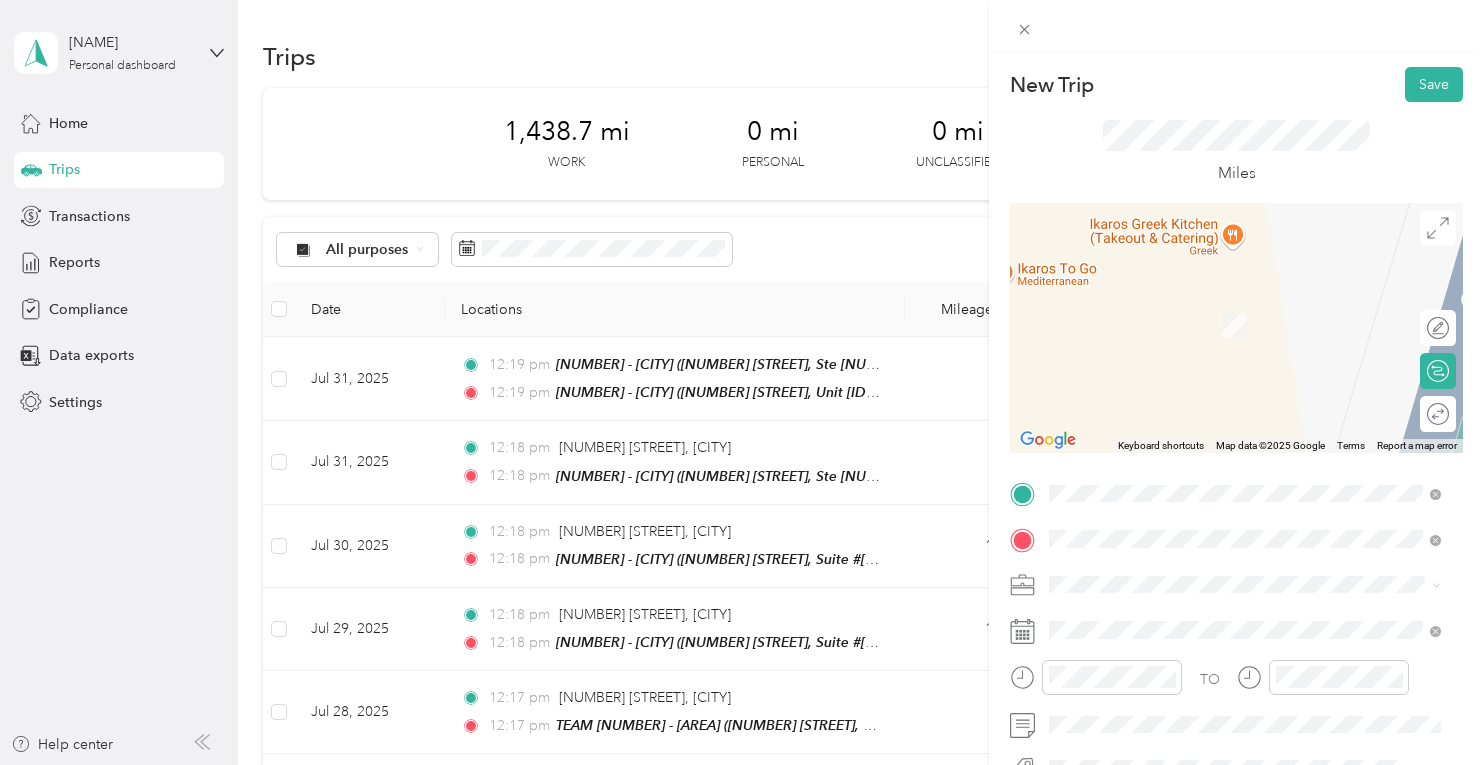 click on "[NUMBER] [STREET]
[CITY], [STATE] [POSTAL_CODE], [COUNTRY]" at bounding box center (1231, 304) 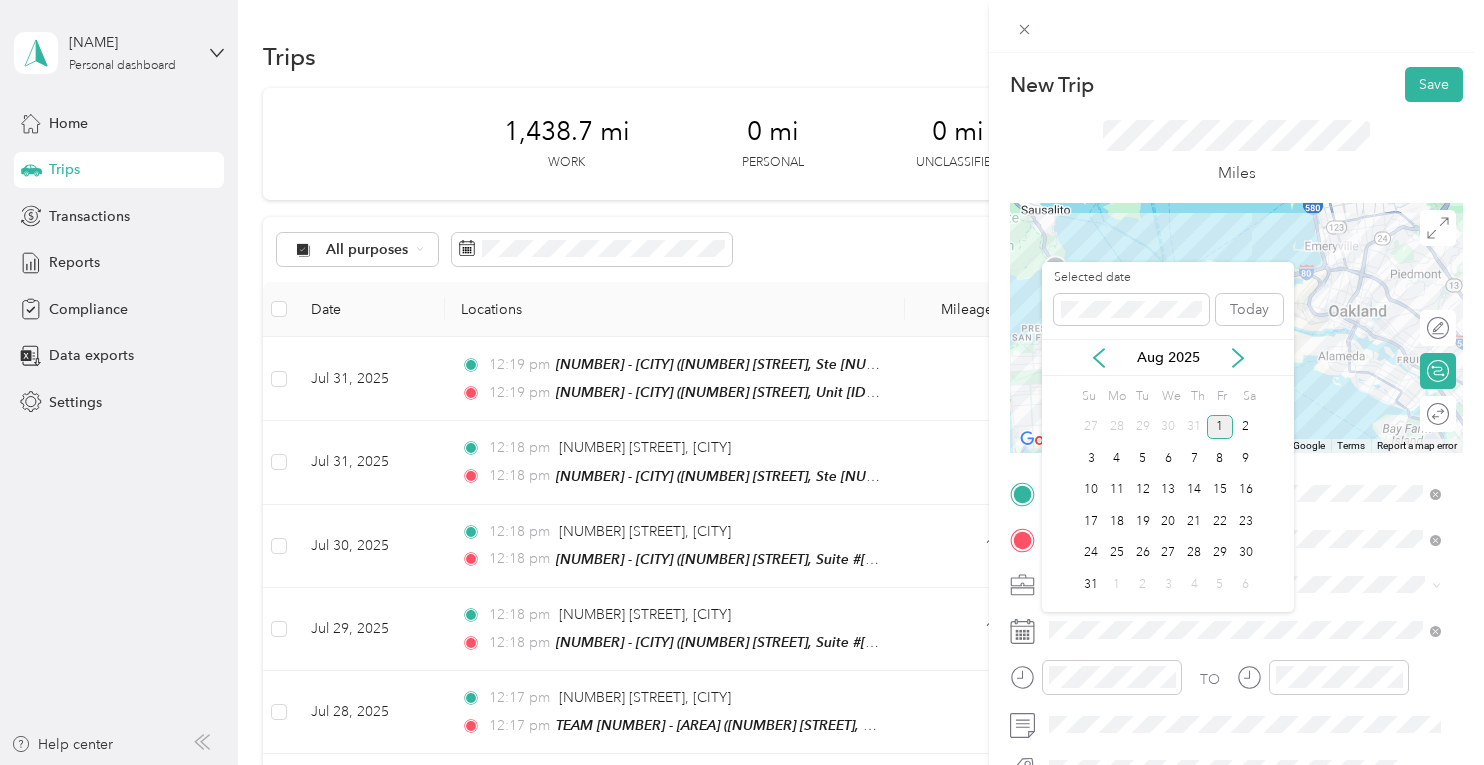 click on "Aug 2025" at bounding box center (1168, 357) 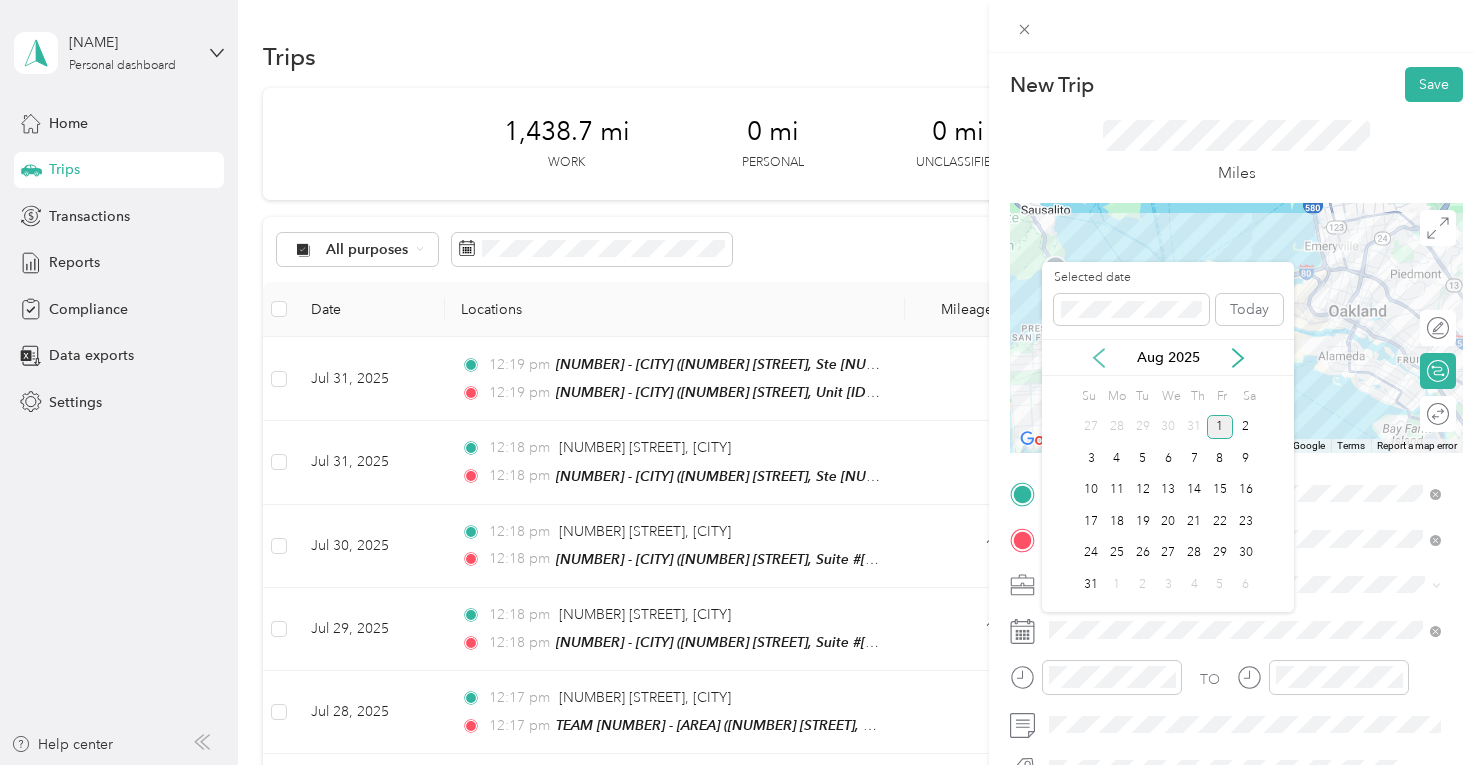 click 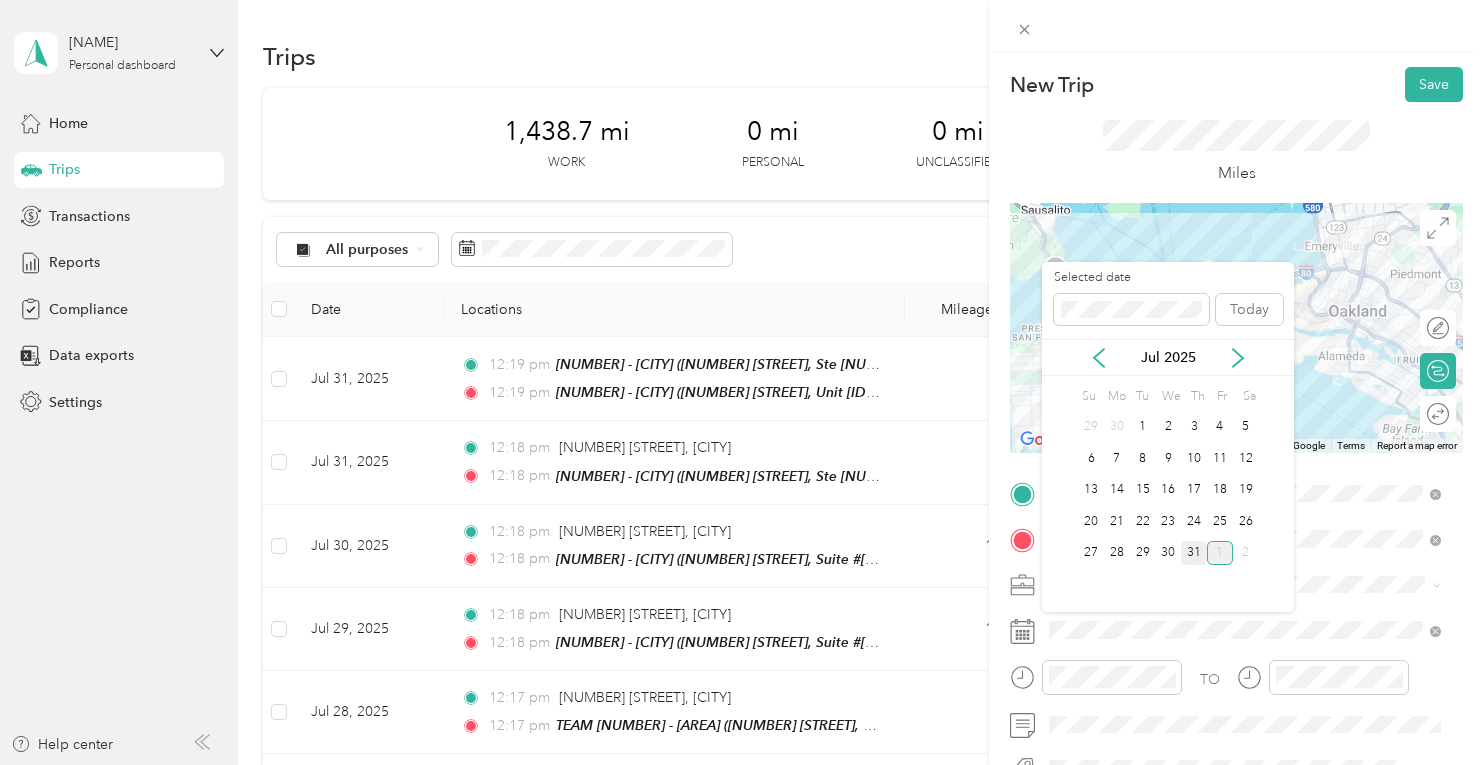 click on "31" at bounding box center (1194, 553) 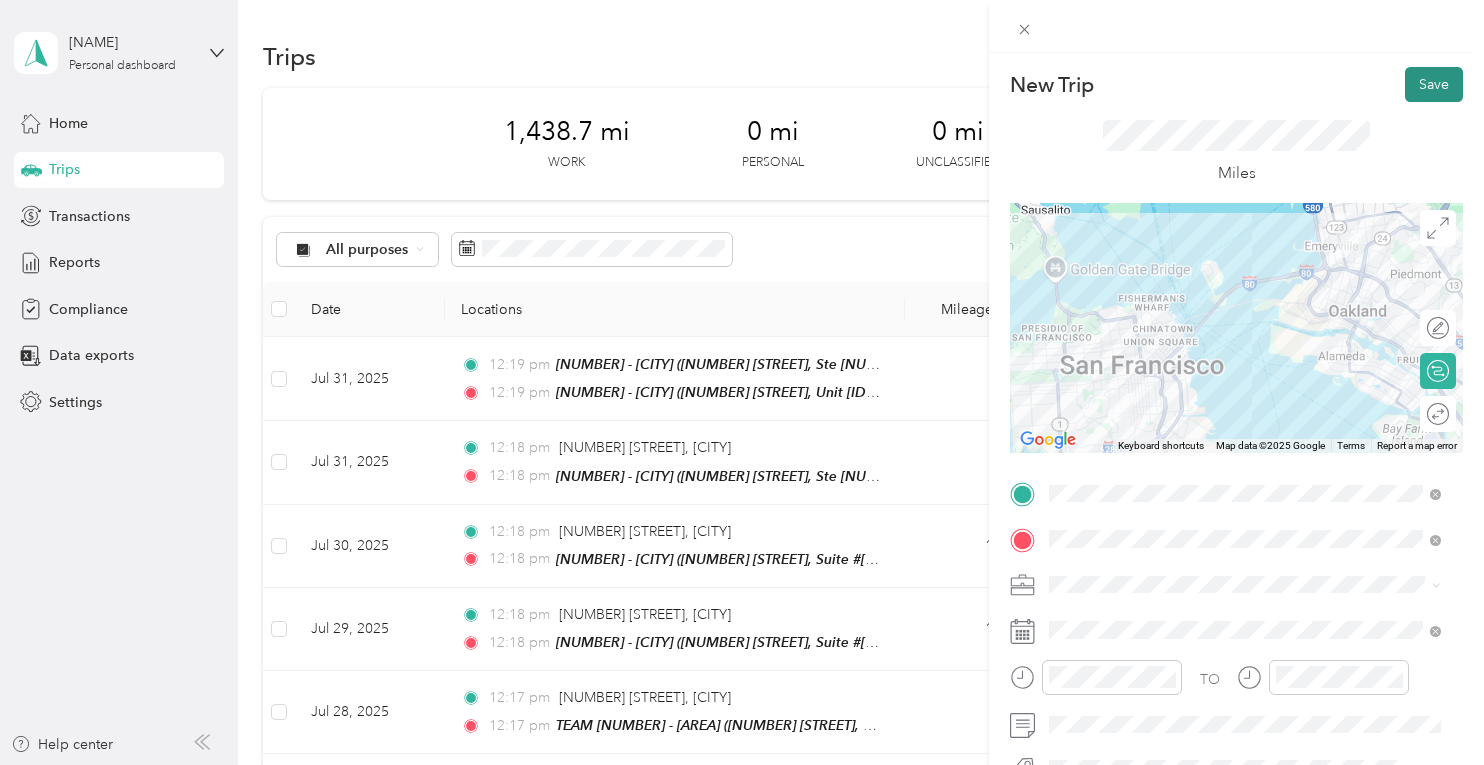 click on "Save" at bounding box center [1434, 84] 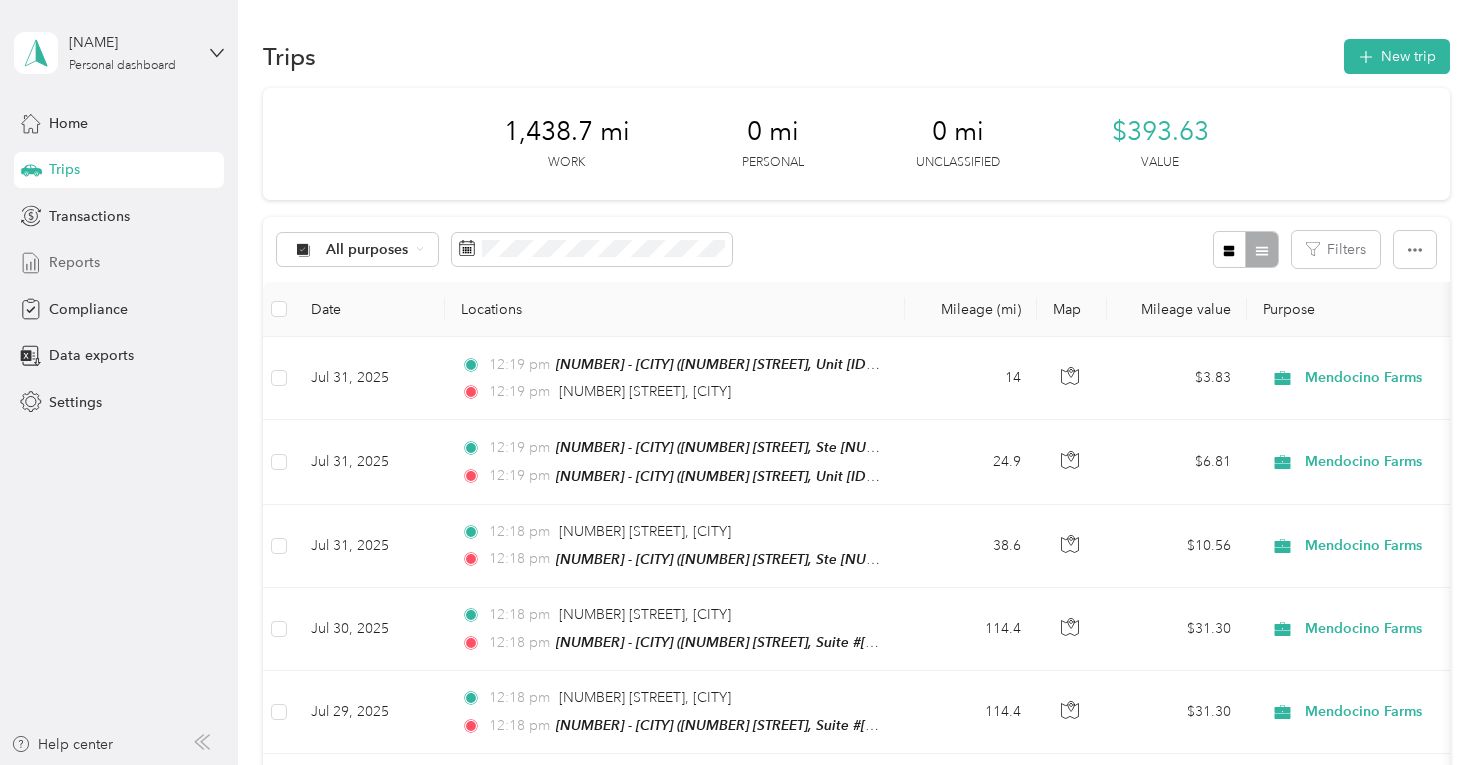 click on "Reports" at bounding box center [74, 262] 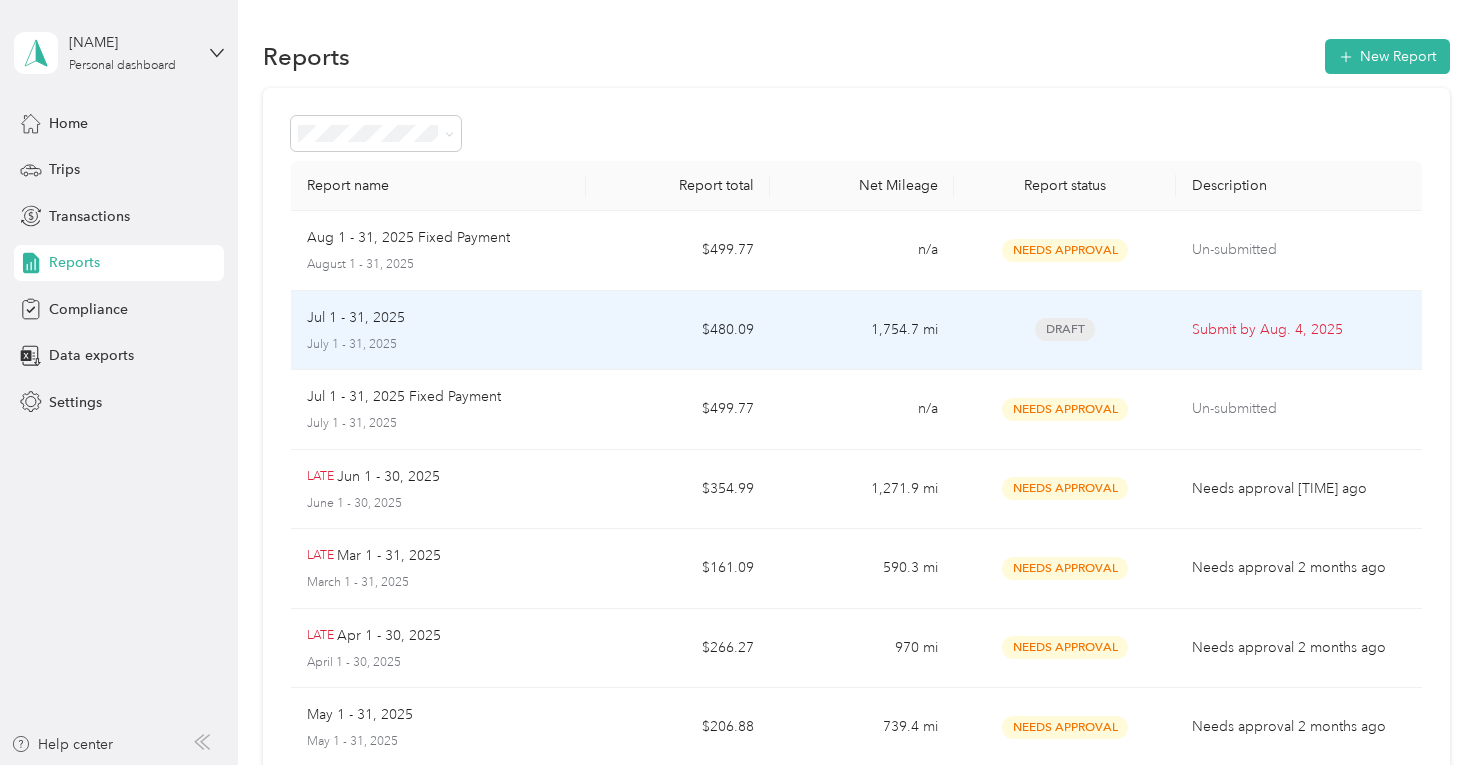 click on "Jul 1 - 31, 2025" at bounding box center [438, 318] 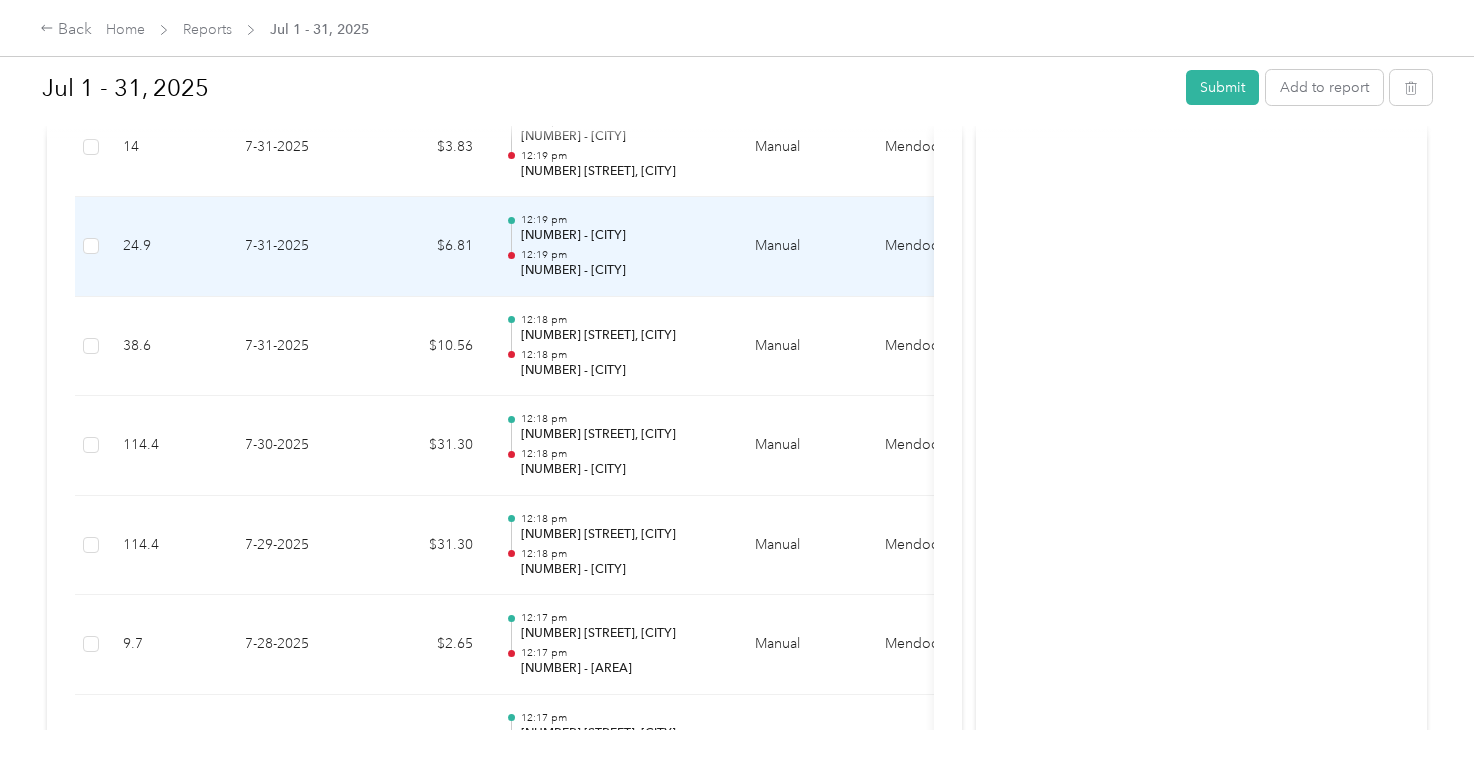 scroll, scrollTop: 0, scrollLeft: 0, axis: both 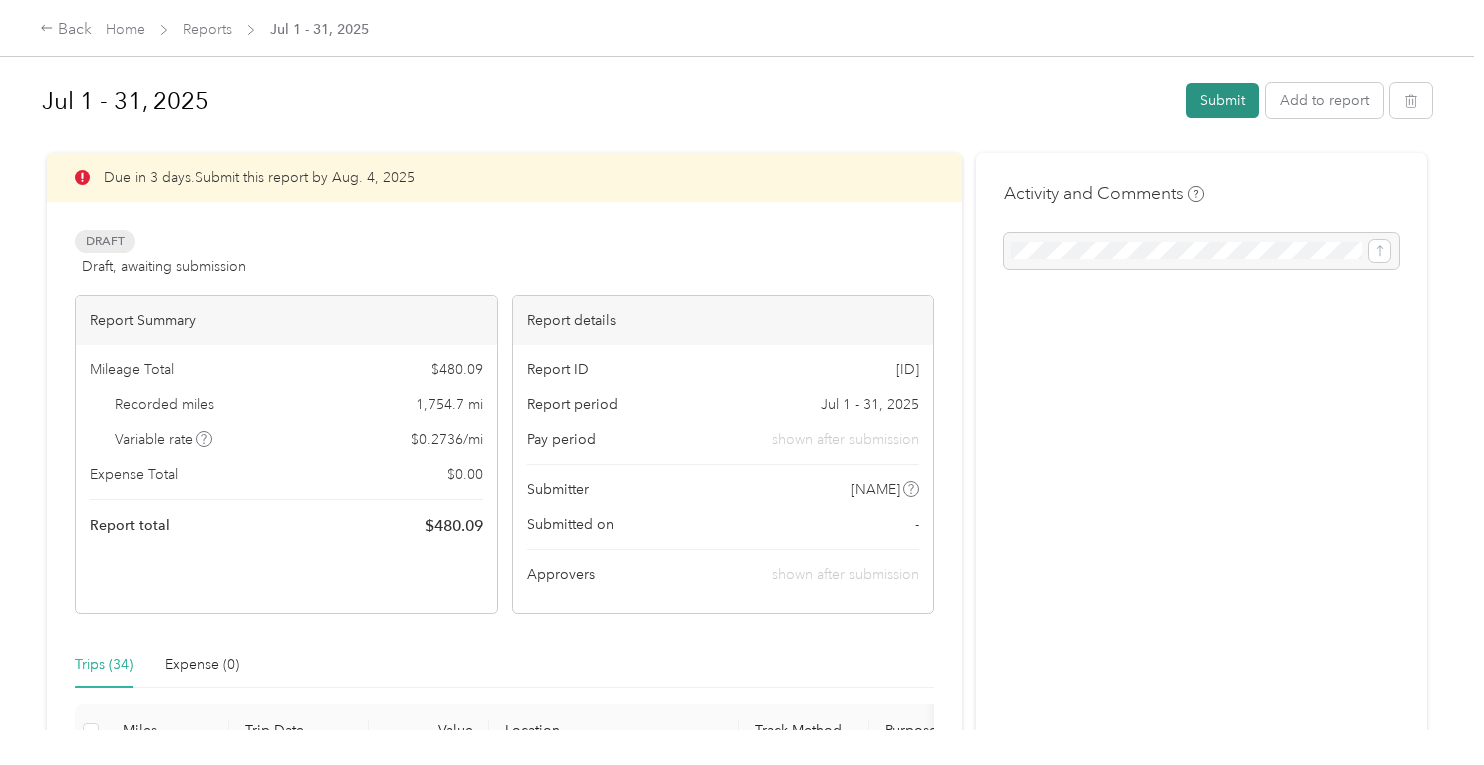 click on "Submit" at bounding box center (1222, 100) 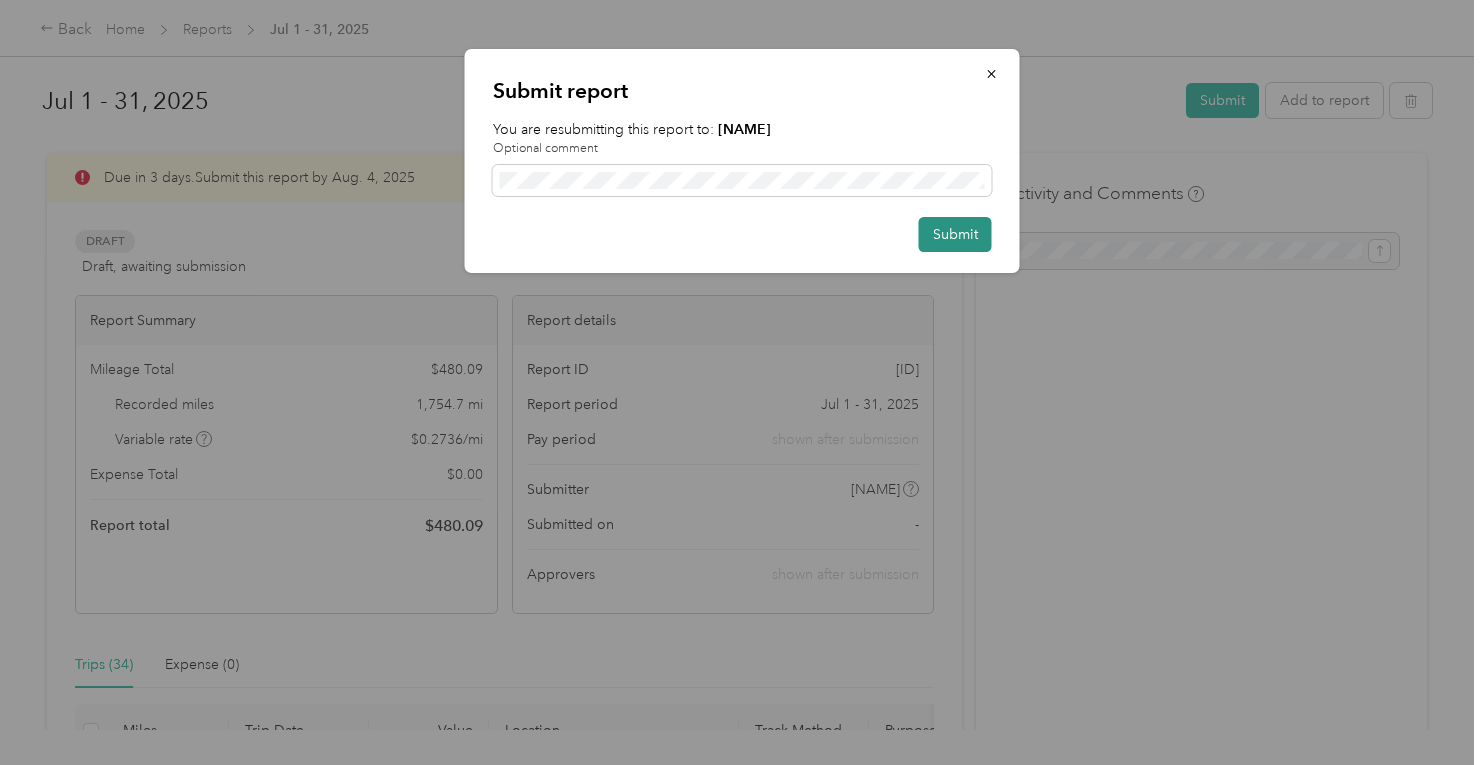 click on "Submit" at bounding box center (955, 234) 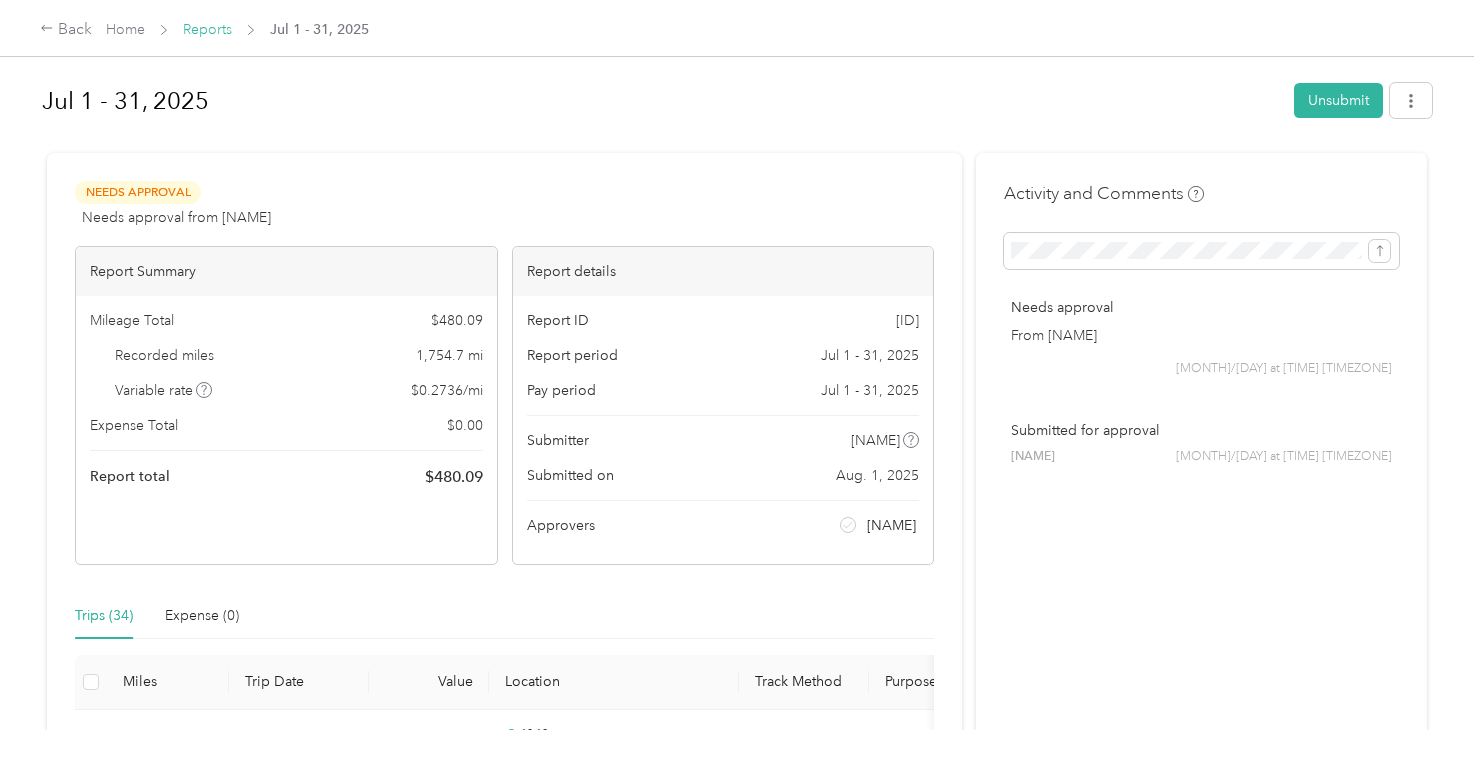 click on "Reports" at bounding box center [207, 29] 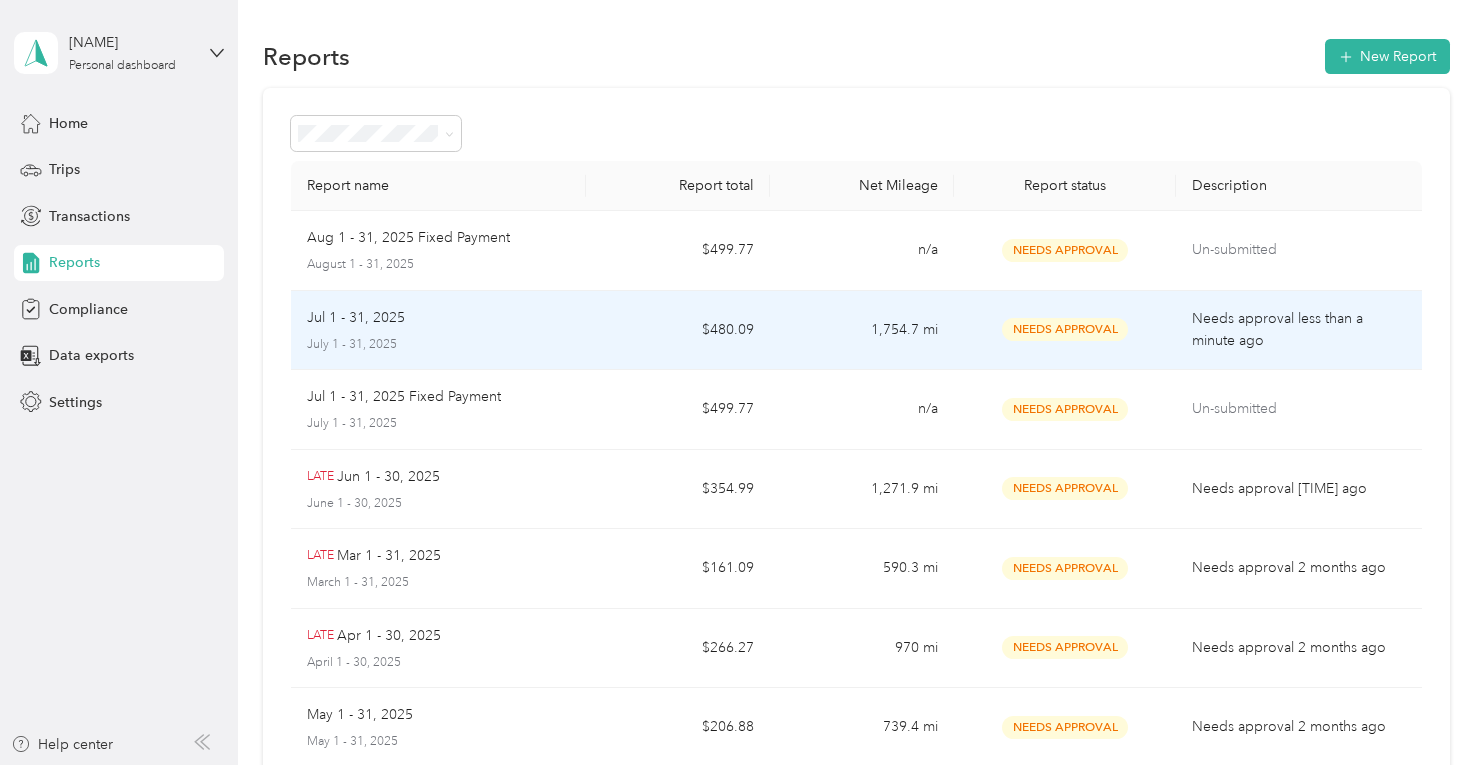 click on "July 1 - 31, 2025" at bounding box center [438, 345] 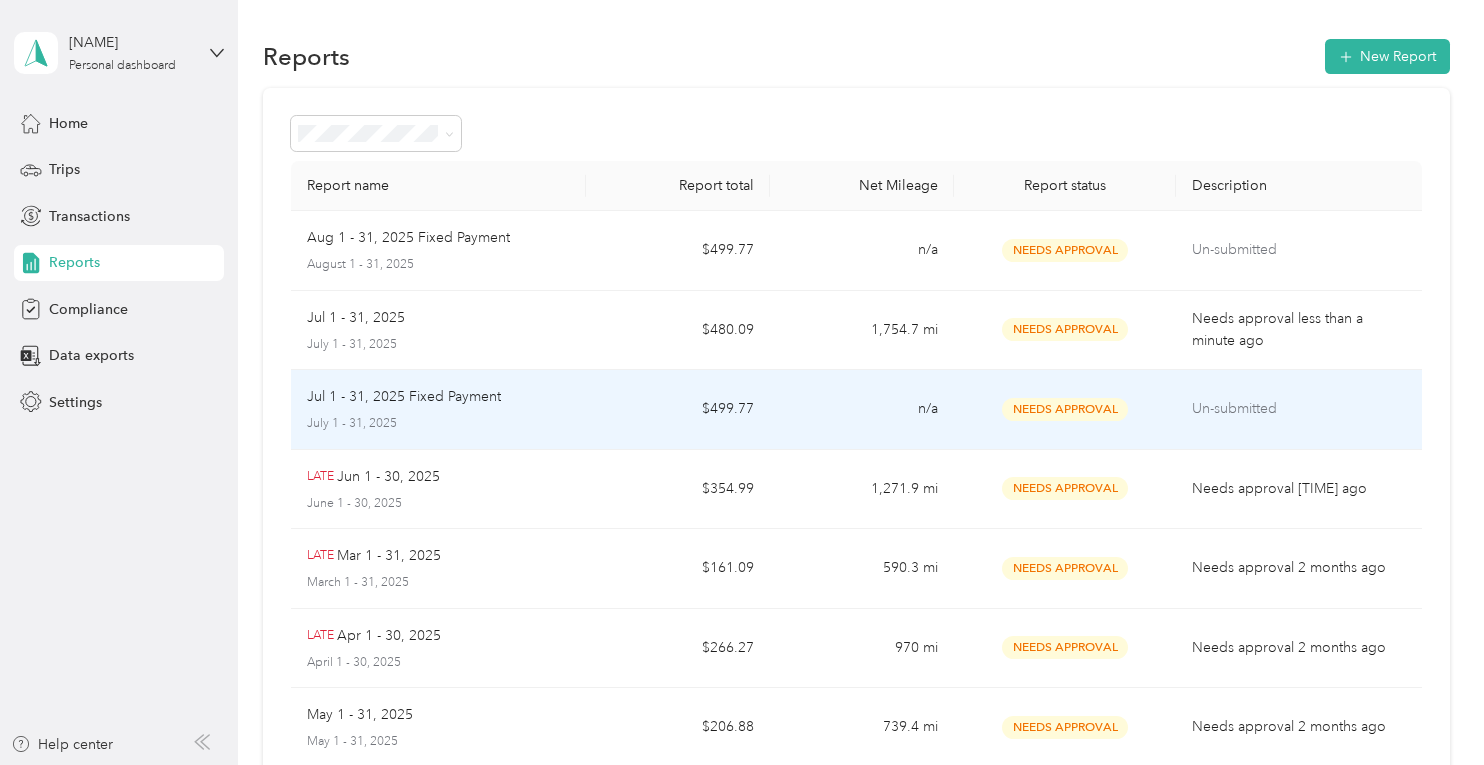 click on "Jul 1 - 31, 2025 Fixed Payment July 1 - 31, 2025" at bounding box center (438, 409) 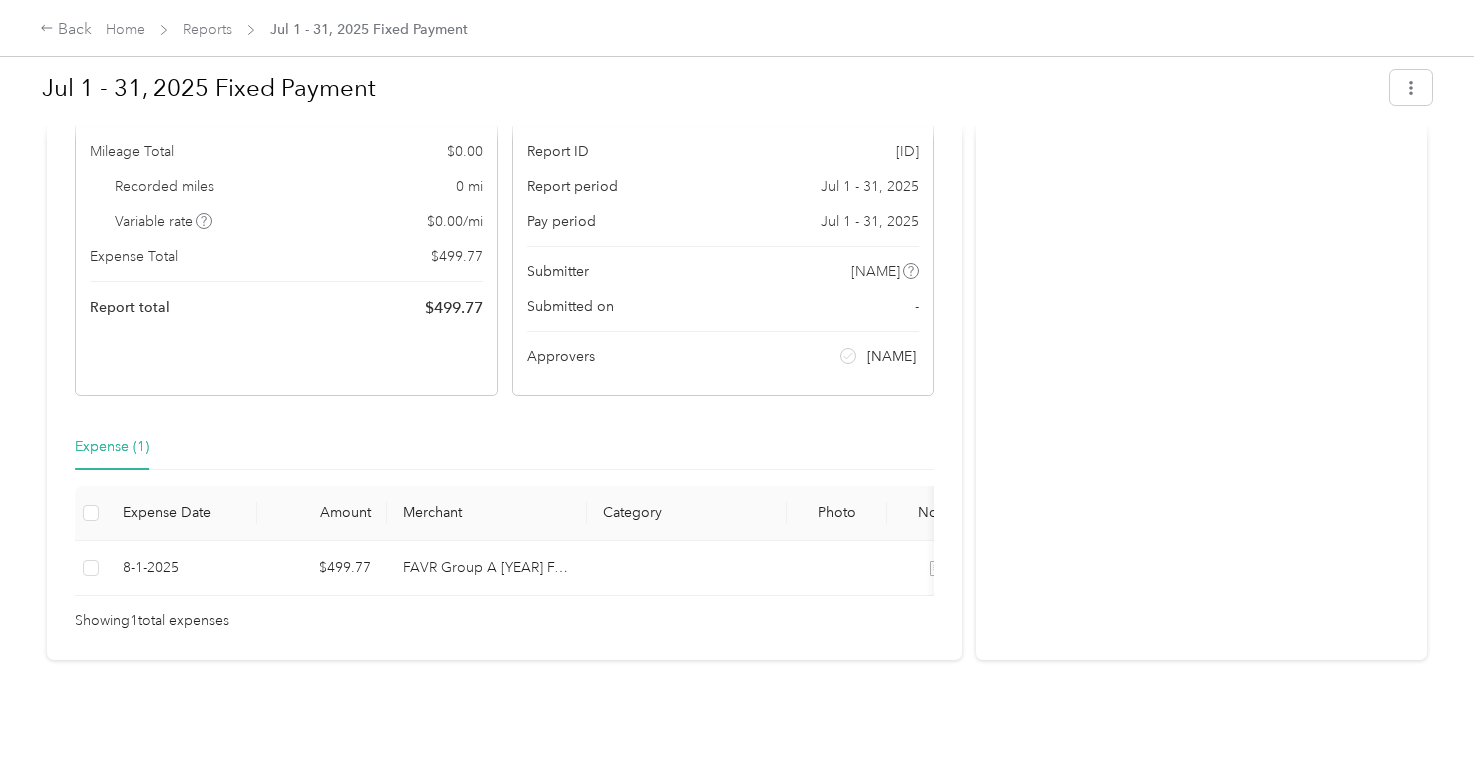 scroll, scrollTop: 0, scrollLeft: 0, axis: both 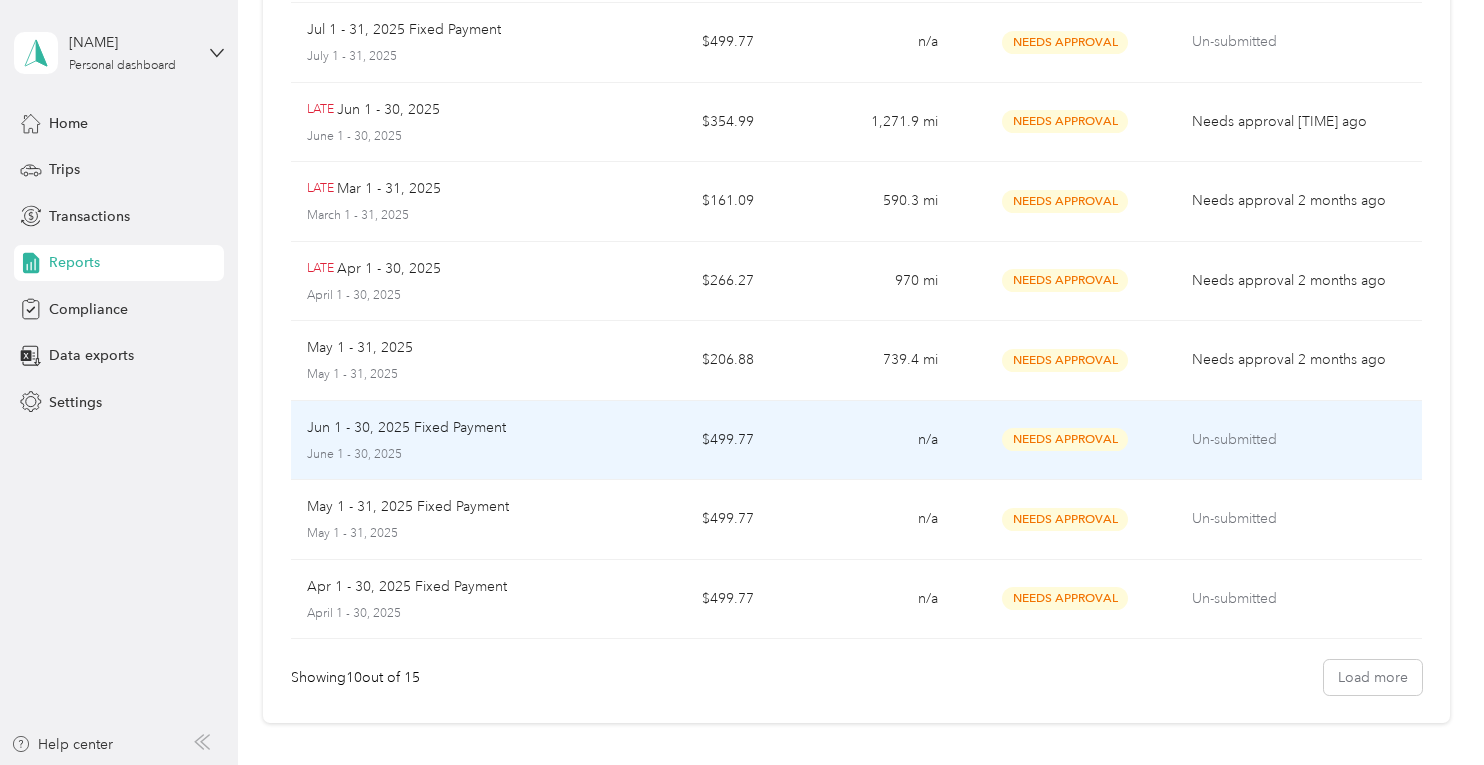 click on "June 1 - 30, 2025" at bounding box center (438, 455) 